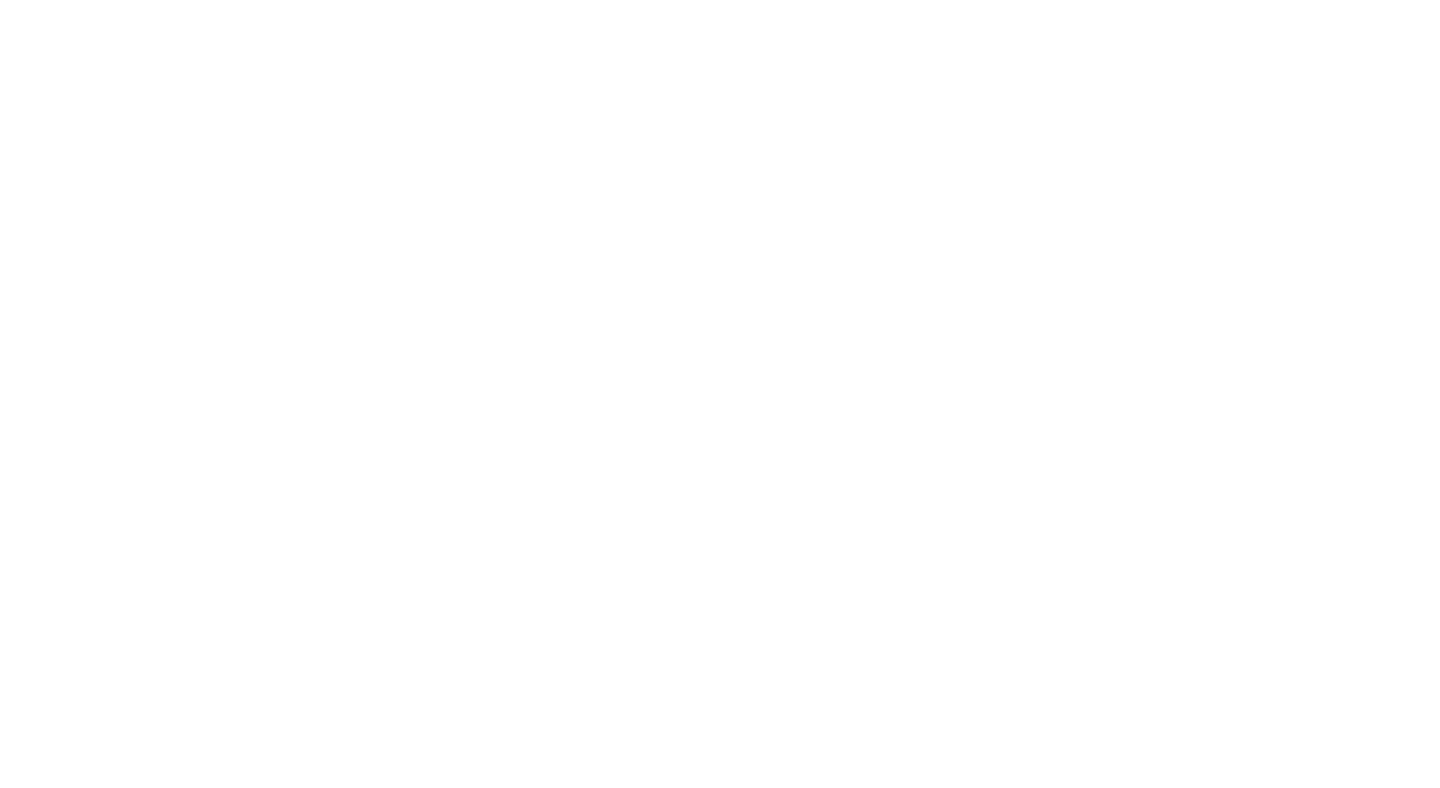 scroll, scrollTop: 0, scrollLeft: 0, axis: both 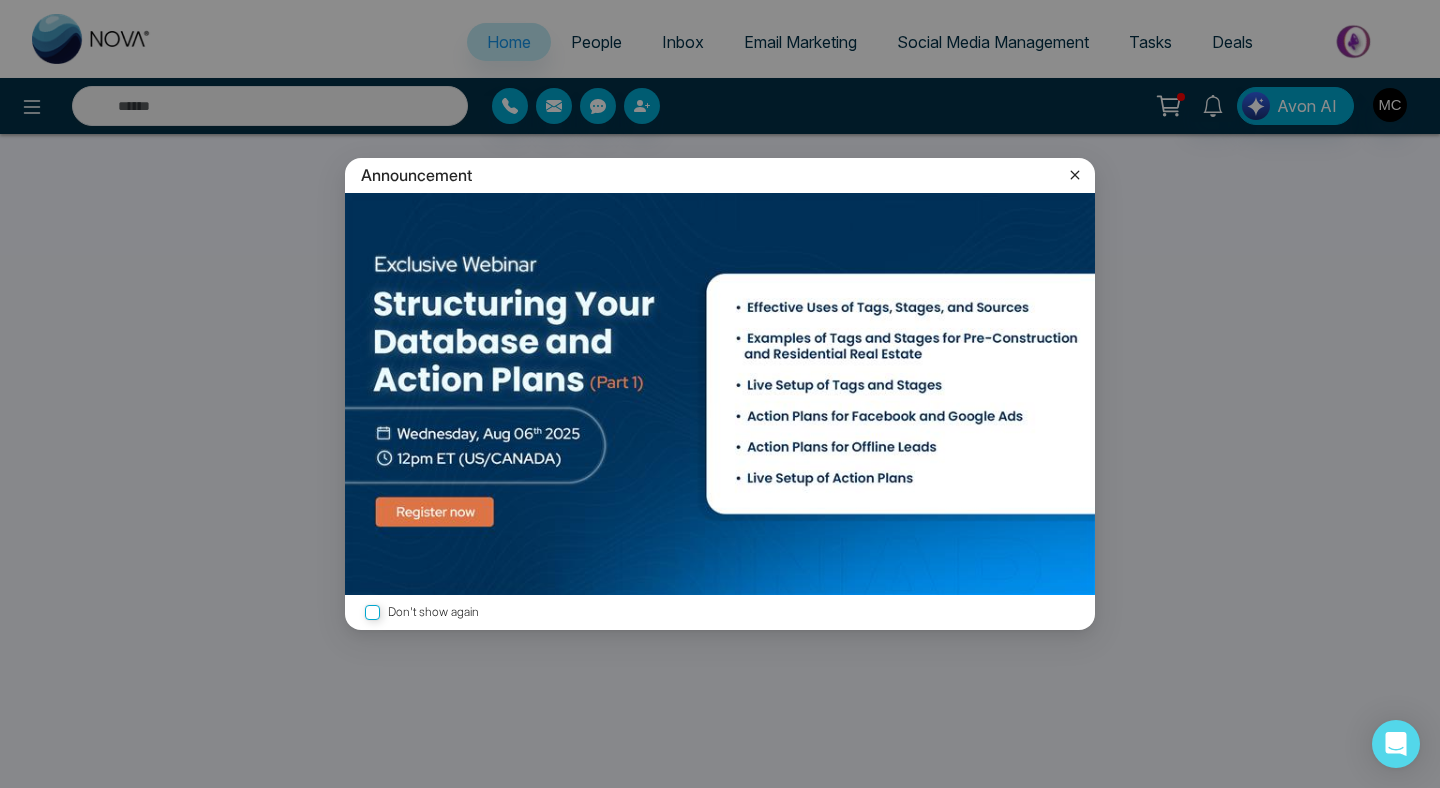 select on "*" 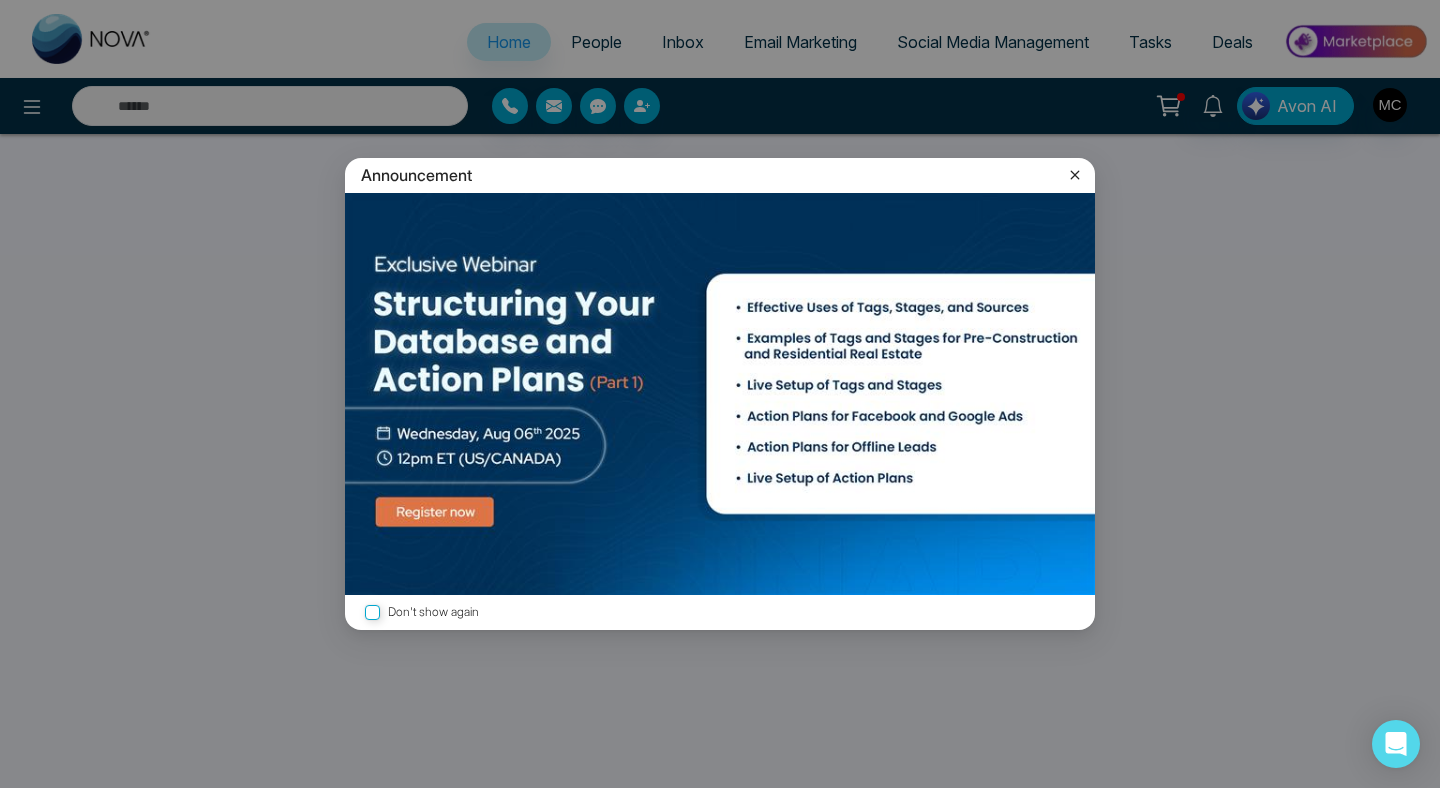 select on "*" 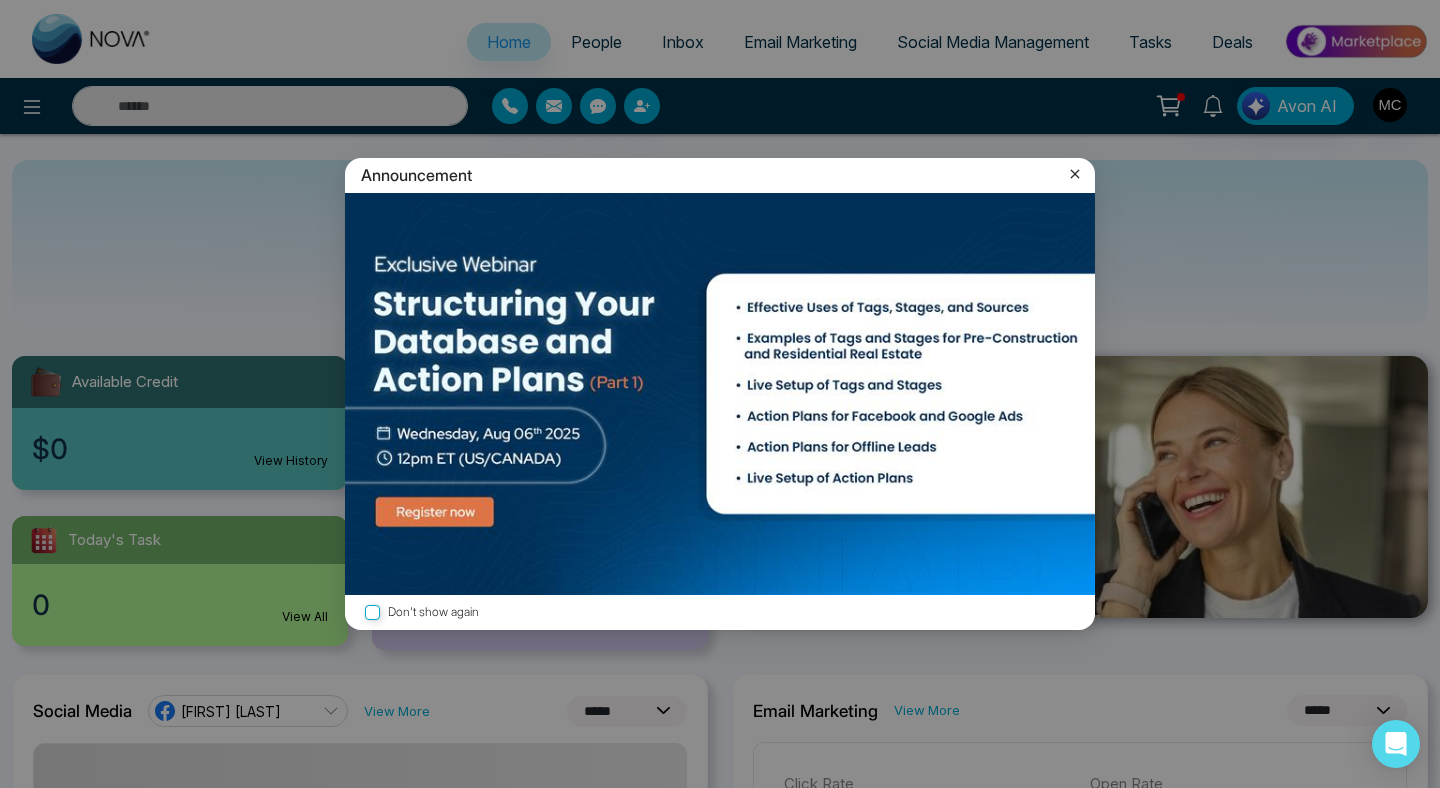 click 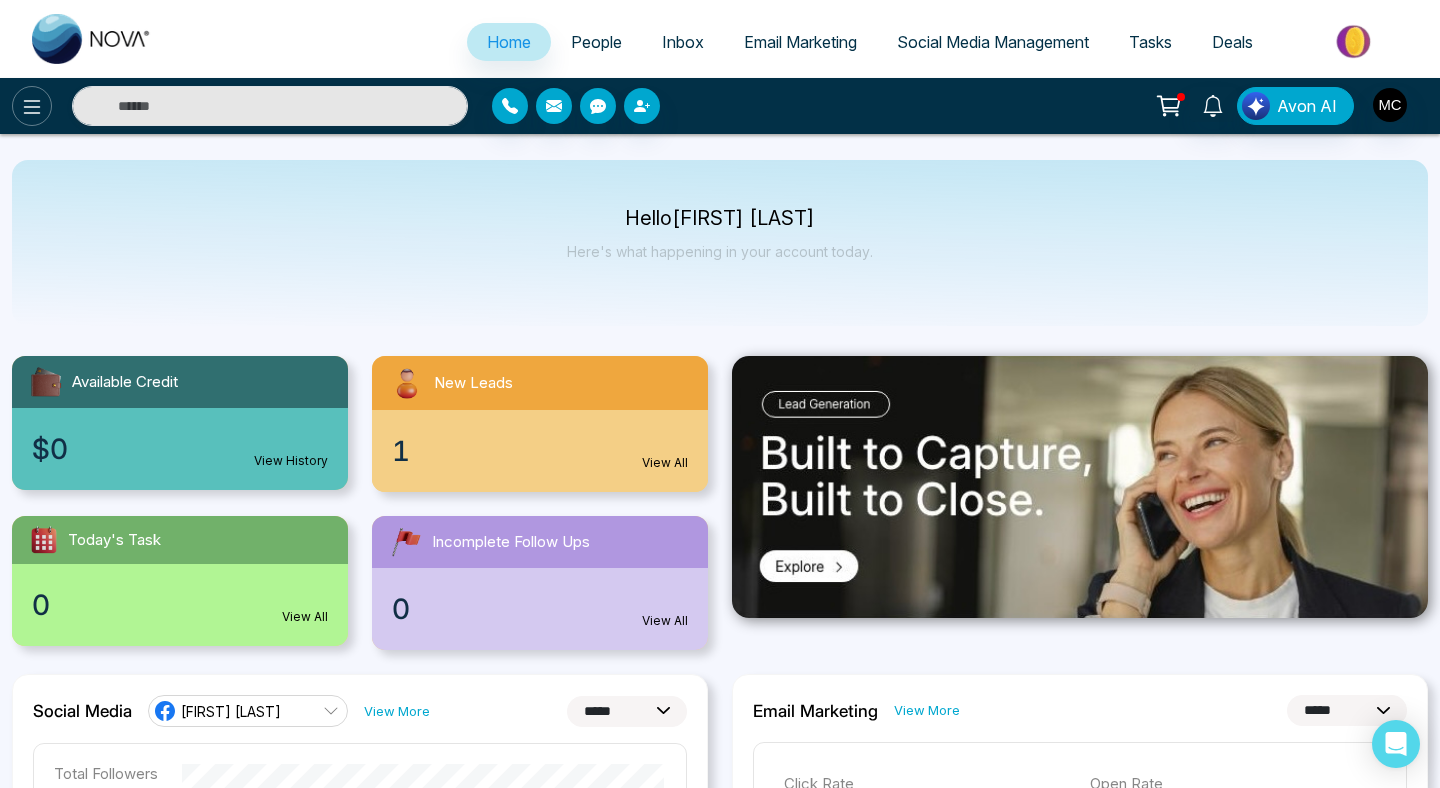 click 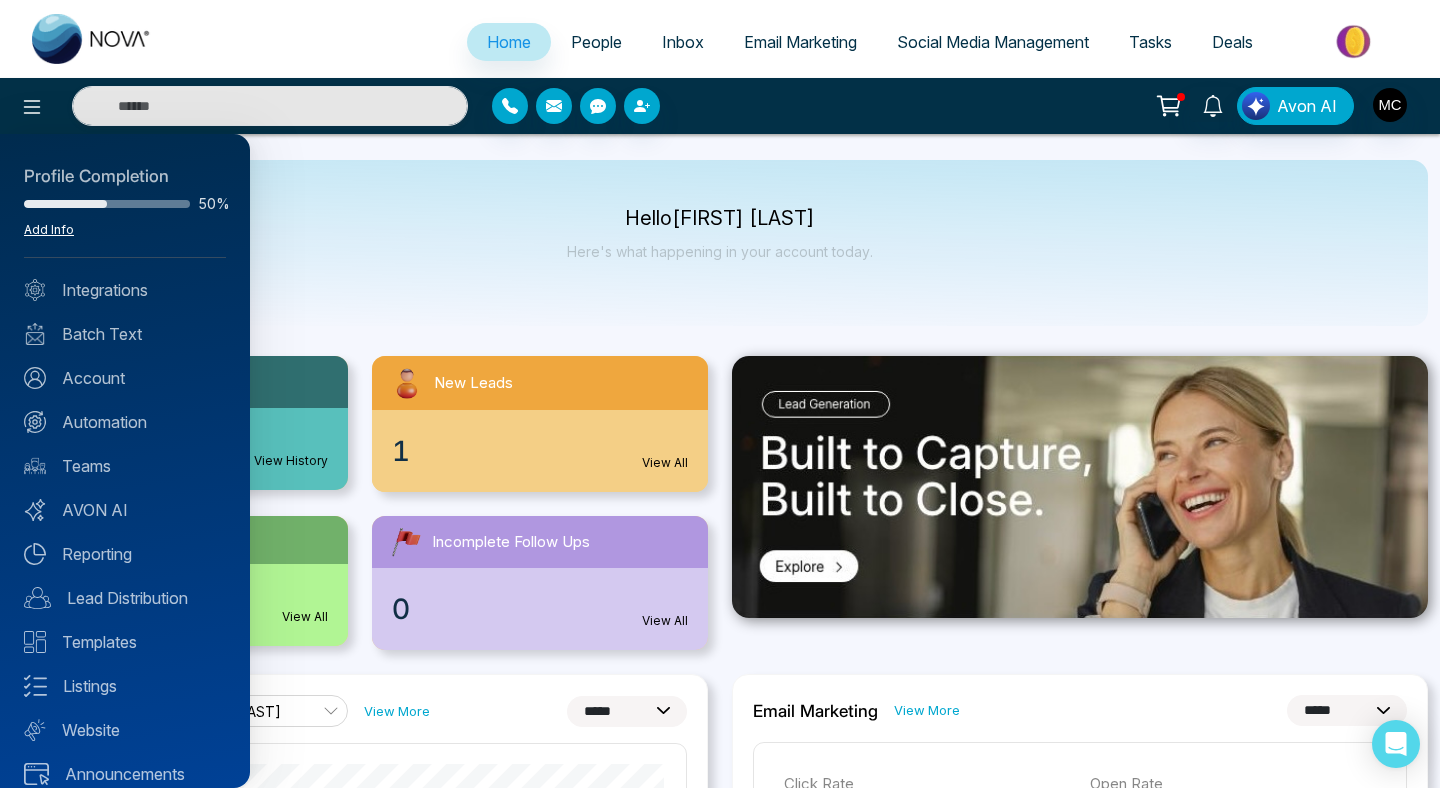 click on "Add Info" at bounding box center [49, 229] 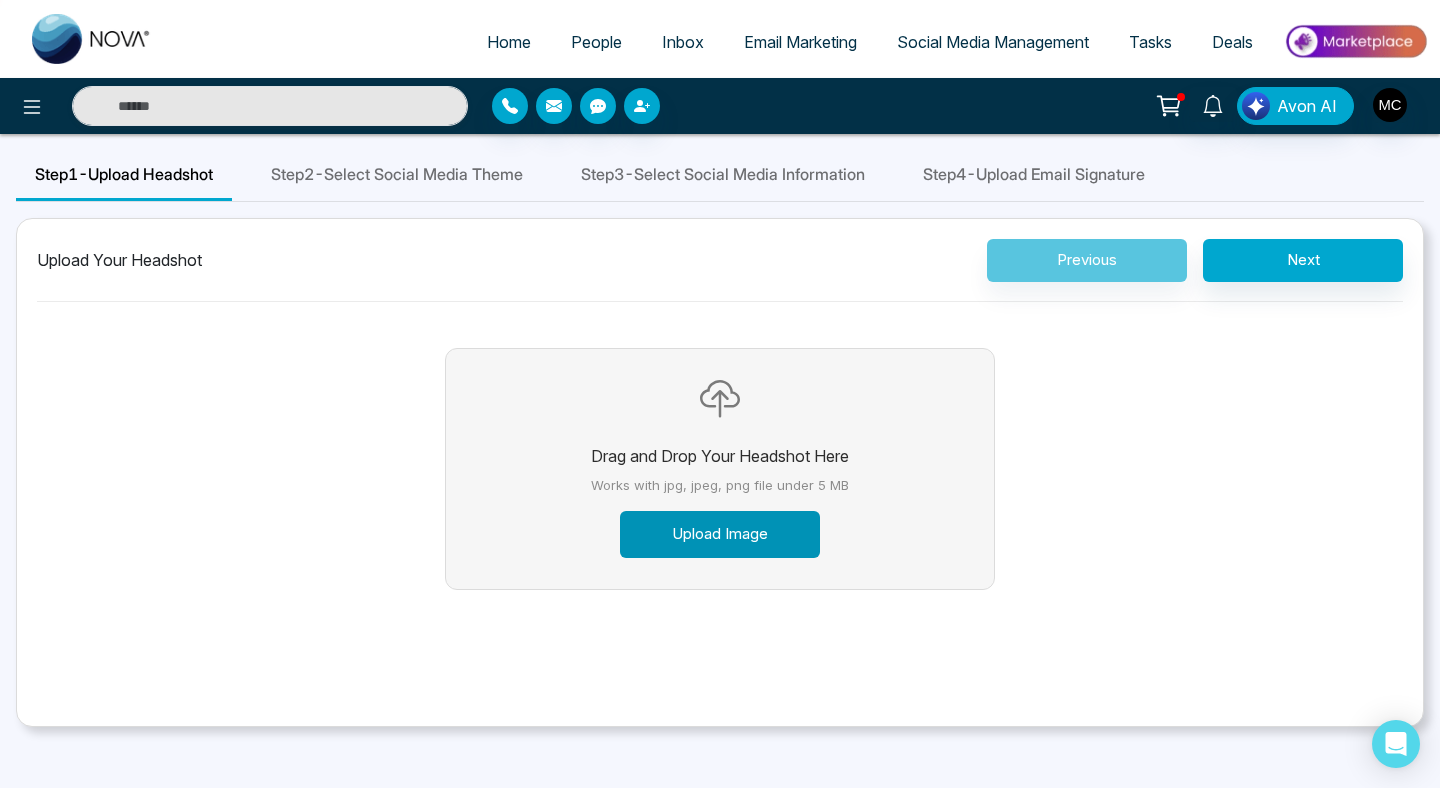 click on "Upload Image" at bounding box center (720, 534) 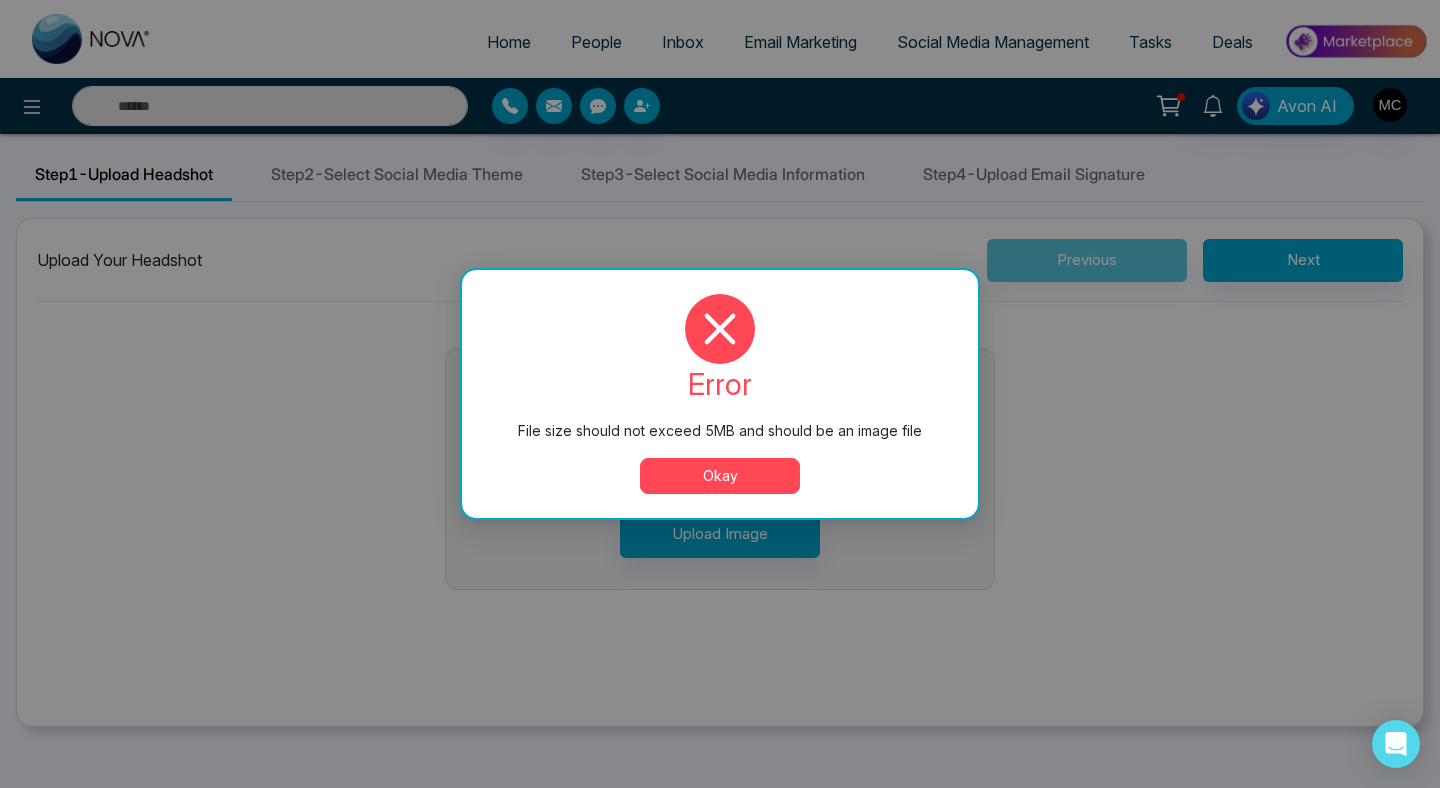 click on "Okay" at bounding box center [720, 476] 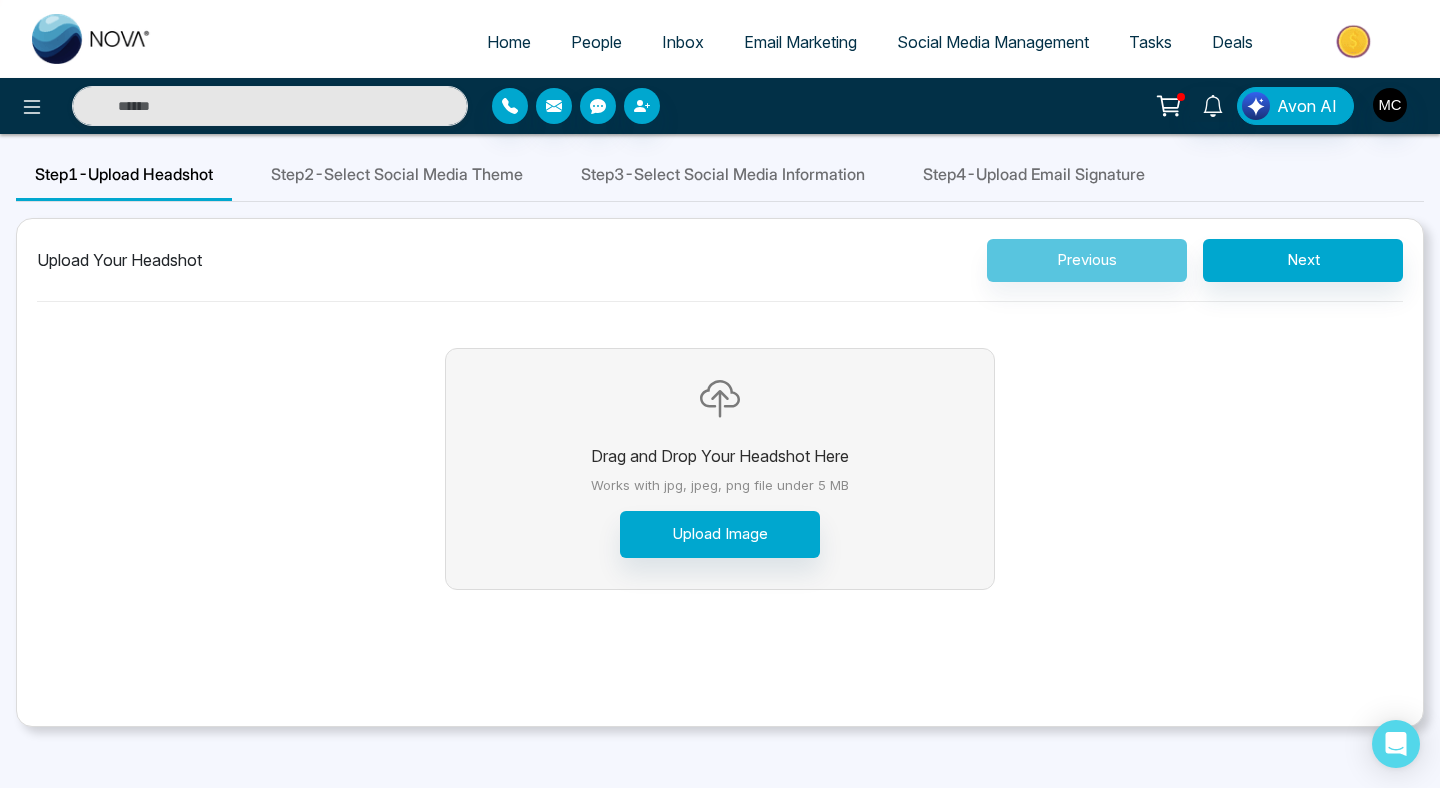 click on "Drag and Drop Your Headshot Here Works with jpg, jpeg, png file under 5 MB Upload Image" at bounding box center (720, 469) 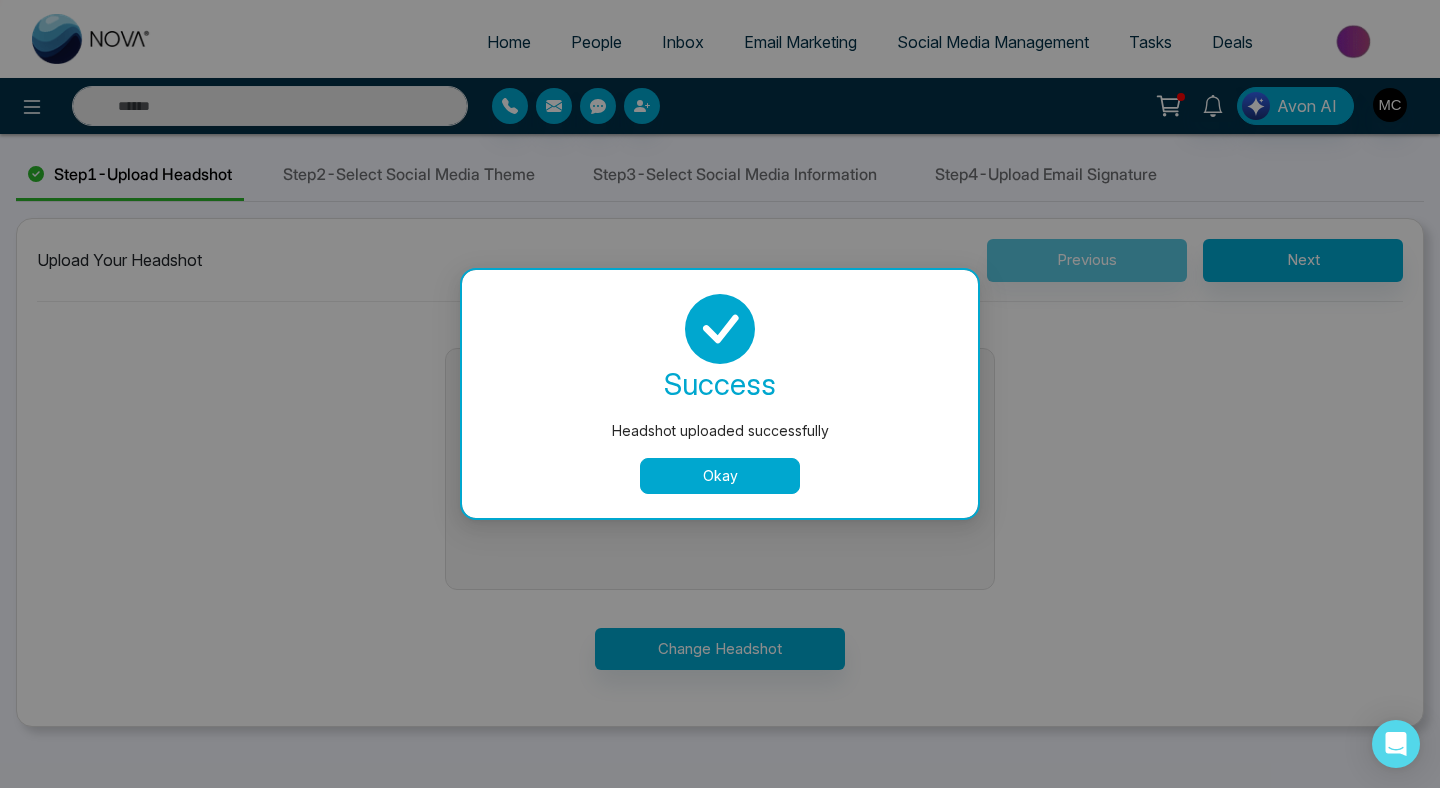 click on "Okay" at bounding box center [720, 476] 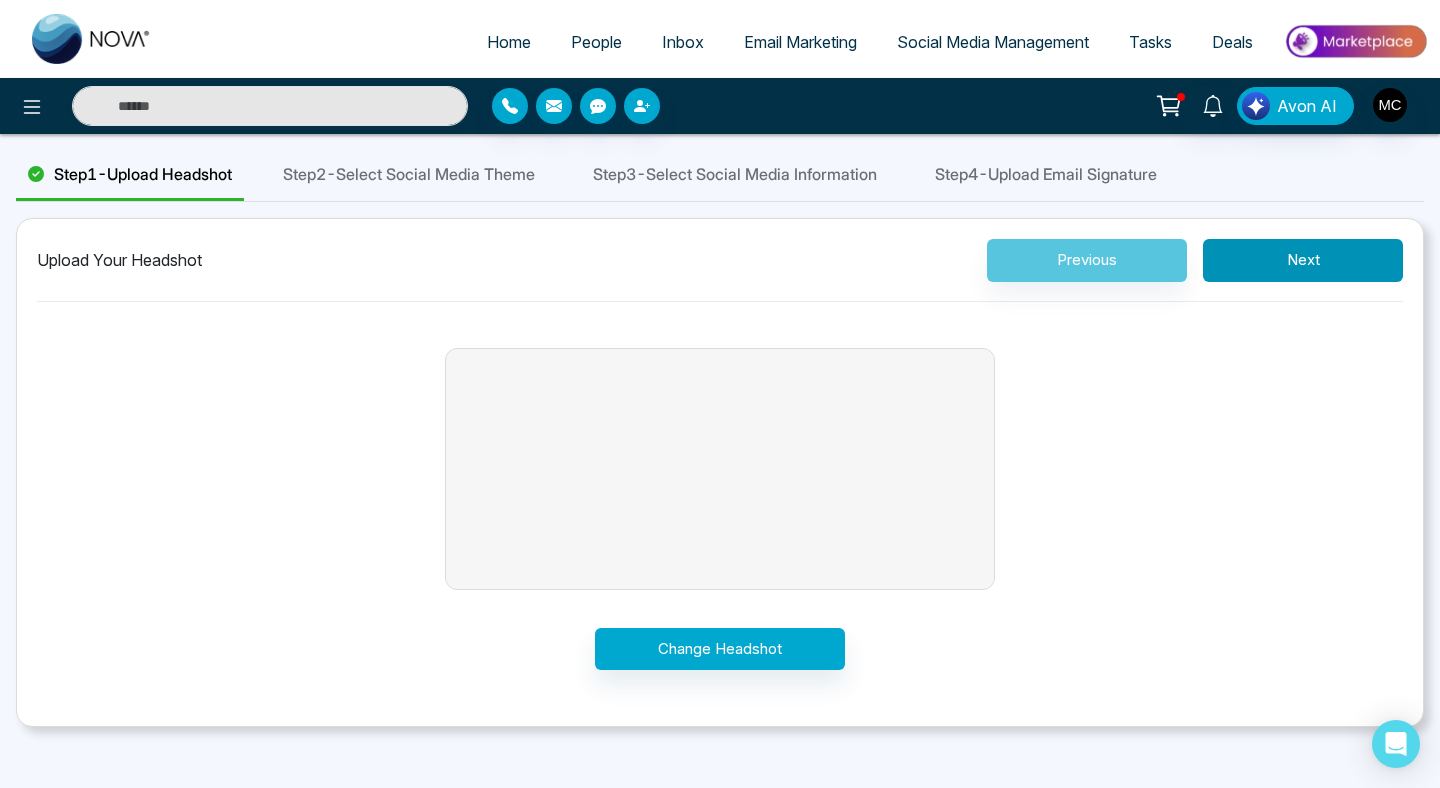 click on "Next" at bounding box center [1303, 260] 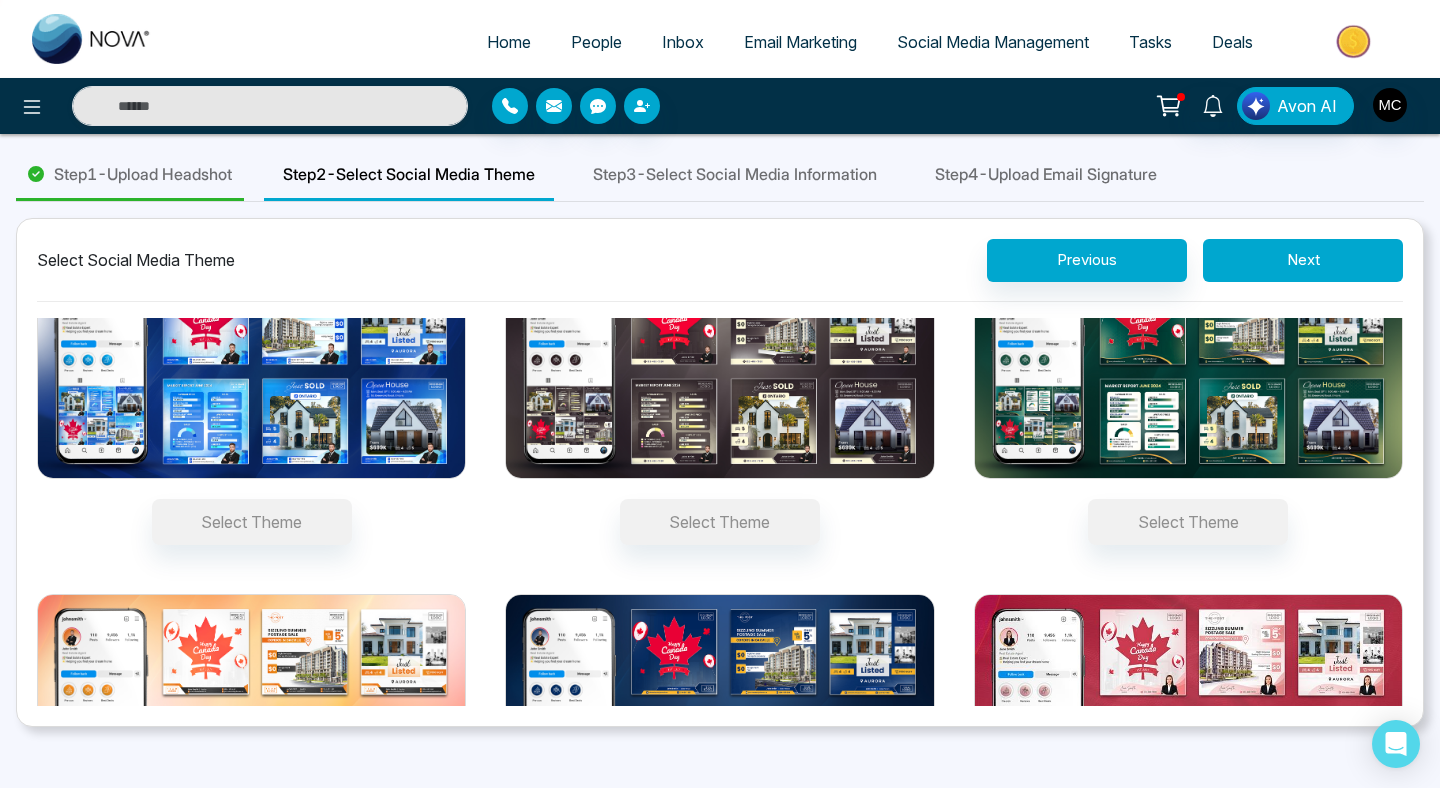 scroll, scrollTop: 271, scrollLeft: 0, axis: vertical 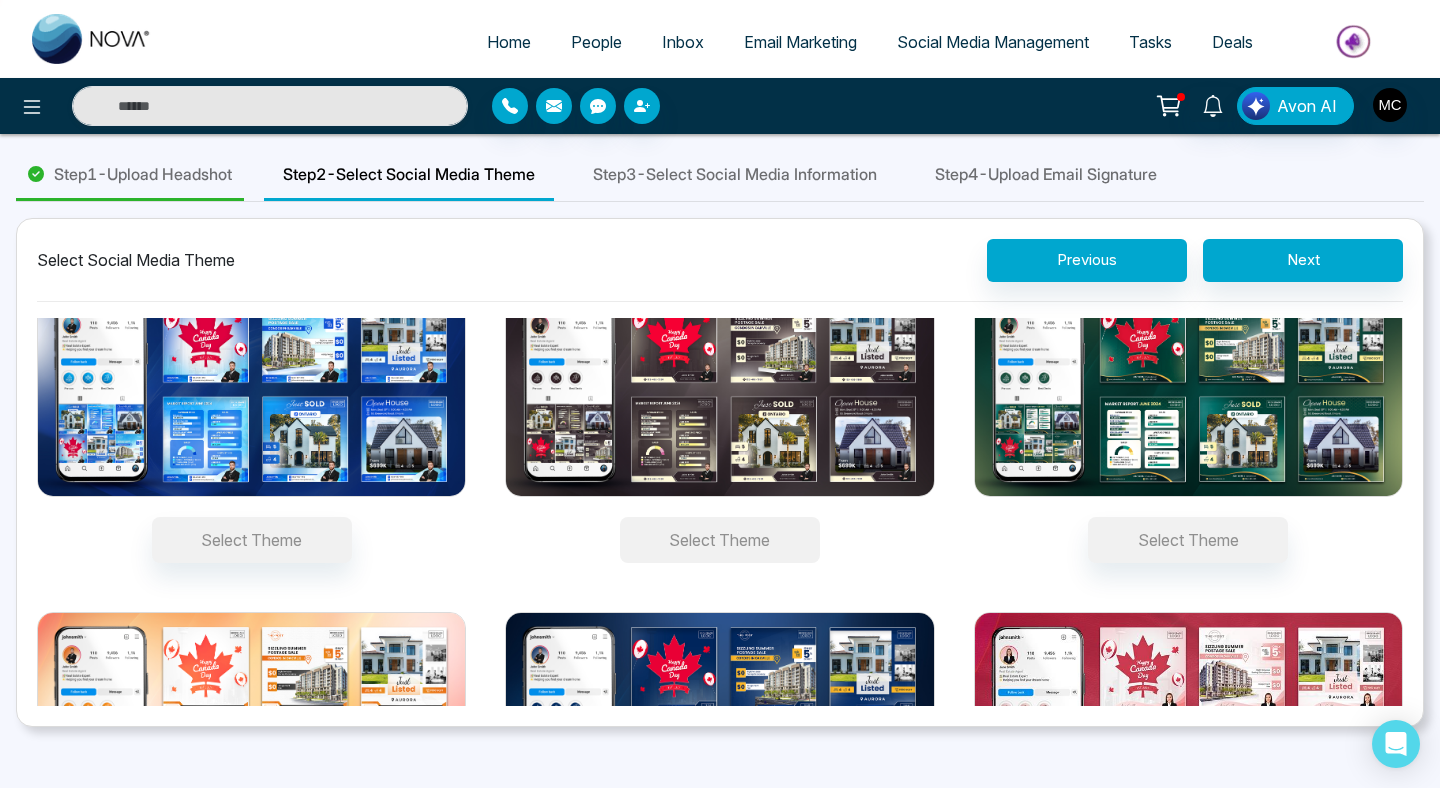 click on "Select Theme" at bounding box center [720, 540] 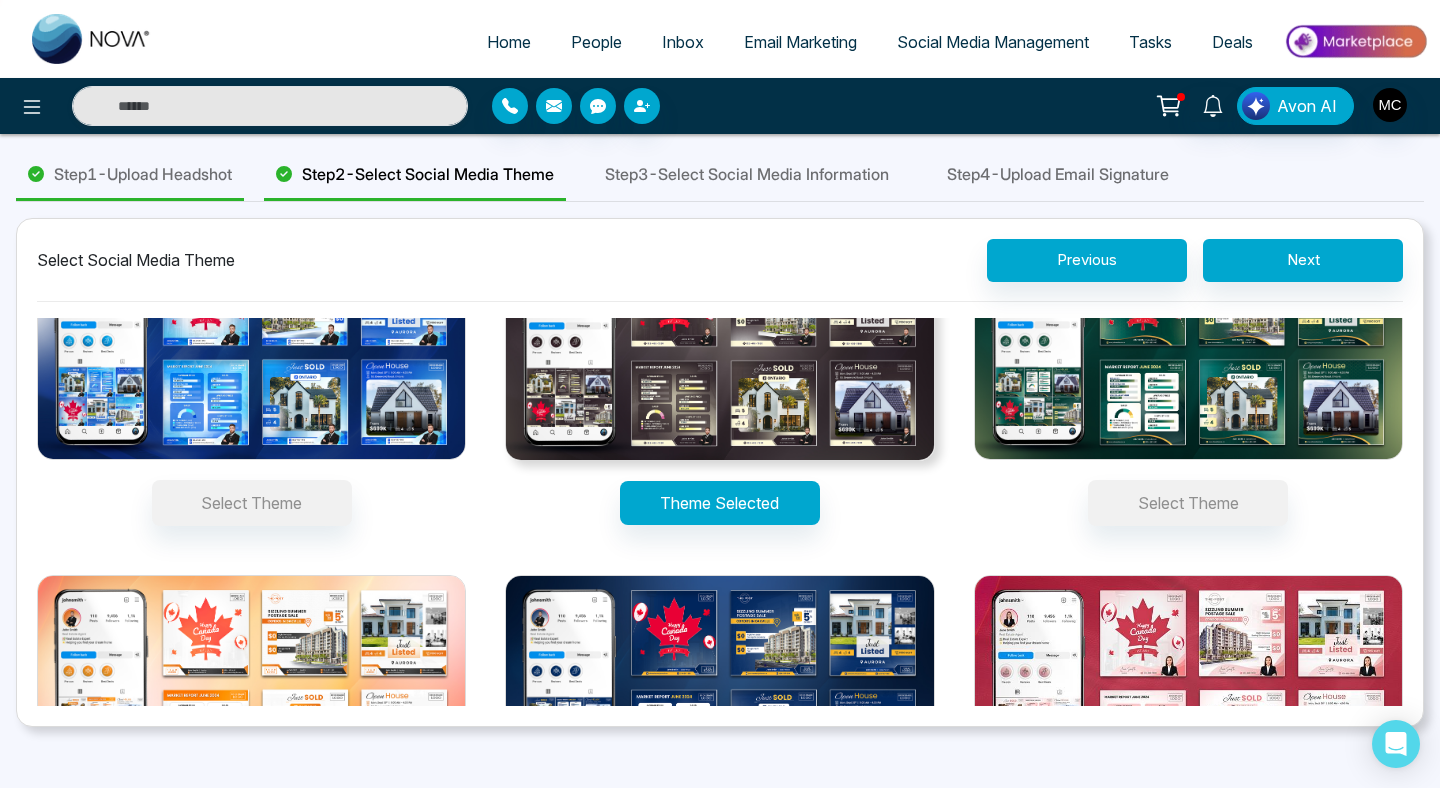 scroll, scrollTop: 46, scrollLeft: 0, axis: vertical 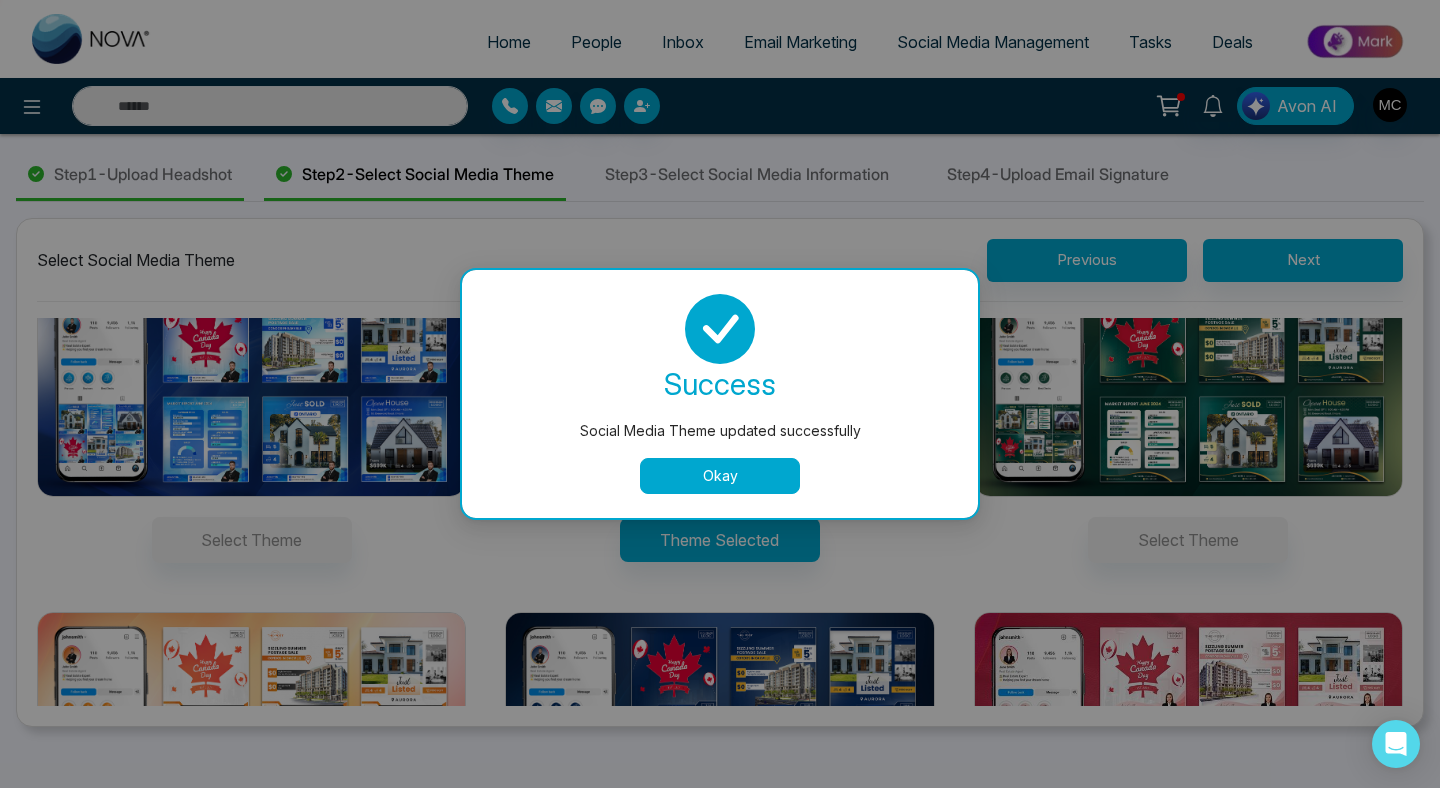 click on "Social Media Theme updated successfully" at bounding box center [720, 431] 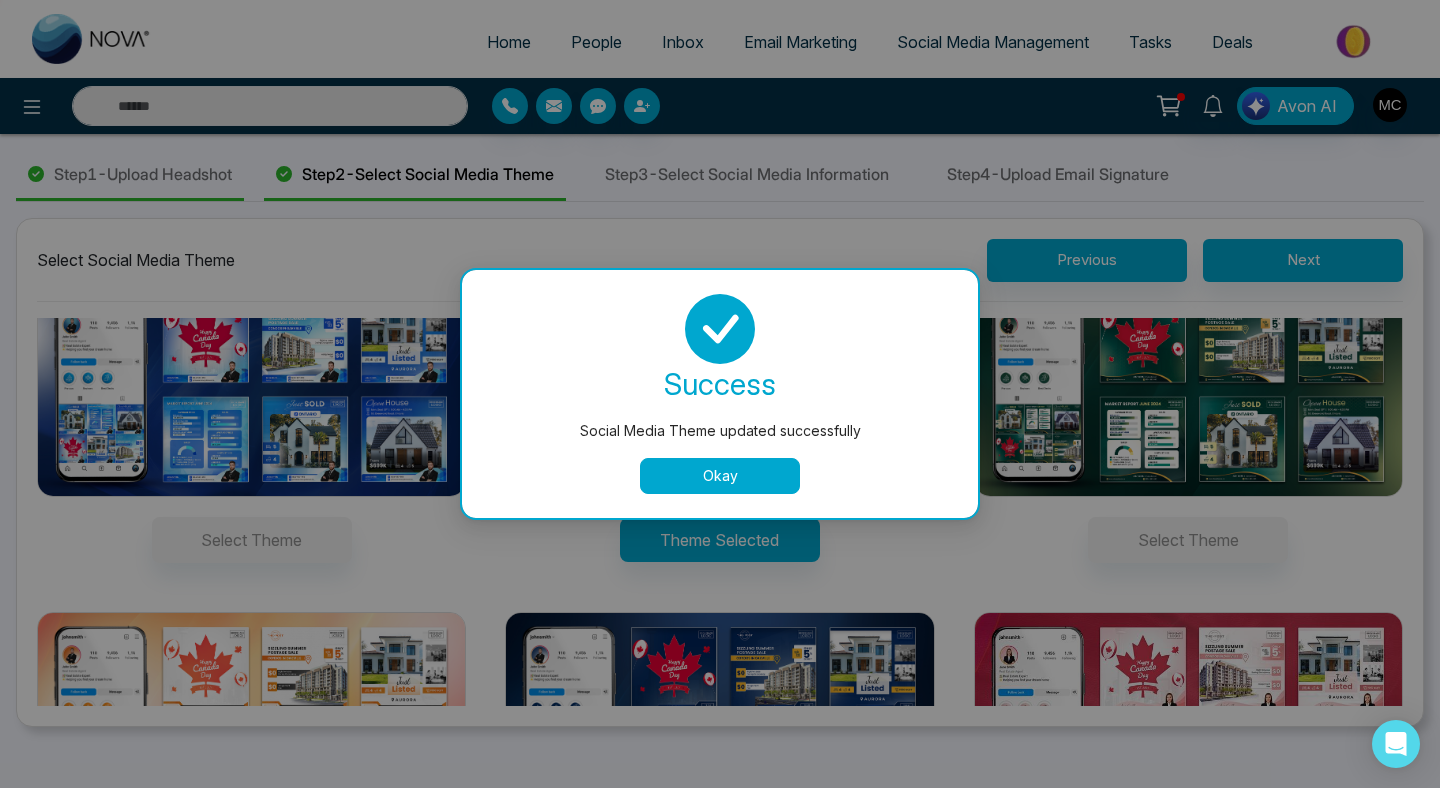 click on "Okay" at bounding box center (720, 476) 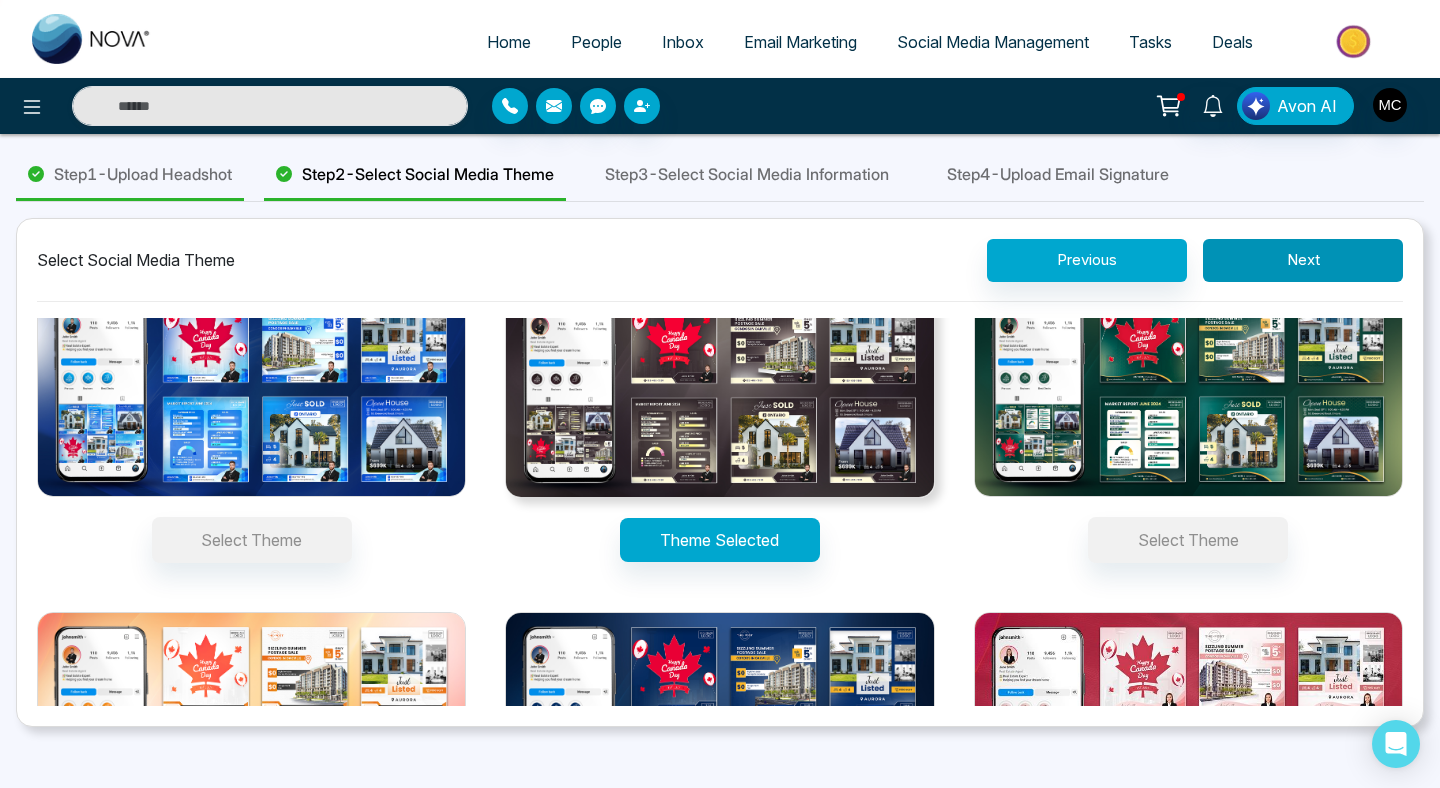 click on "Next" at bounding box center (1303, 260) 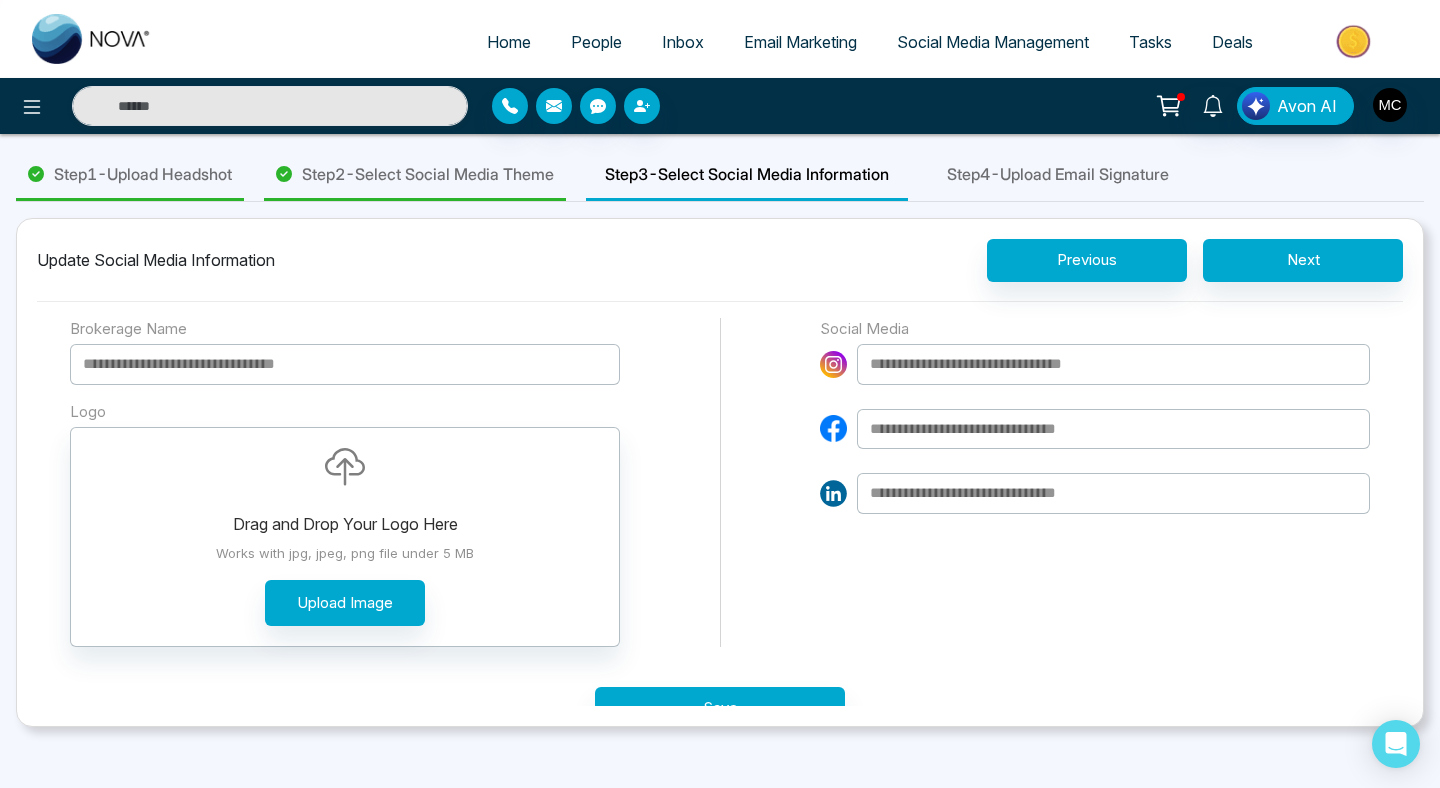 click at bounding box center [1113, 364] 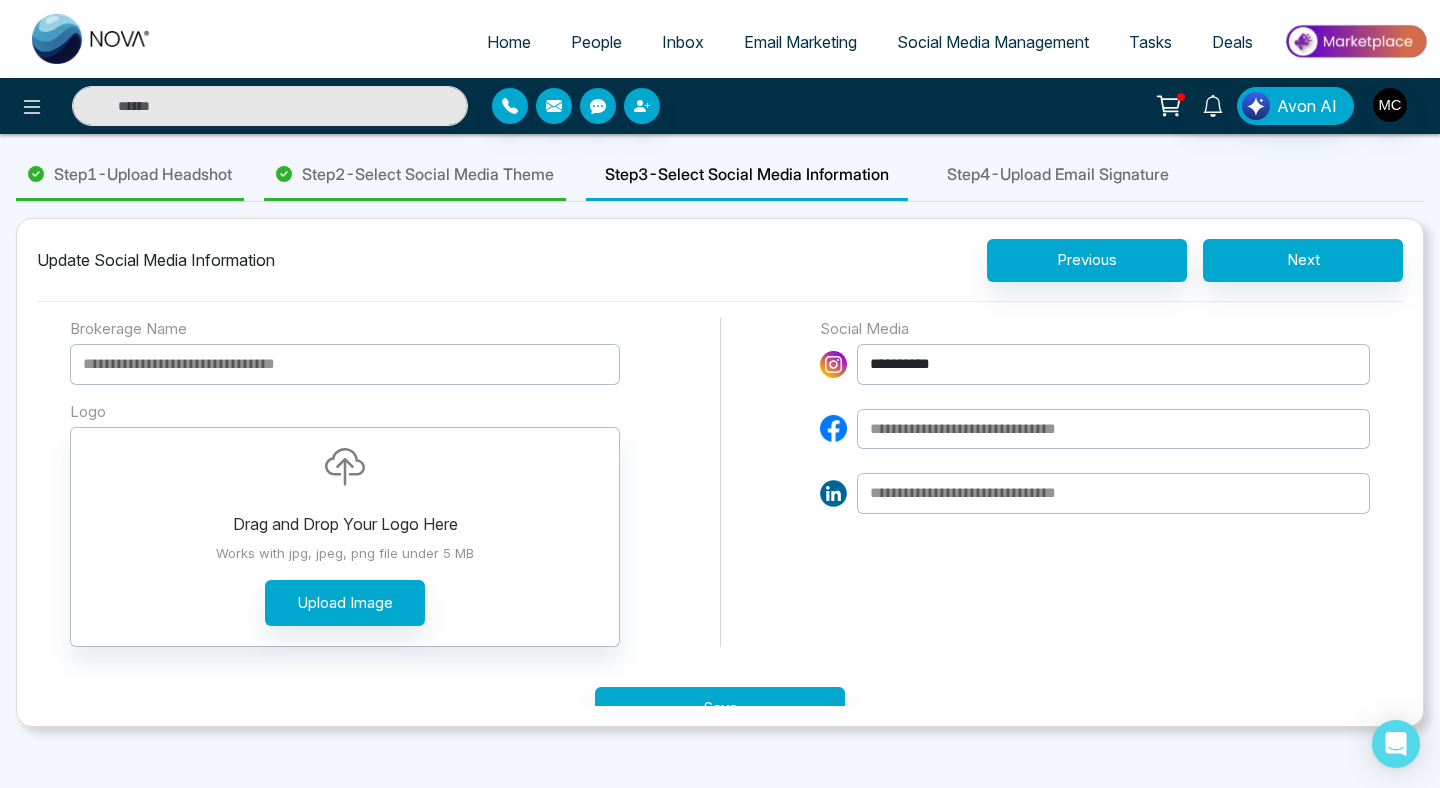 type on "**********" 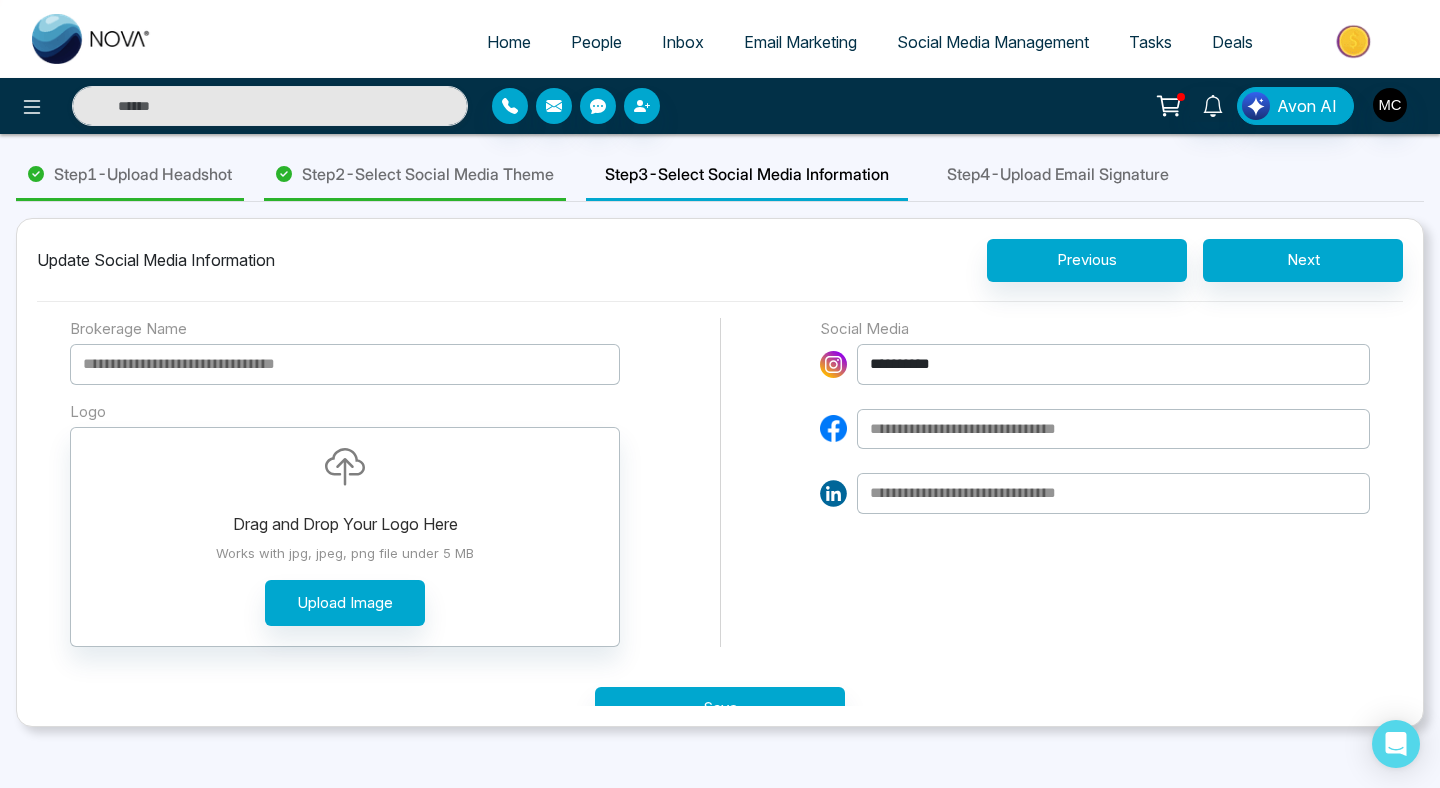 click at bounding box center [1113, 429] 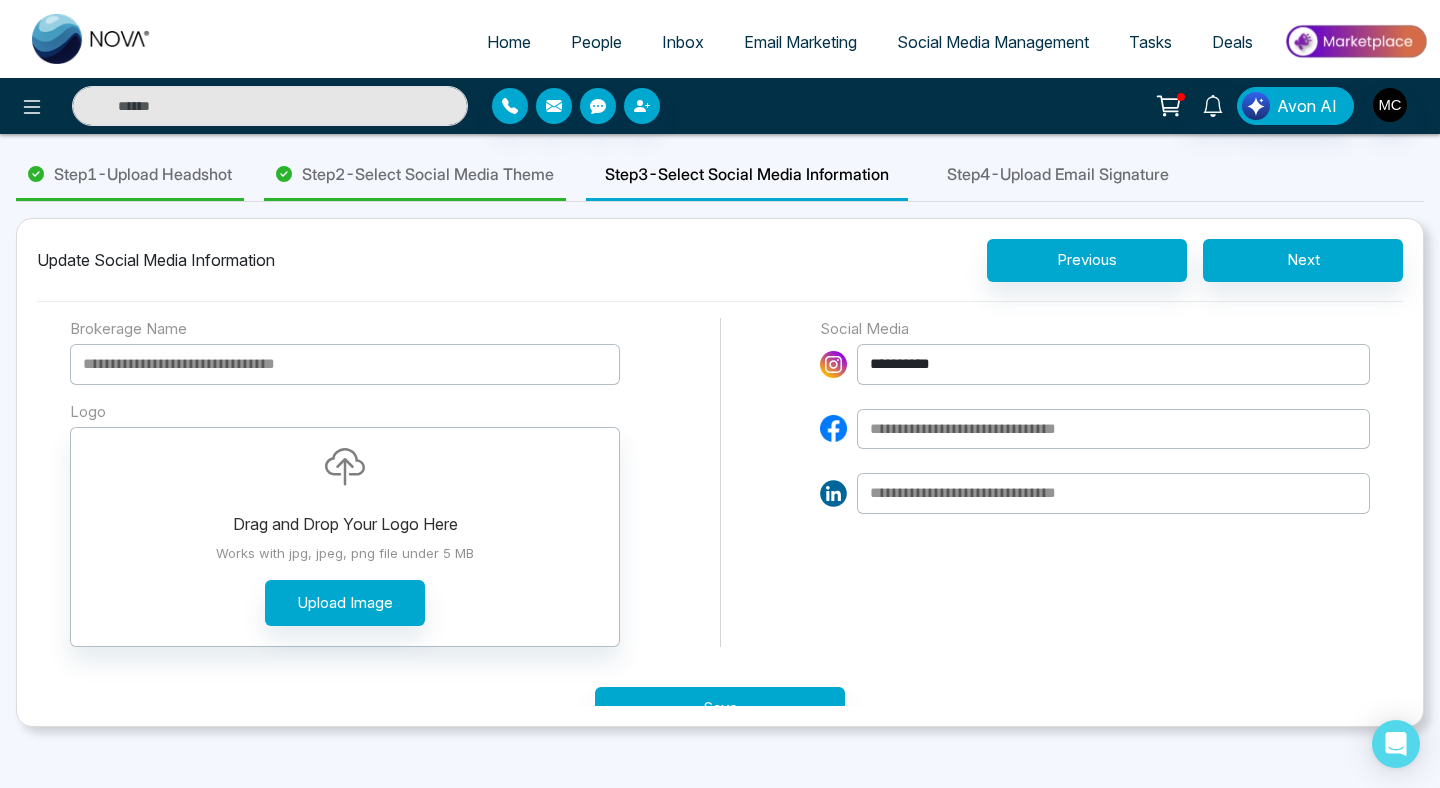 click at bounding box center (1113, 429) 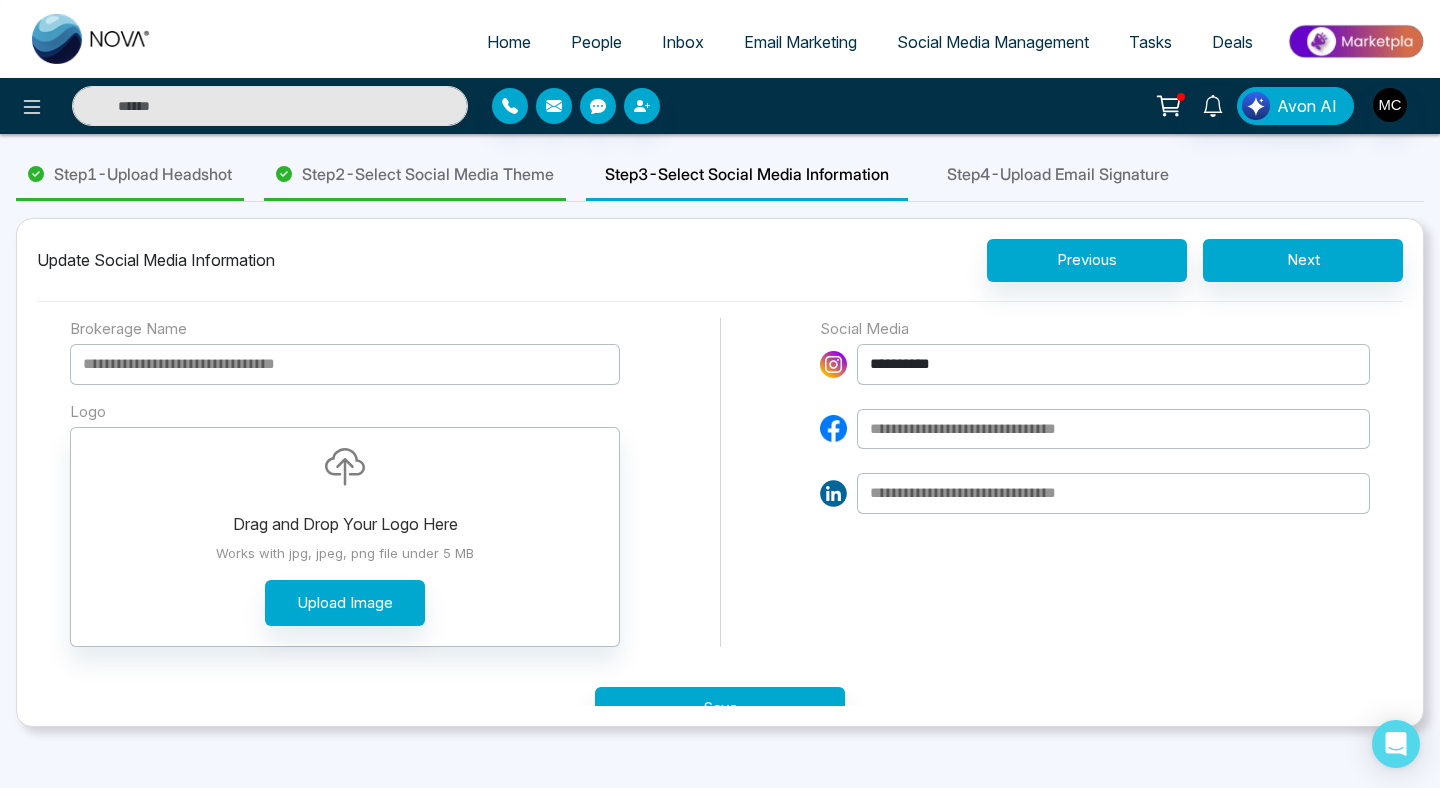 paste on "**********" 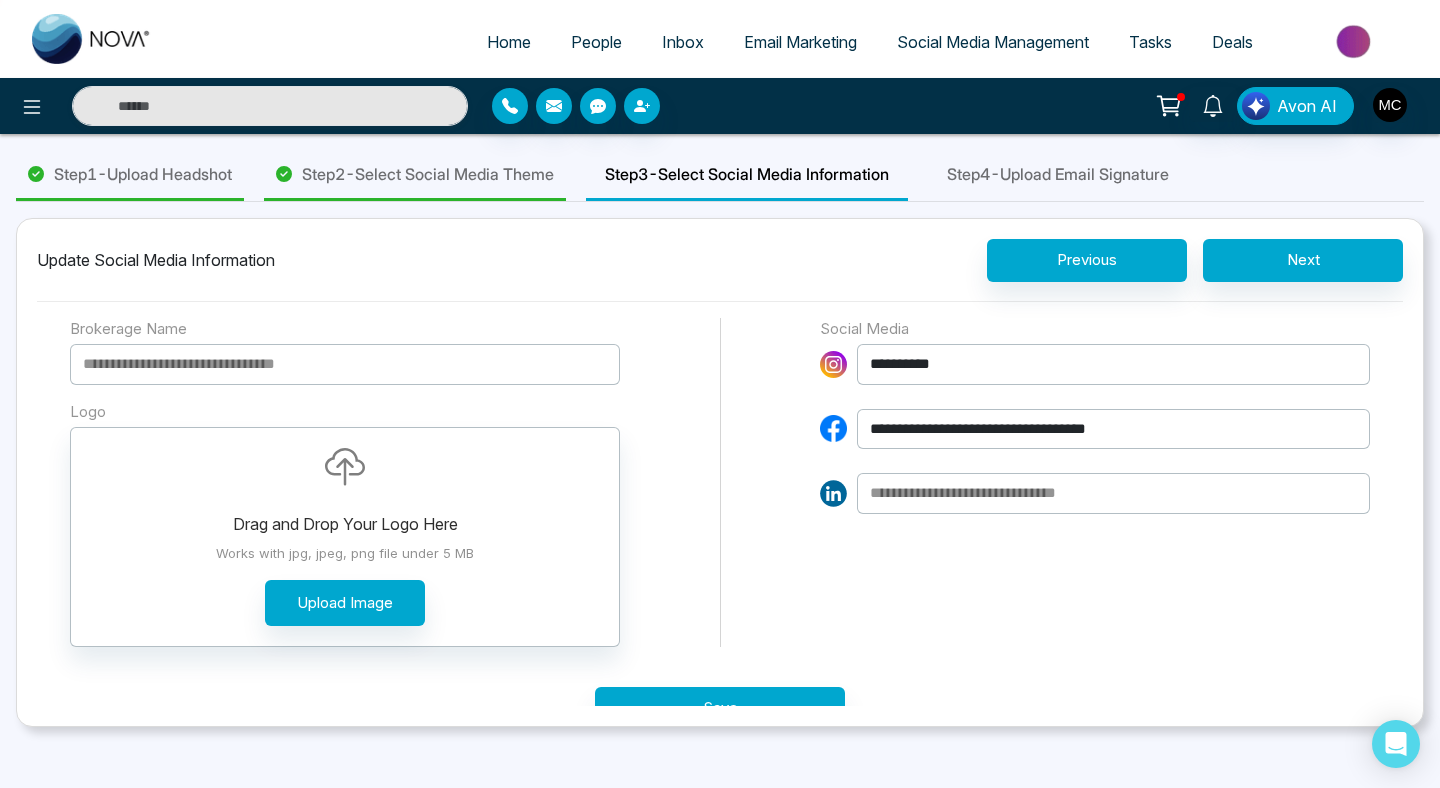 type on "**********" 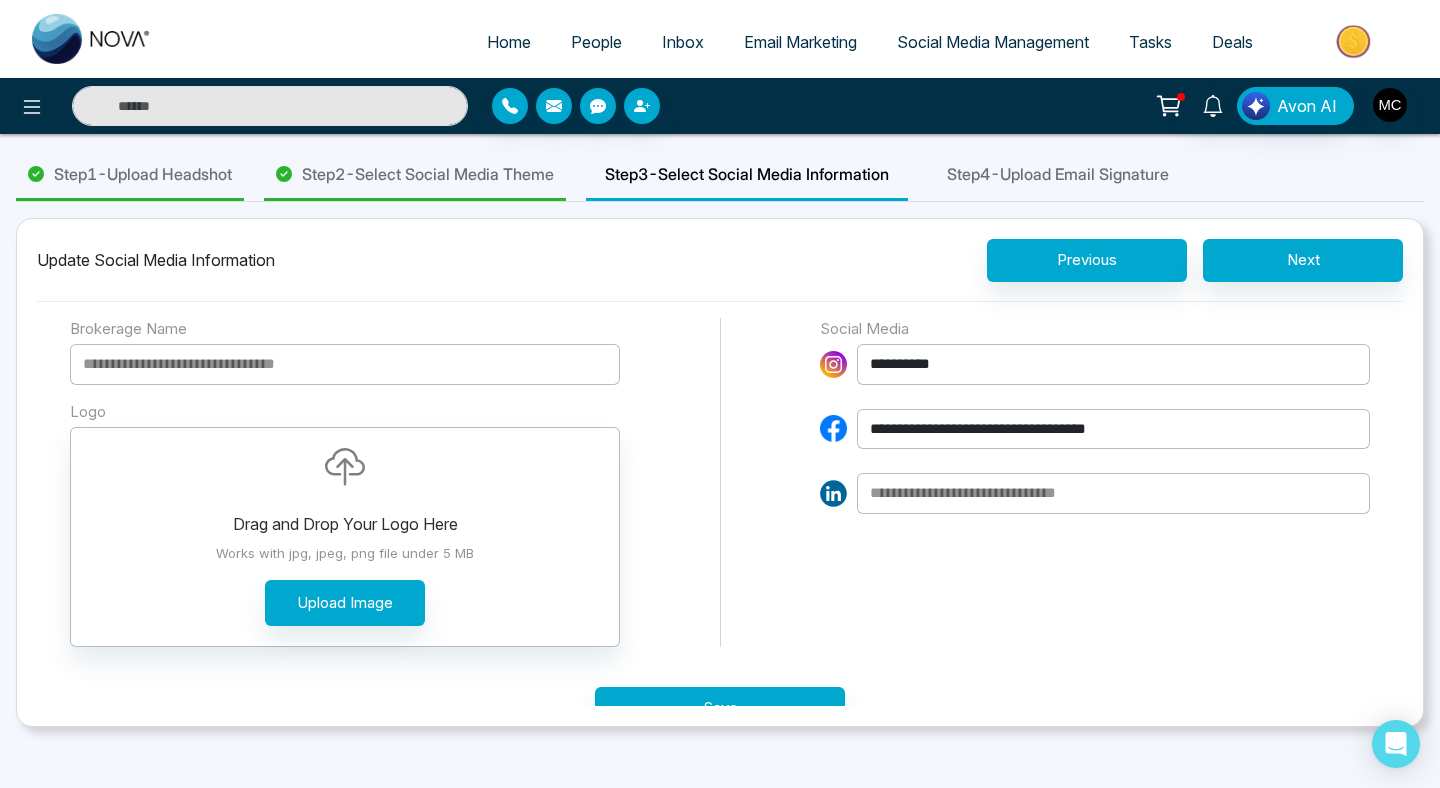 click on "**********" at bounding box center [1113, 364] 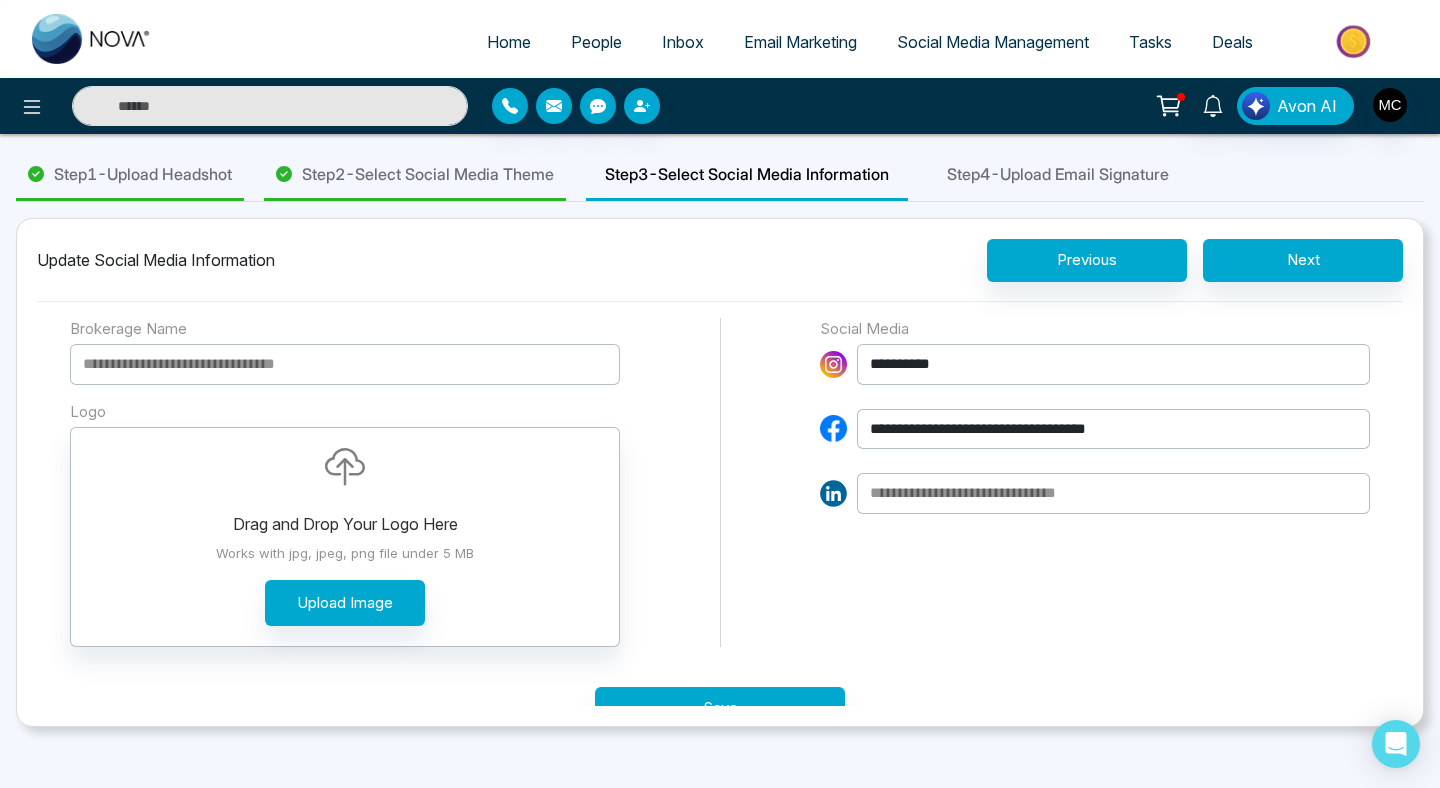click on "**********" at bounding box center (1113, 364) 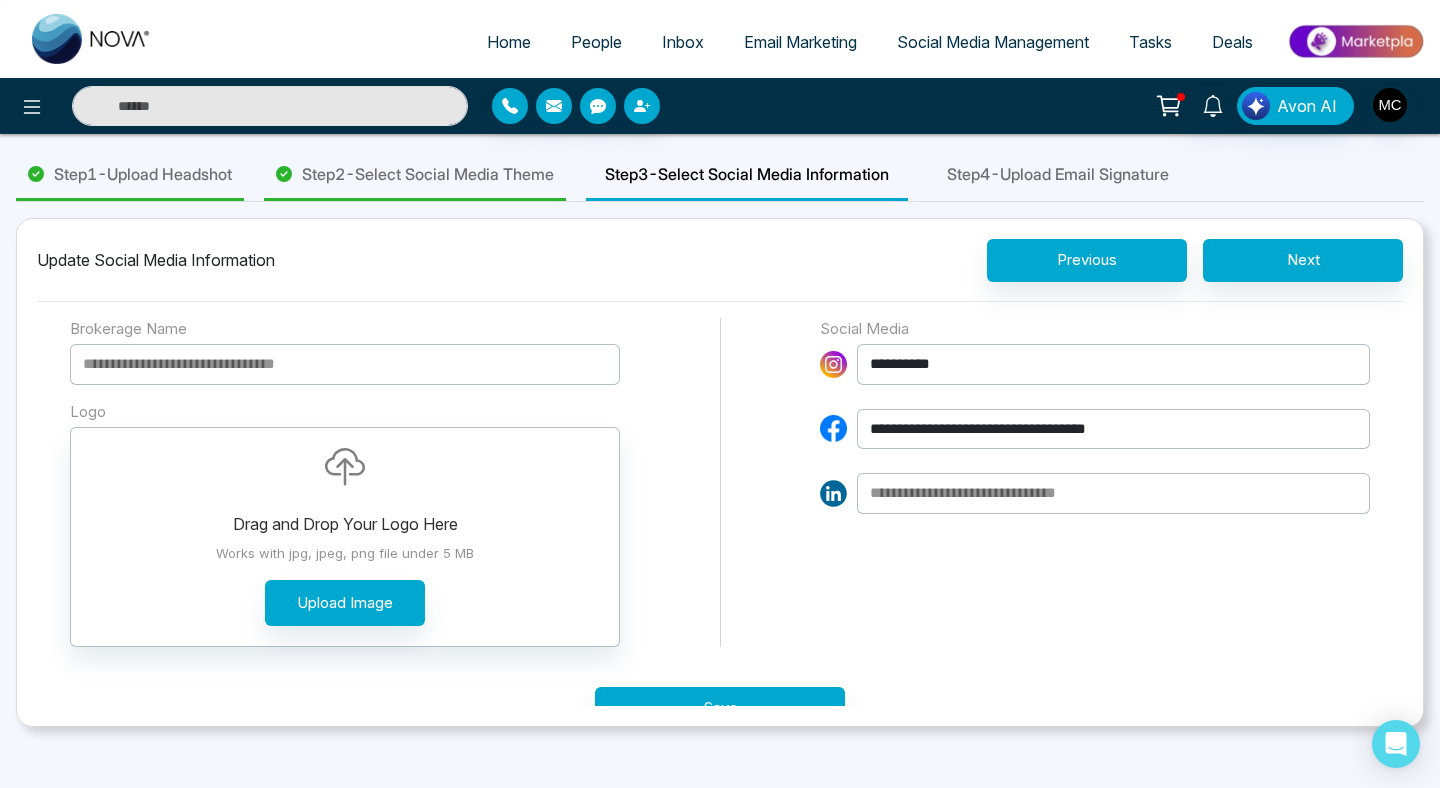 click on "**********" at bounding box center (1113, 364) 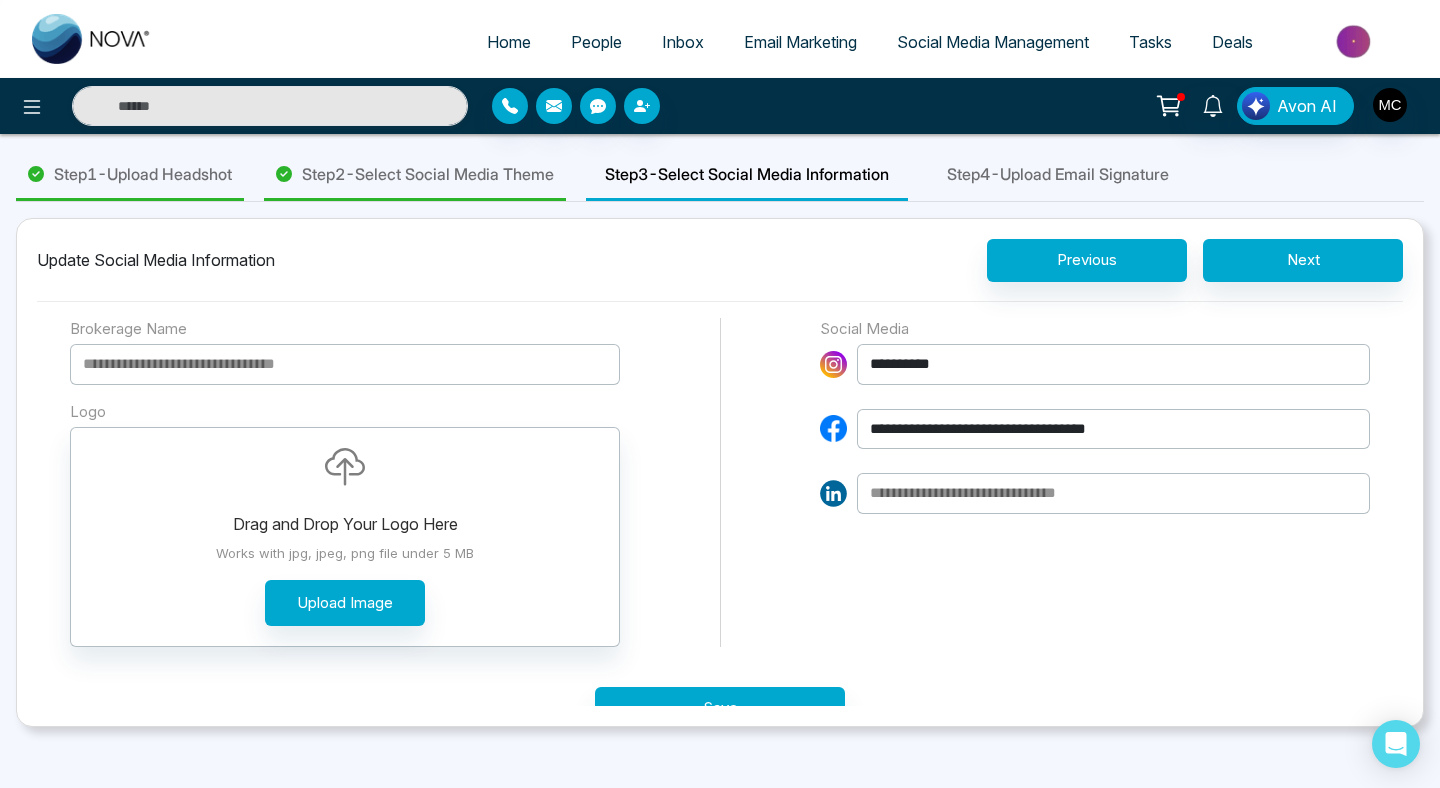 paste on "**********" 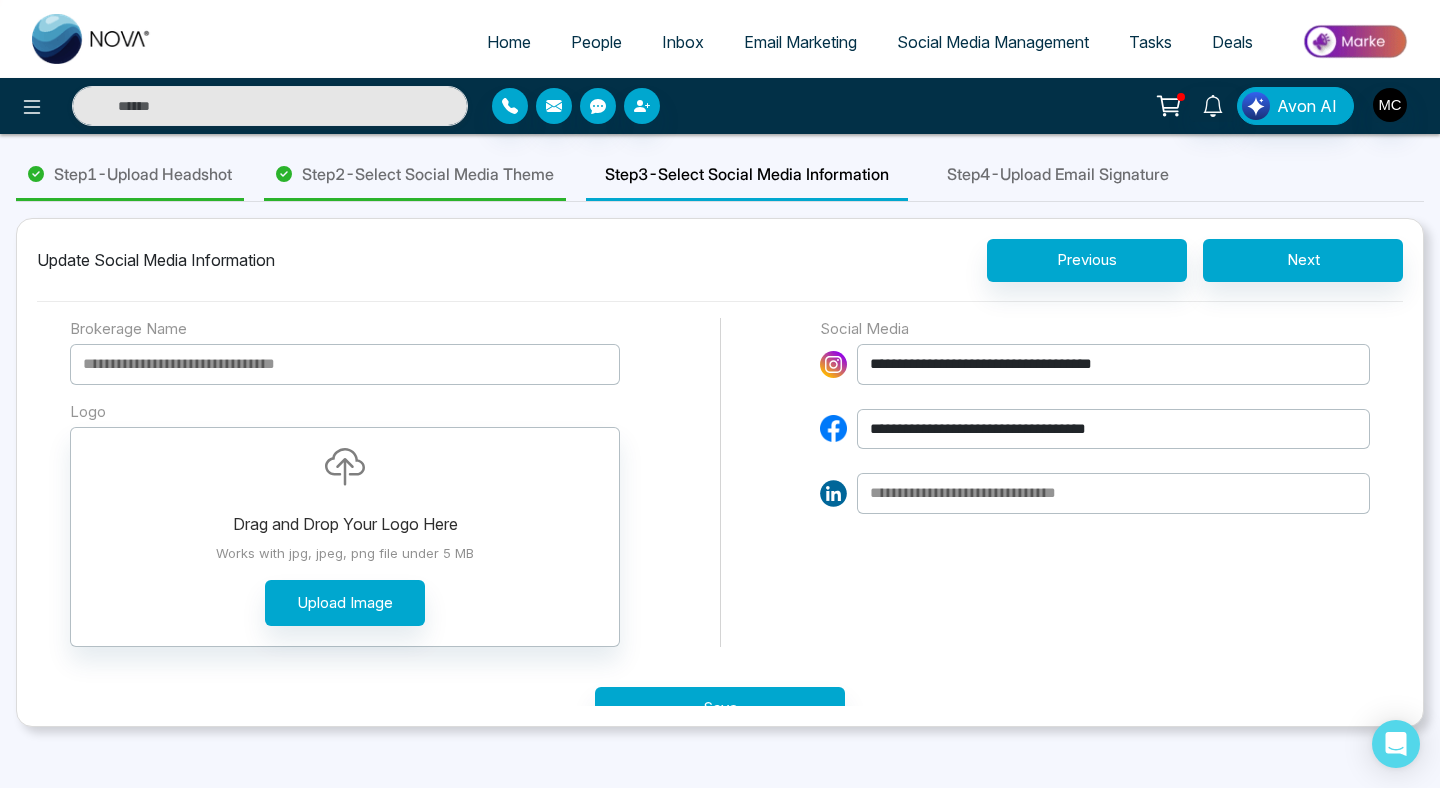 type on "**********" 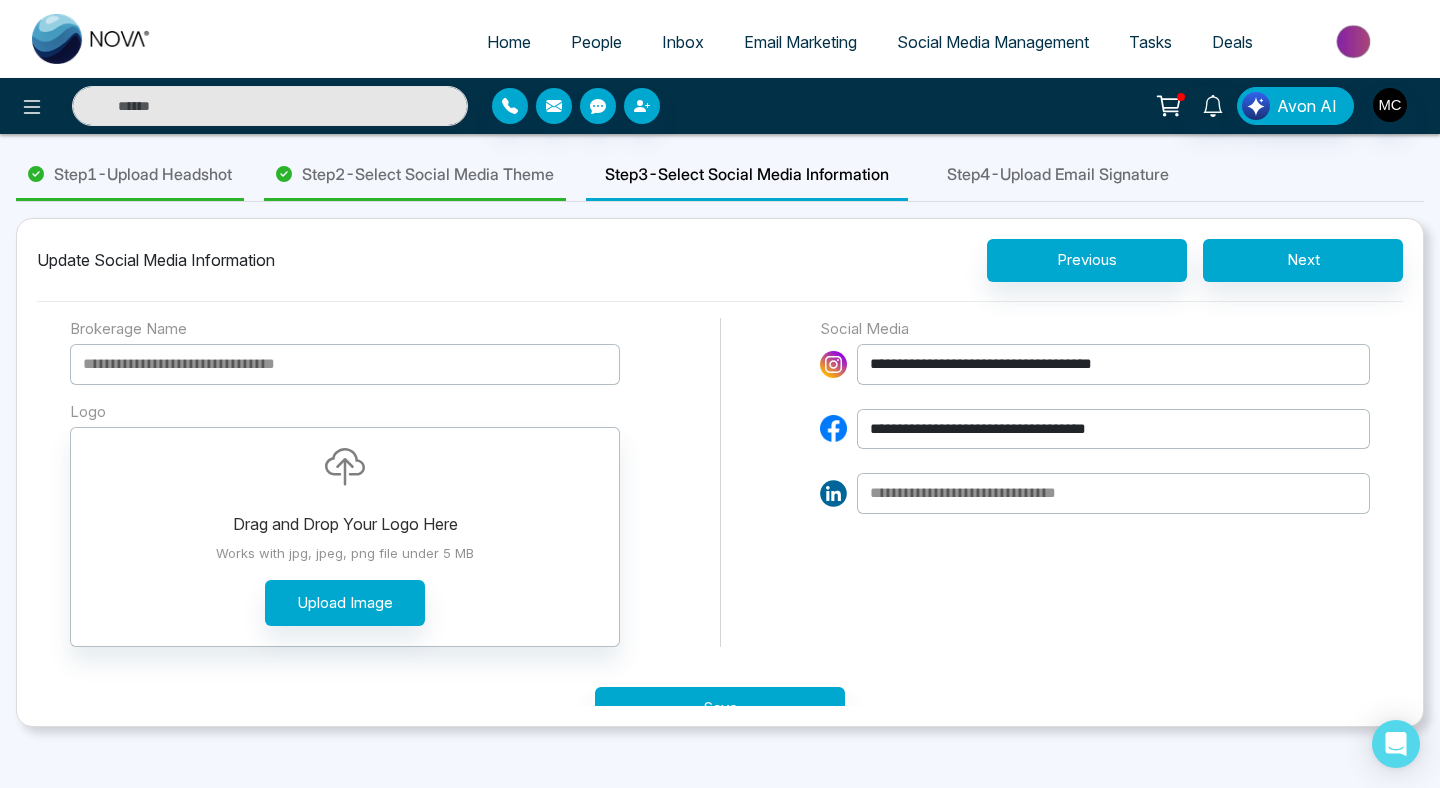 click at bounding box center (345, 364) 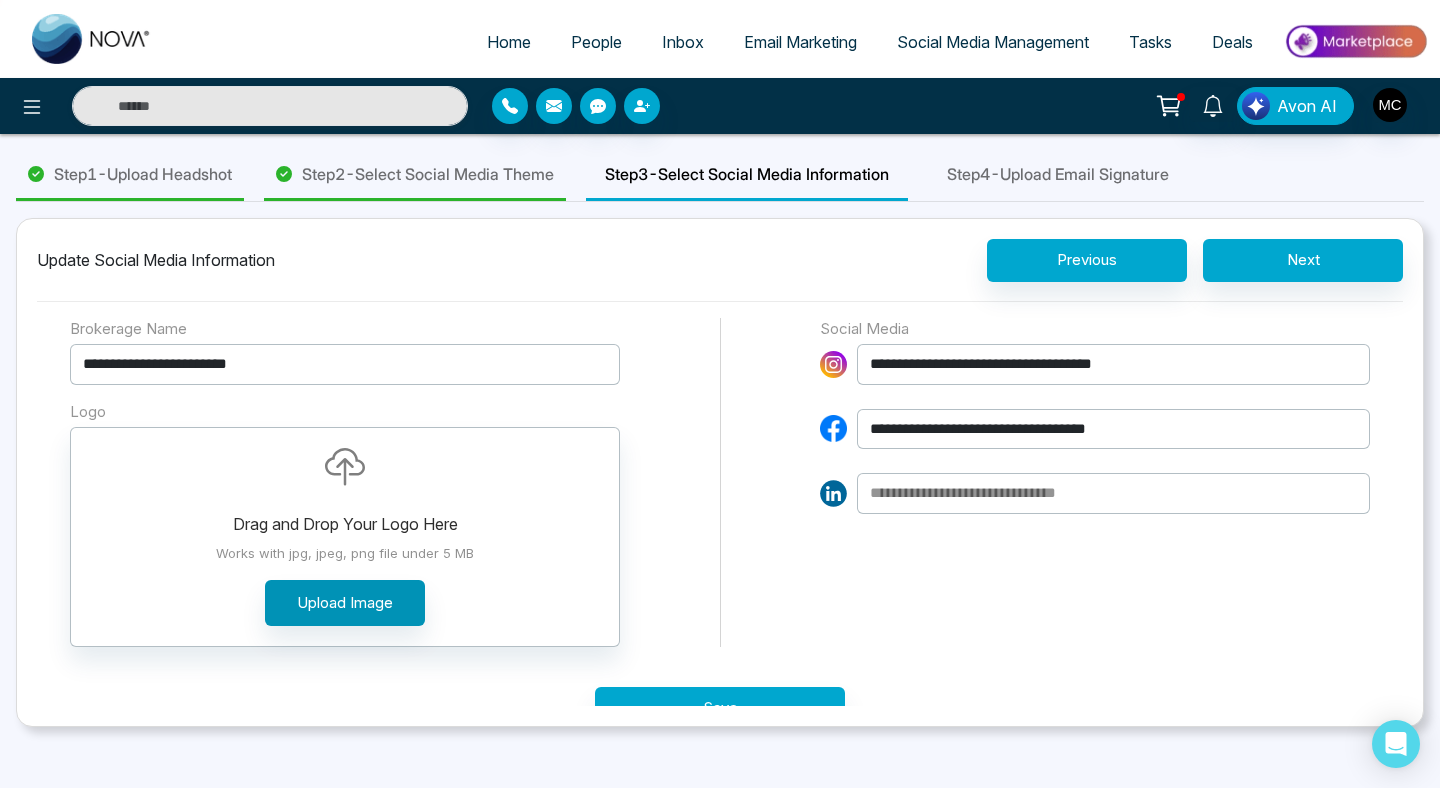 type on "**********" 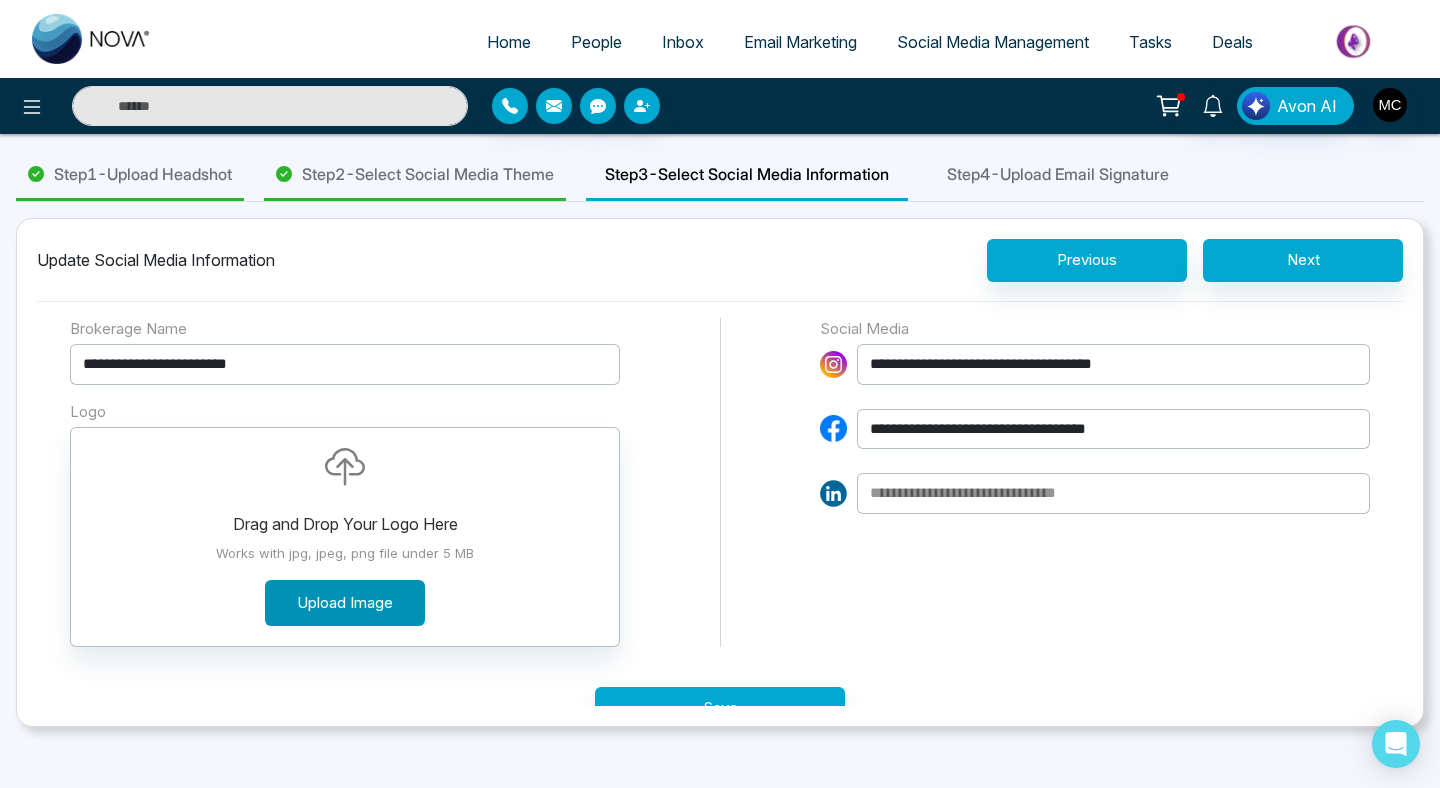 click on "Upload Image" at bounding box center [345, 603] 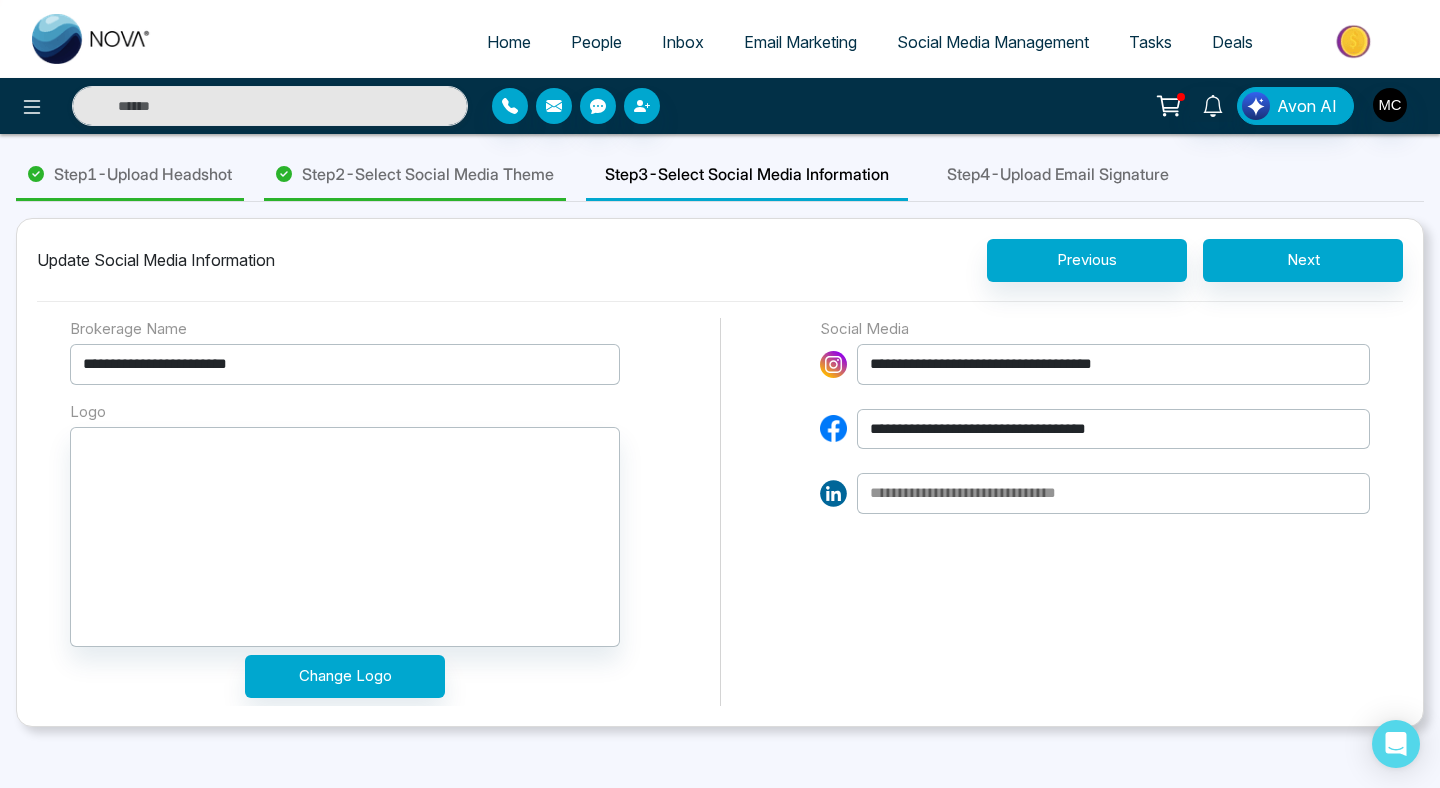 click on "**********" at bounding box center (720, 512) 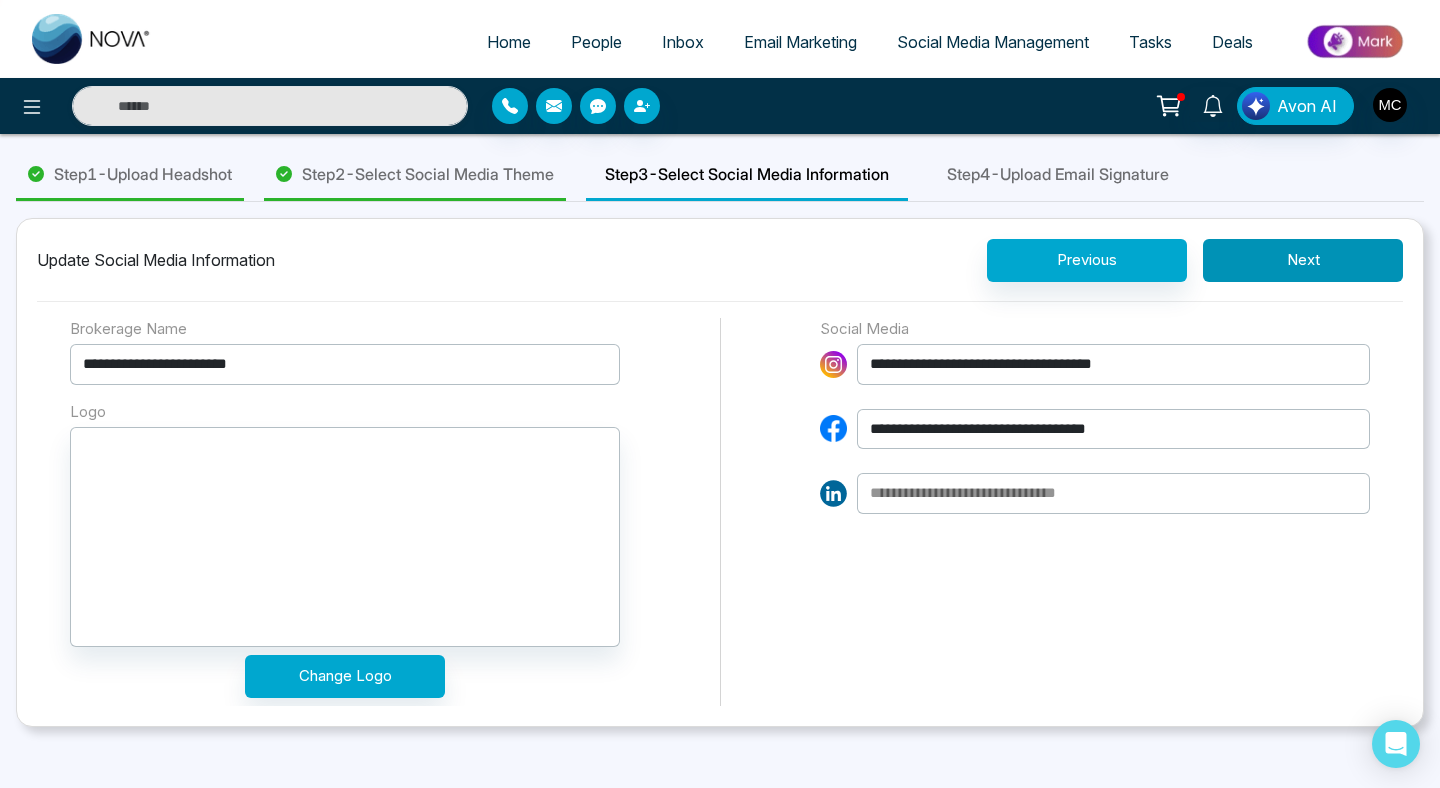 click on "Next" at bounding box center (1303, 260) 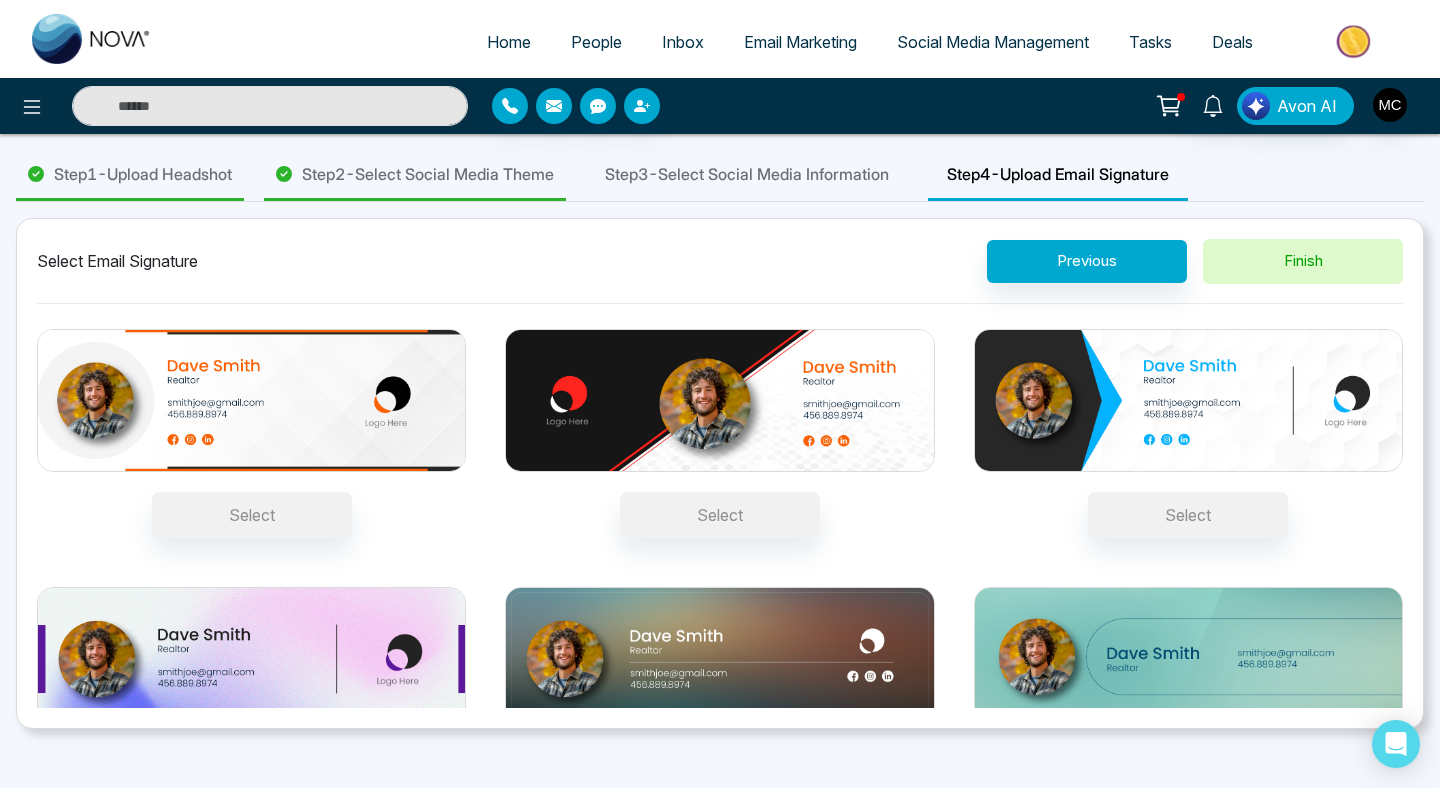 scroll, scrollTop: 0, scrollLeft: 0, axis: both 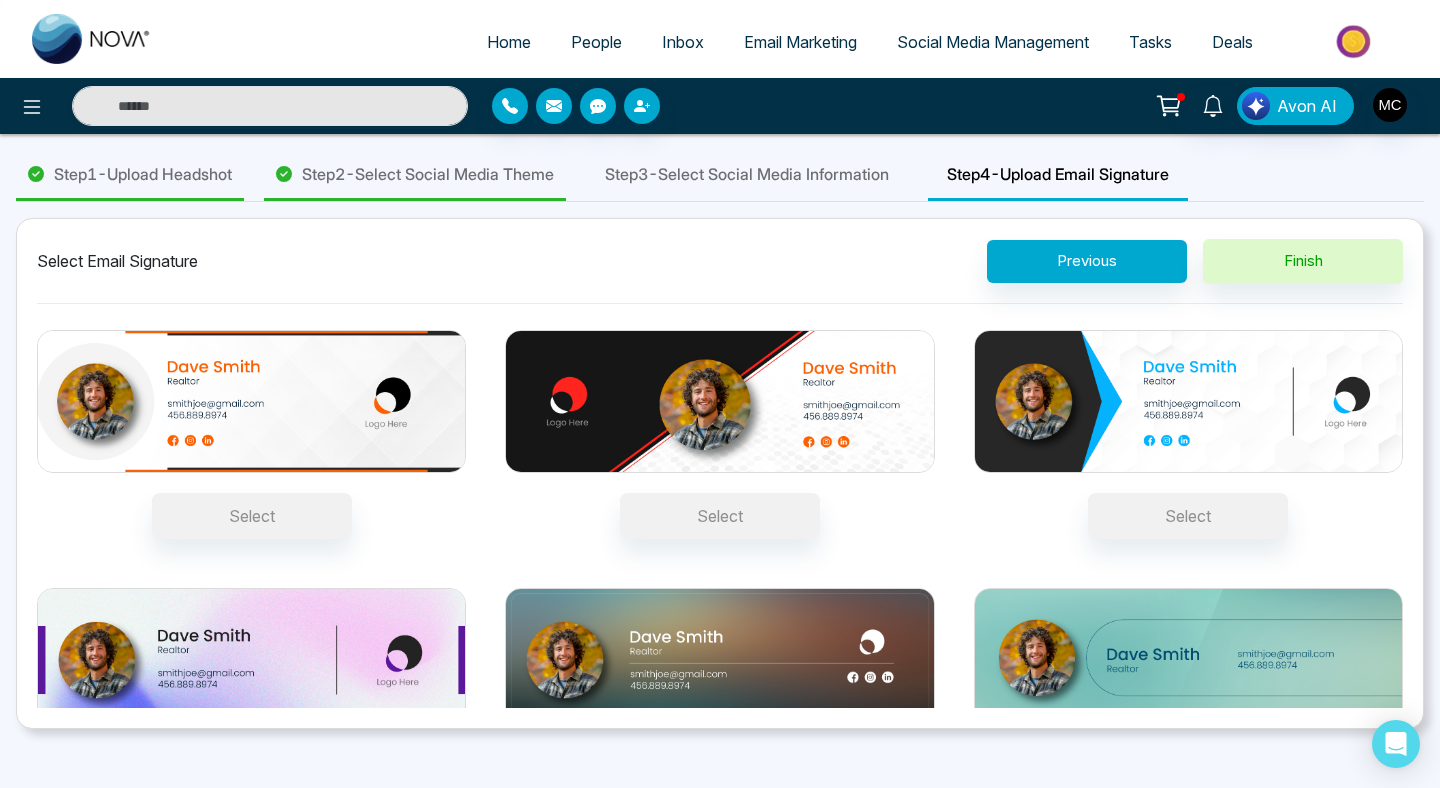 click at bounding box center [251, 402] 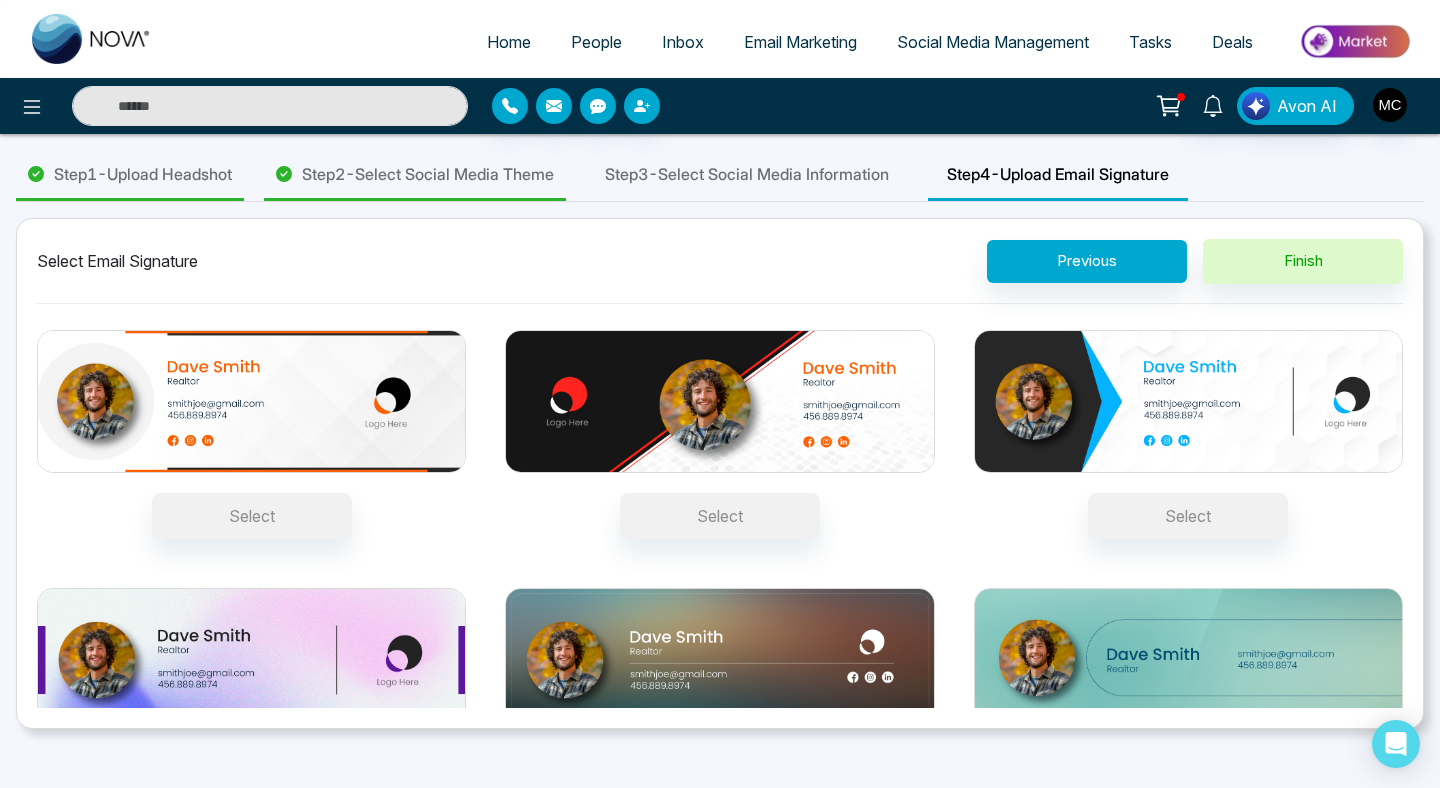 click on "Select" at bounding box center (252, 516) 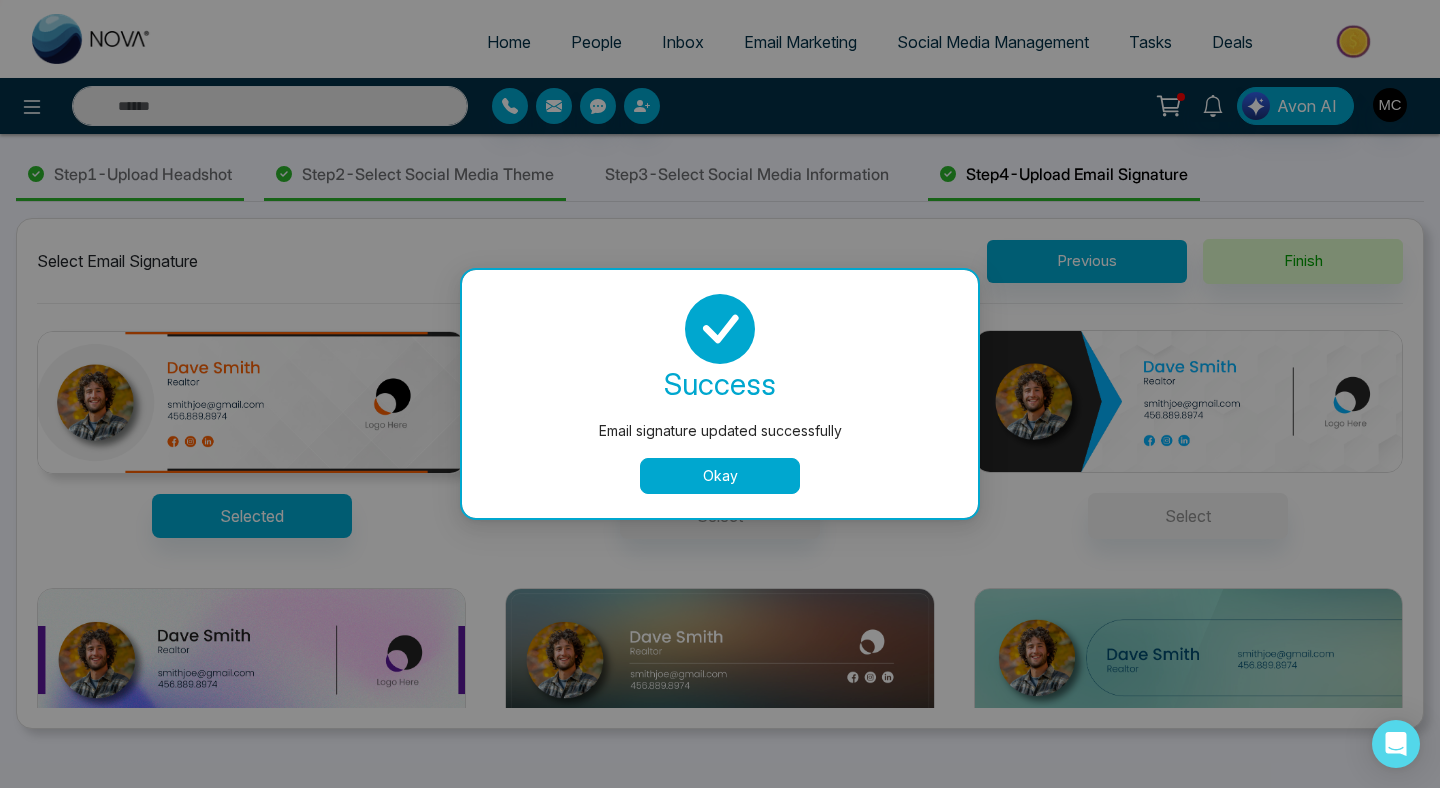 click on "Okay" at bounding box center (720, 476) 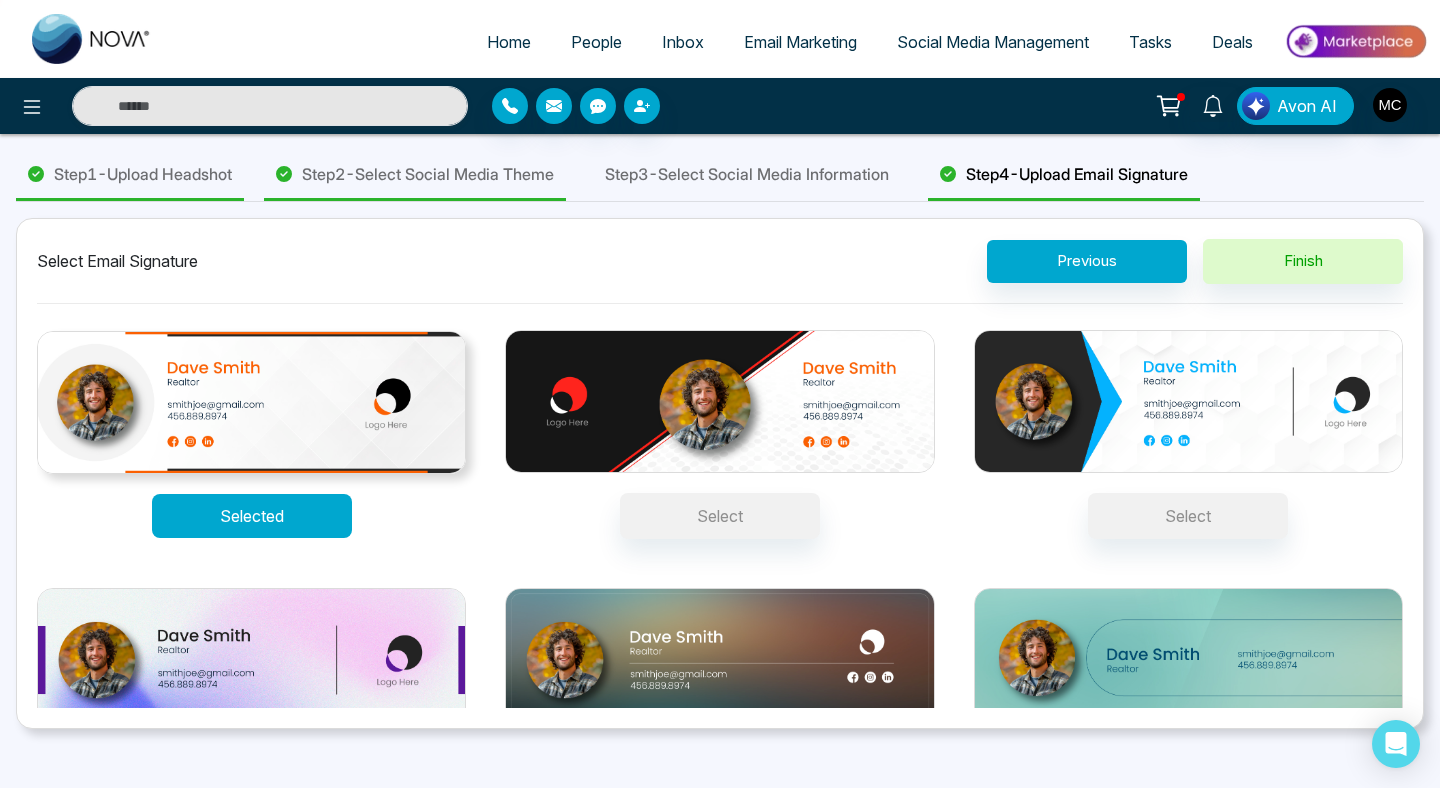click on "Selected" at bounding box center (252, 516) 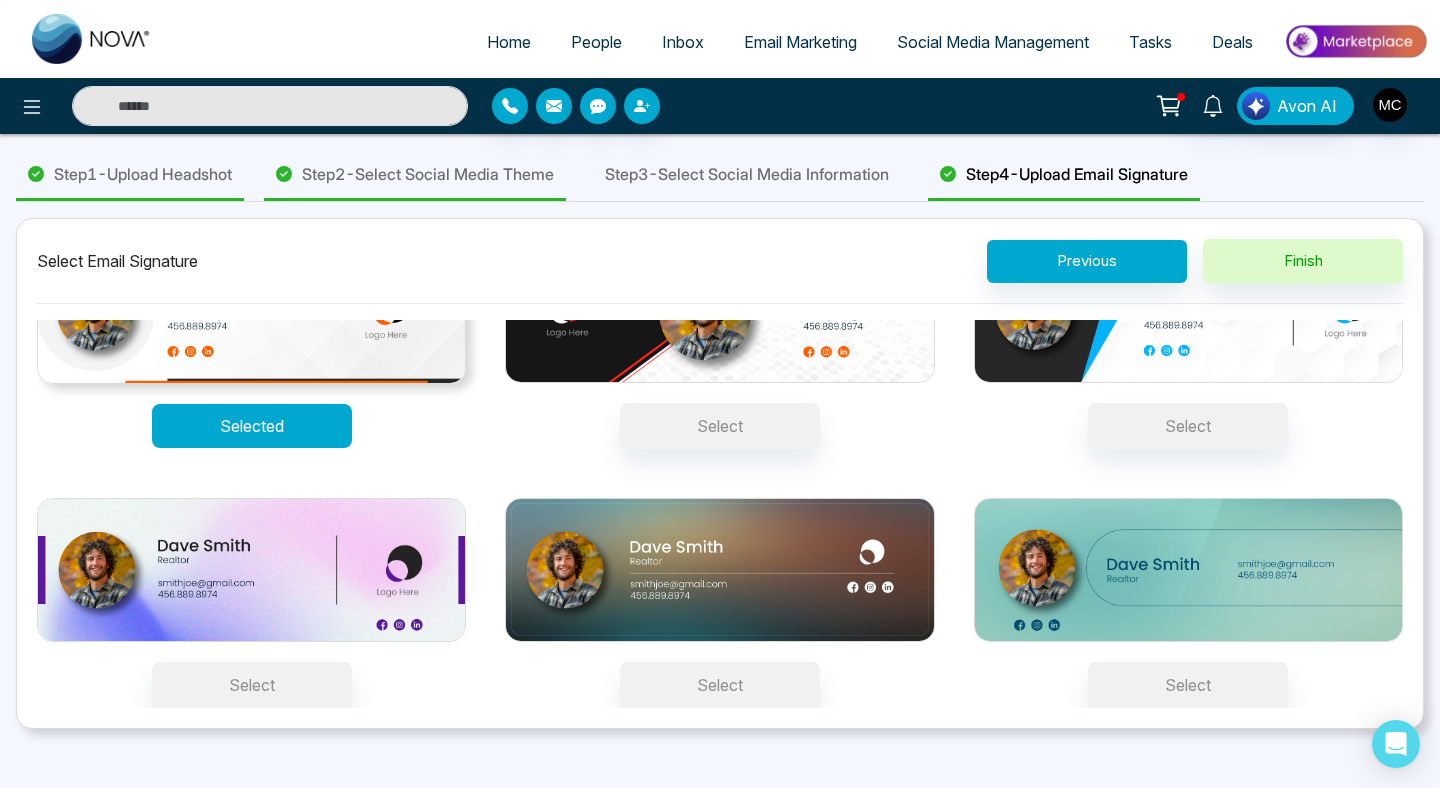 scroll, scrollTop: 0, scrollLeft: 0, axis: both 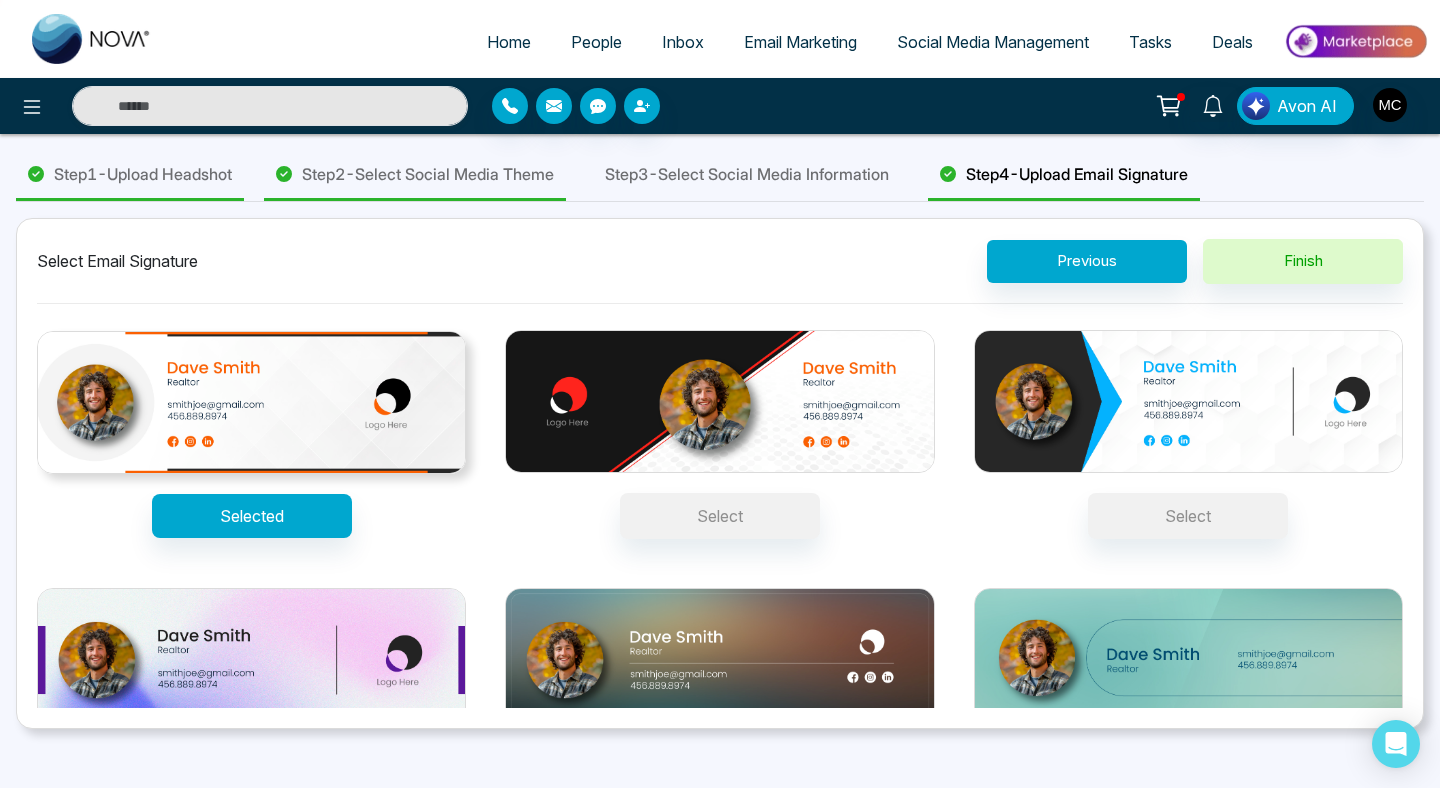 click at bounding box center [1188, 402] 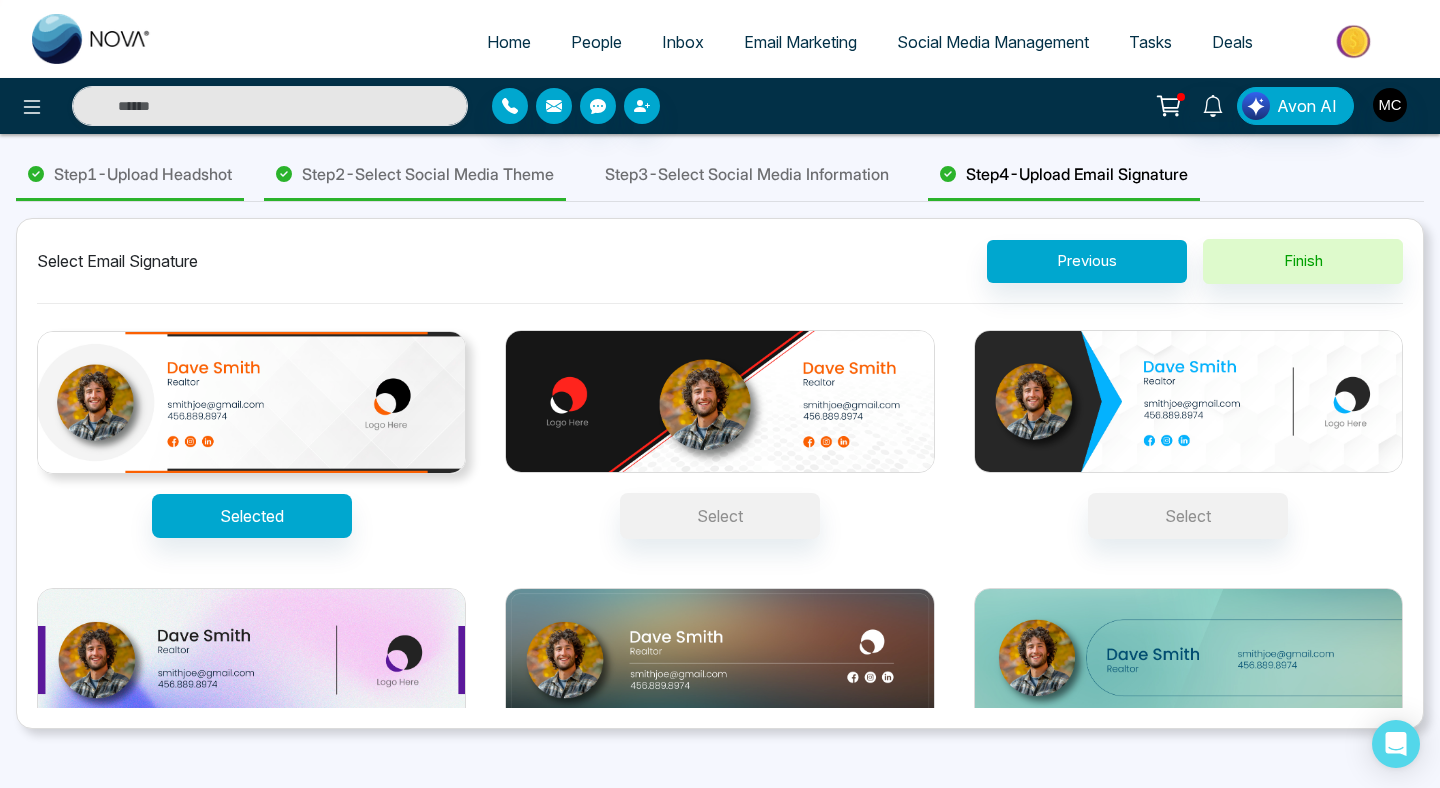 click on "Select" at bounding box center [1188, 516] 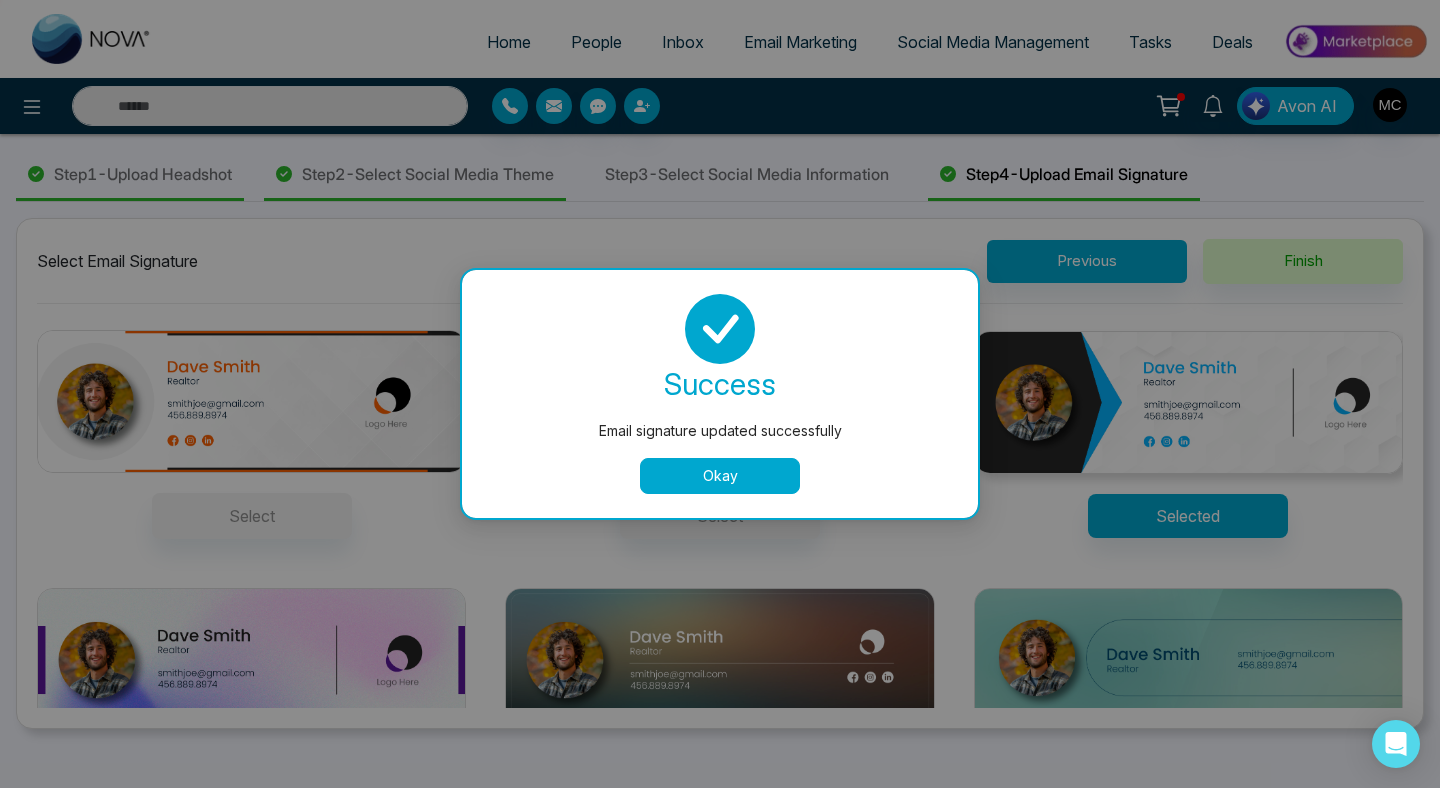 click on "Okay" at bounding box center (720, 476) 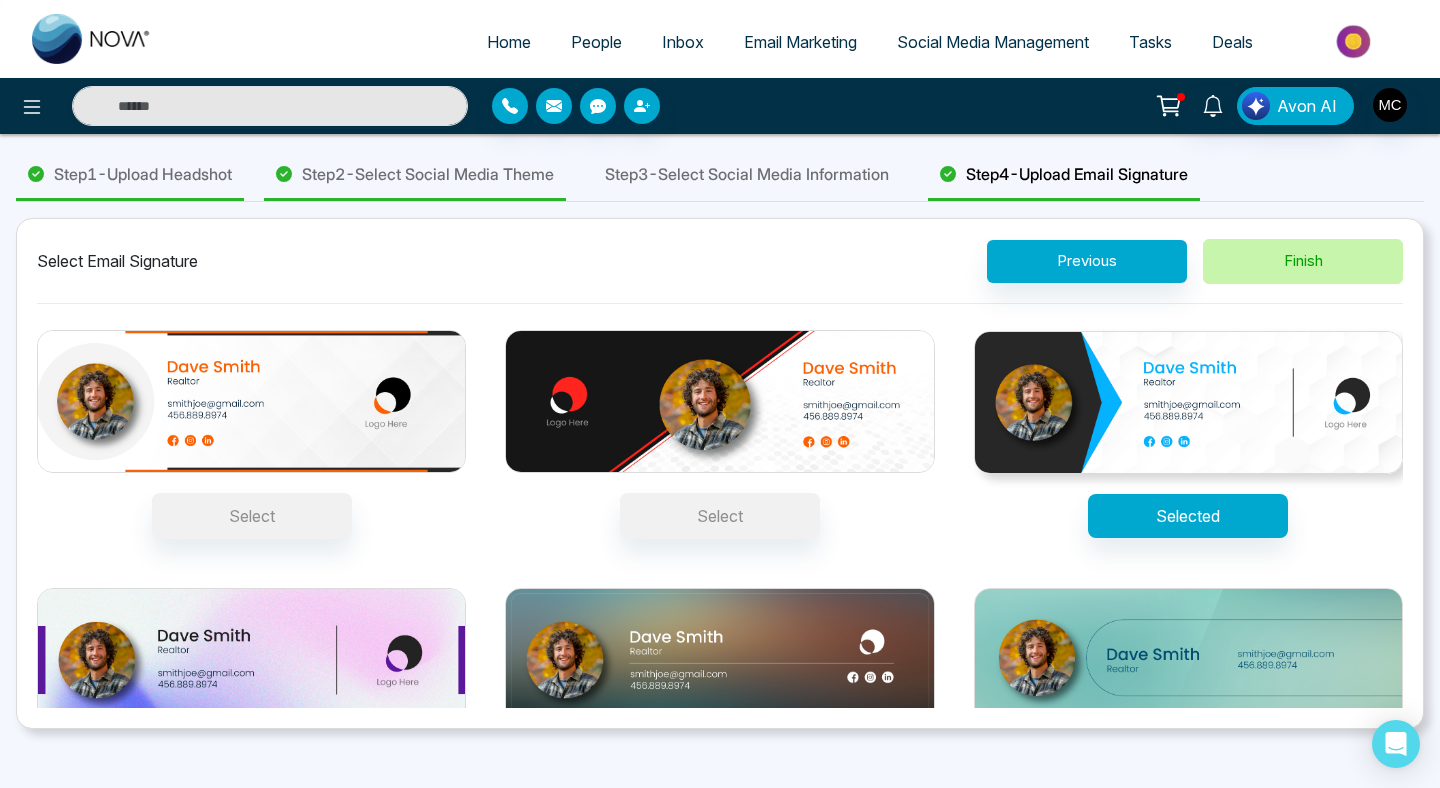 click on "Finish" at bounding box center [1303, 261] 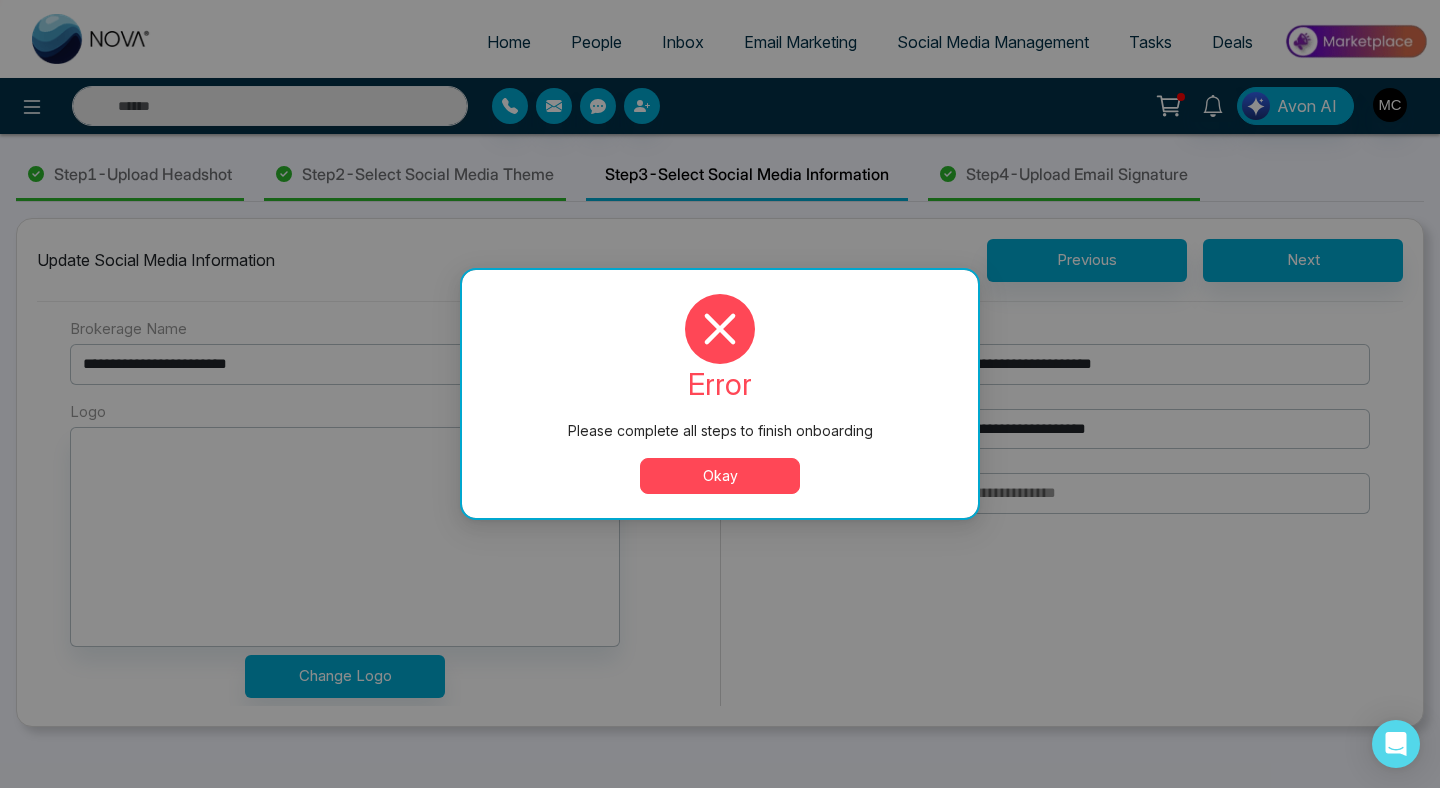 click on "Okay" at bounding box center (720, 476) 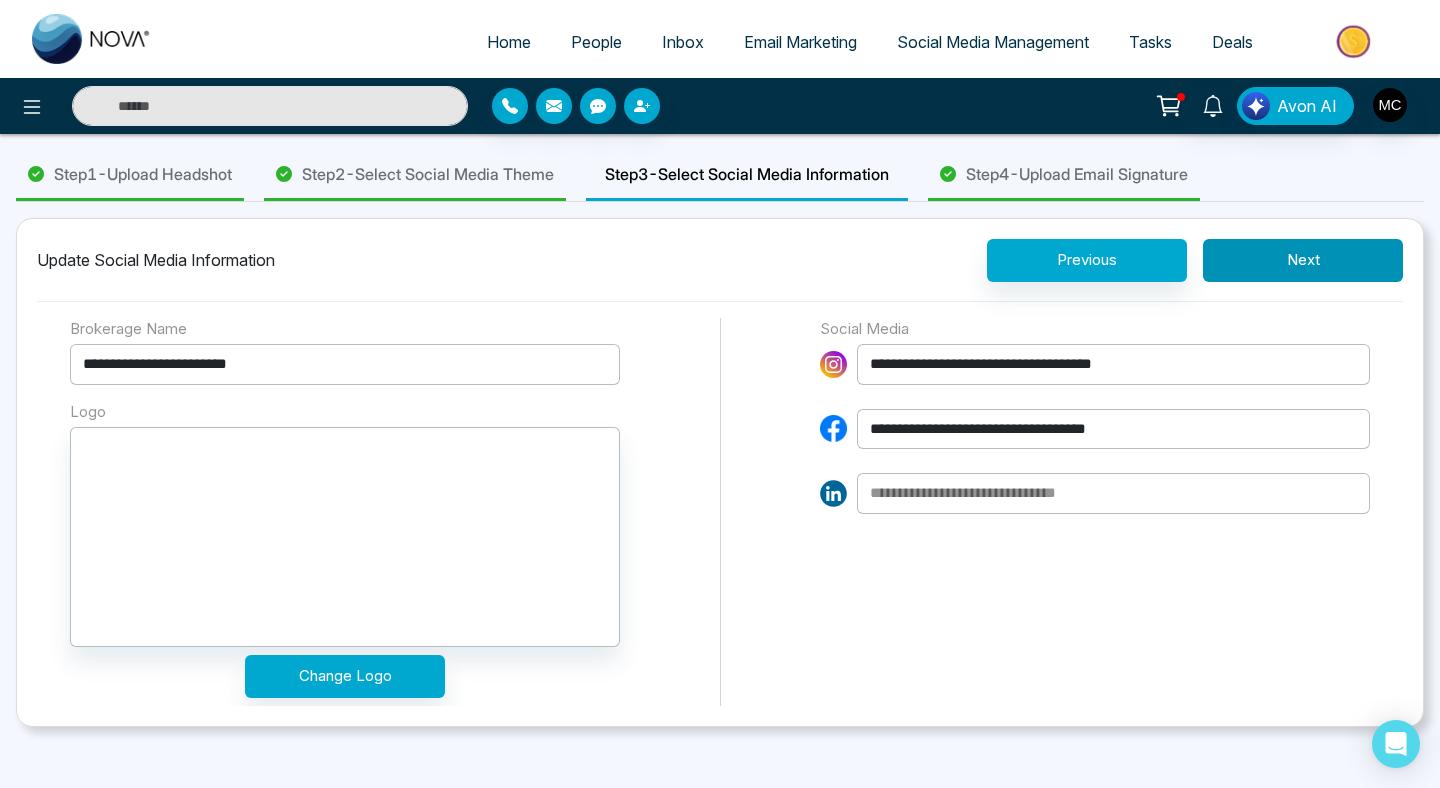 click on "Next" at bounding box center (1303, 260) 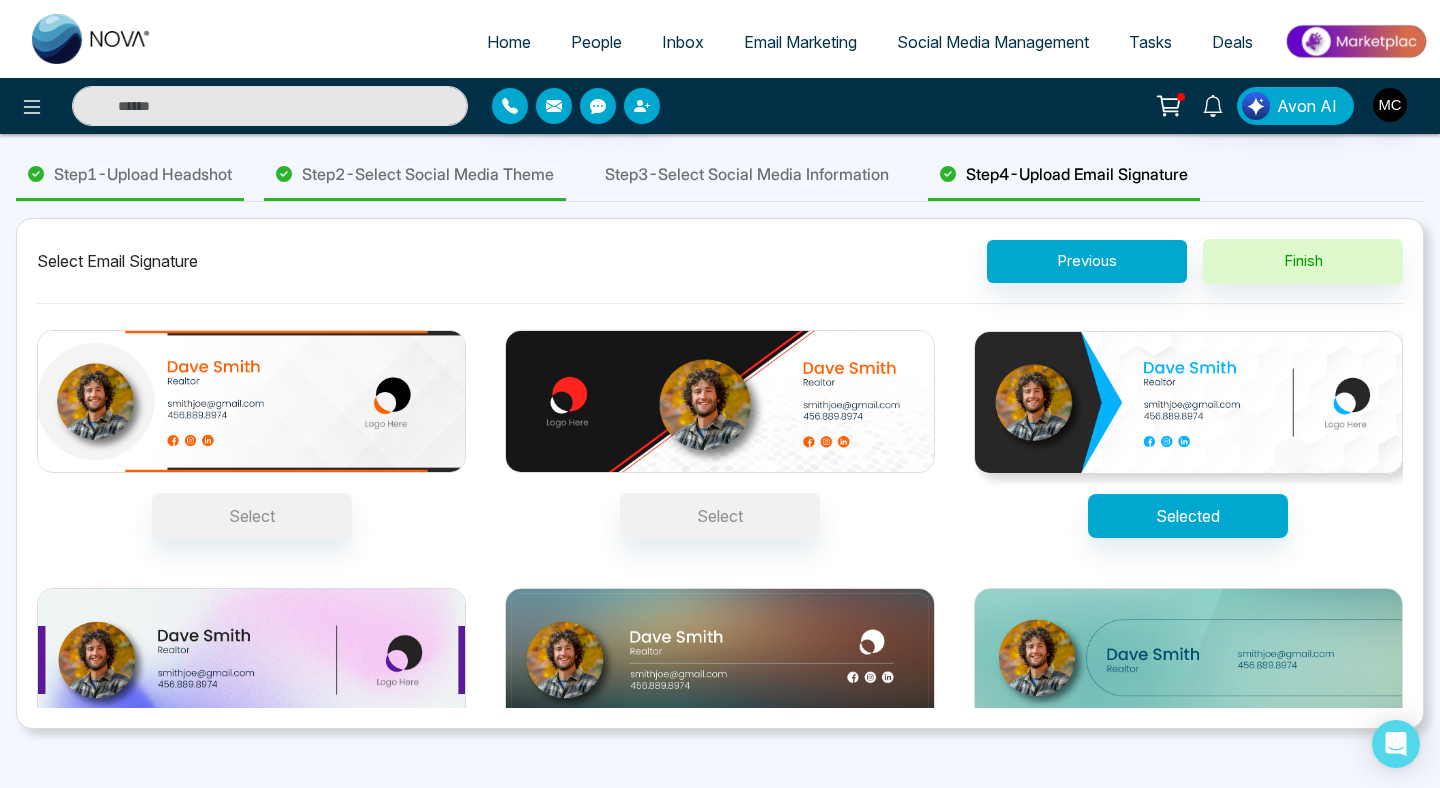 click at bounding box center (1188, 403) 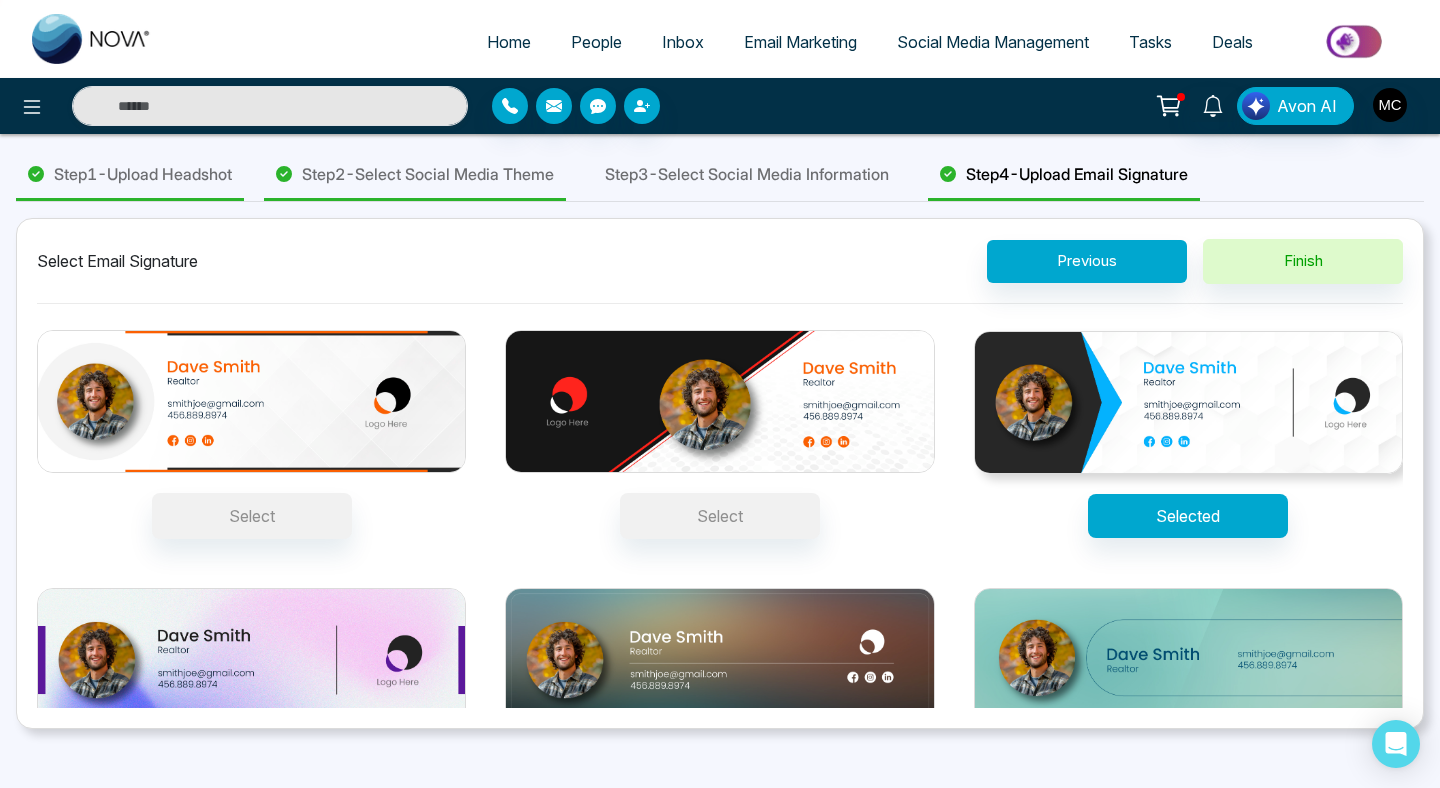 click on "Selected" at bounding box center [1188, 516] 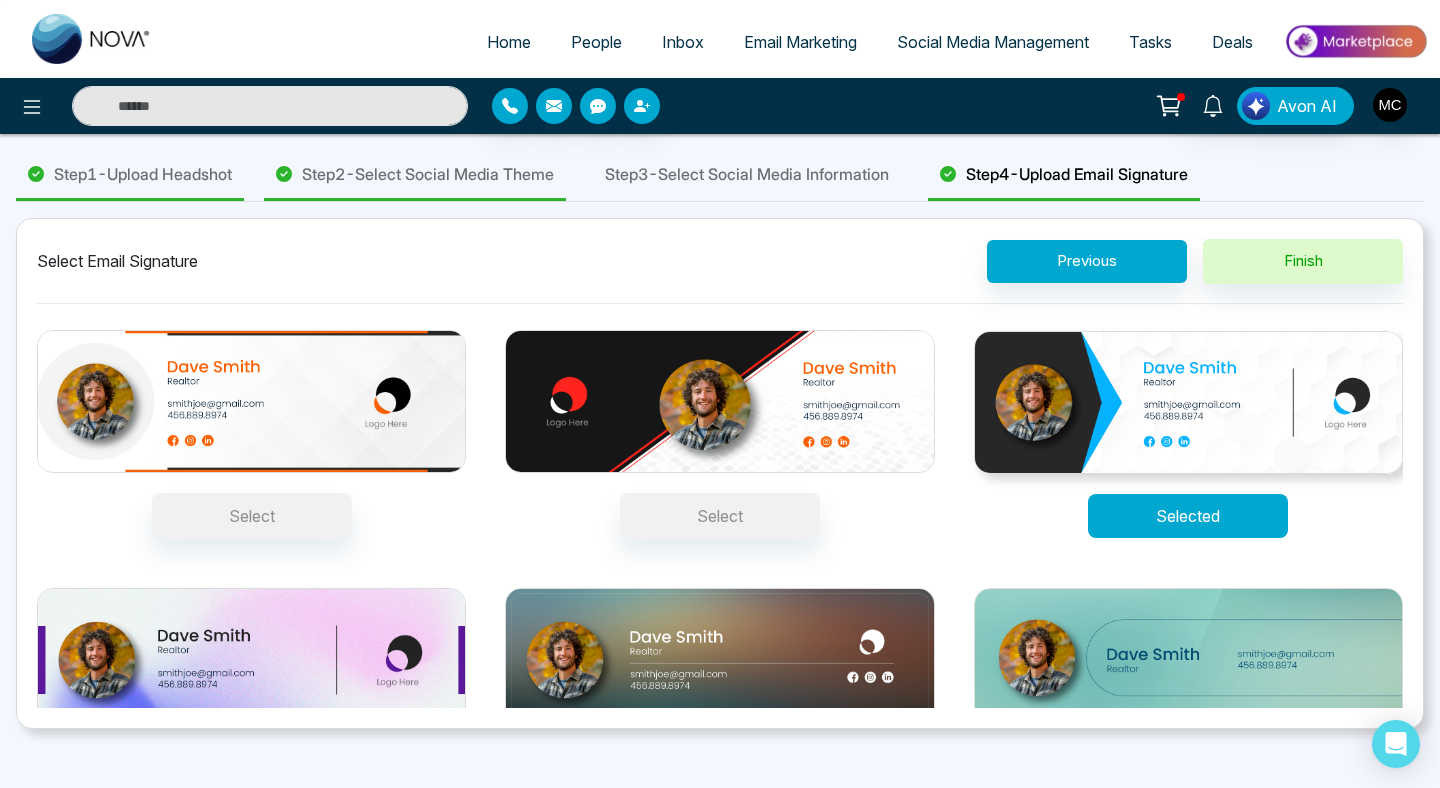 click on "Selected" at bounding box center [1188, 516] 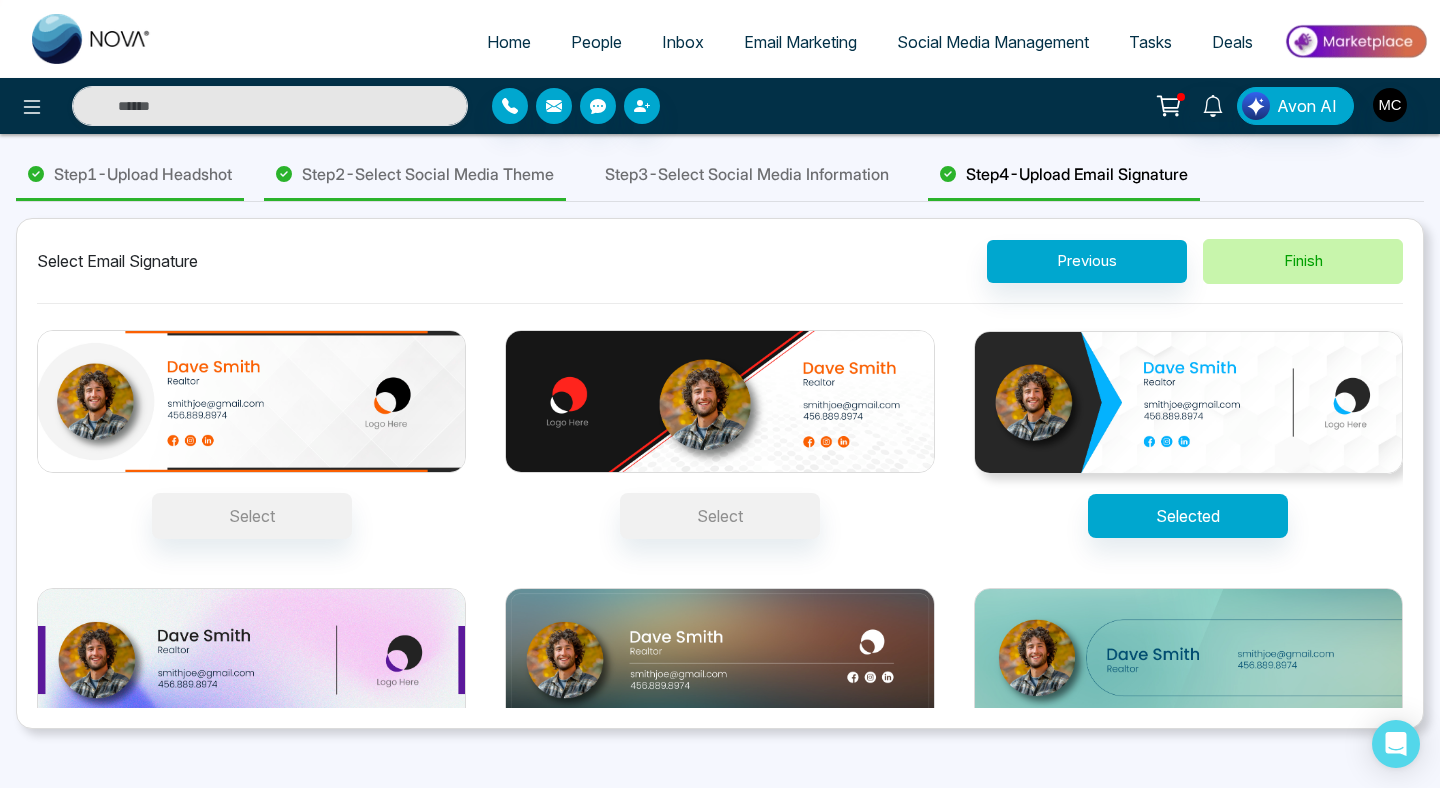 click on "Finish" at bounding box center [1303, 261] 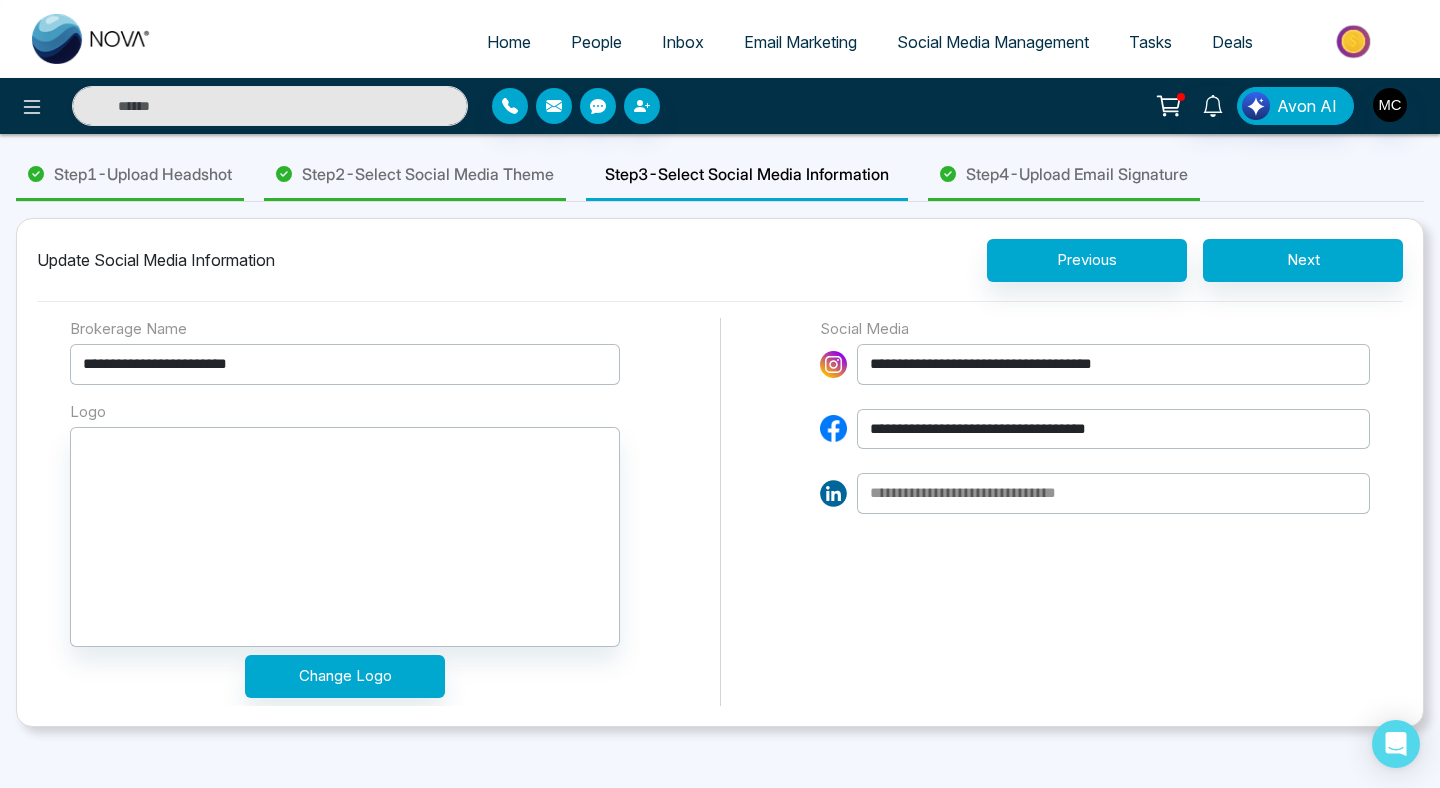 click at bounding box center (1113, 493) 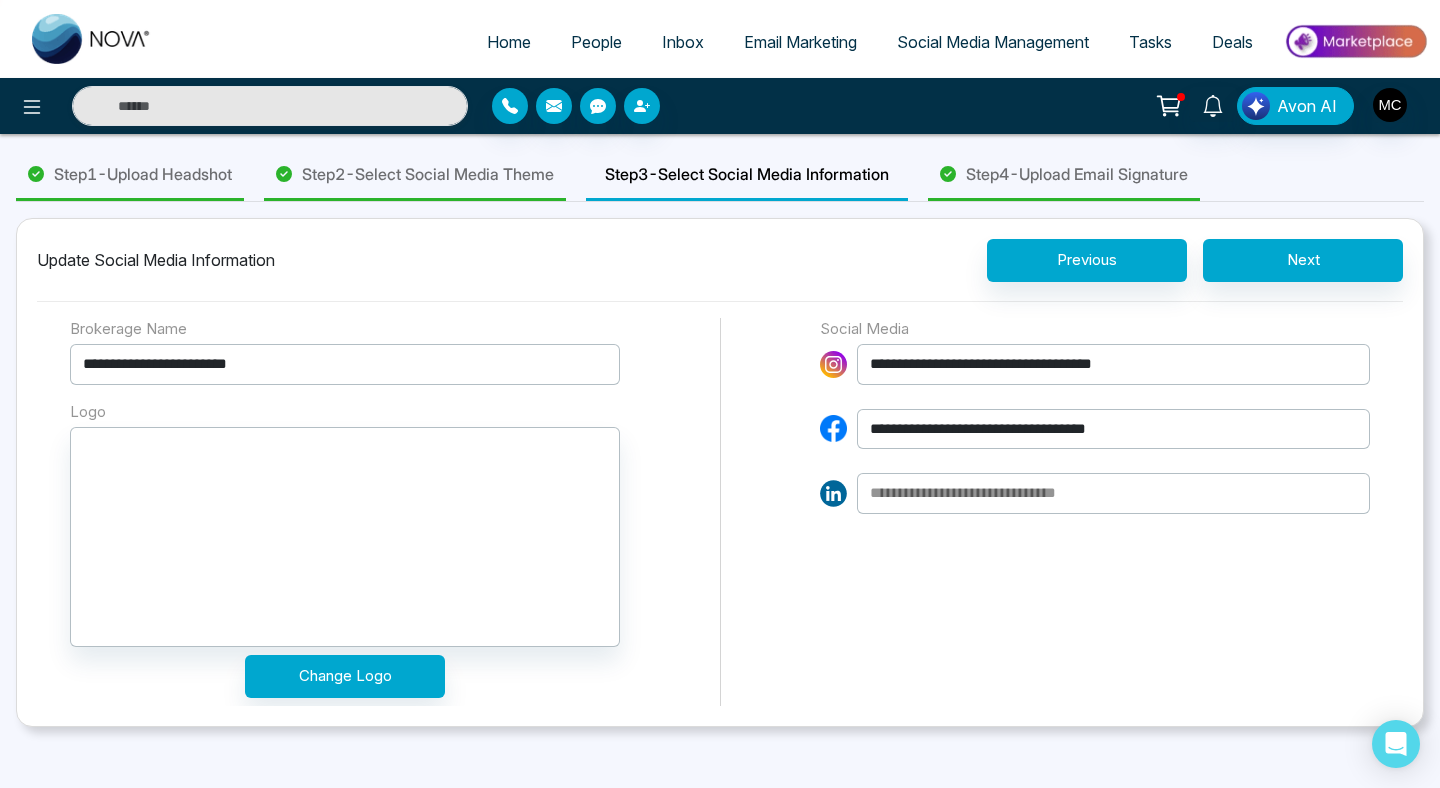 type on "*" 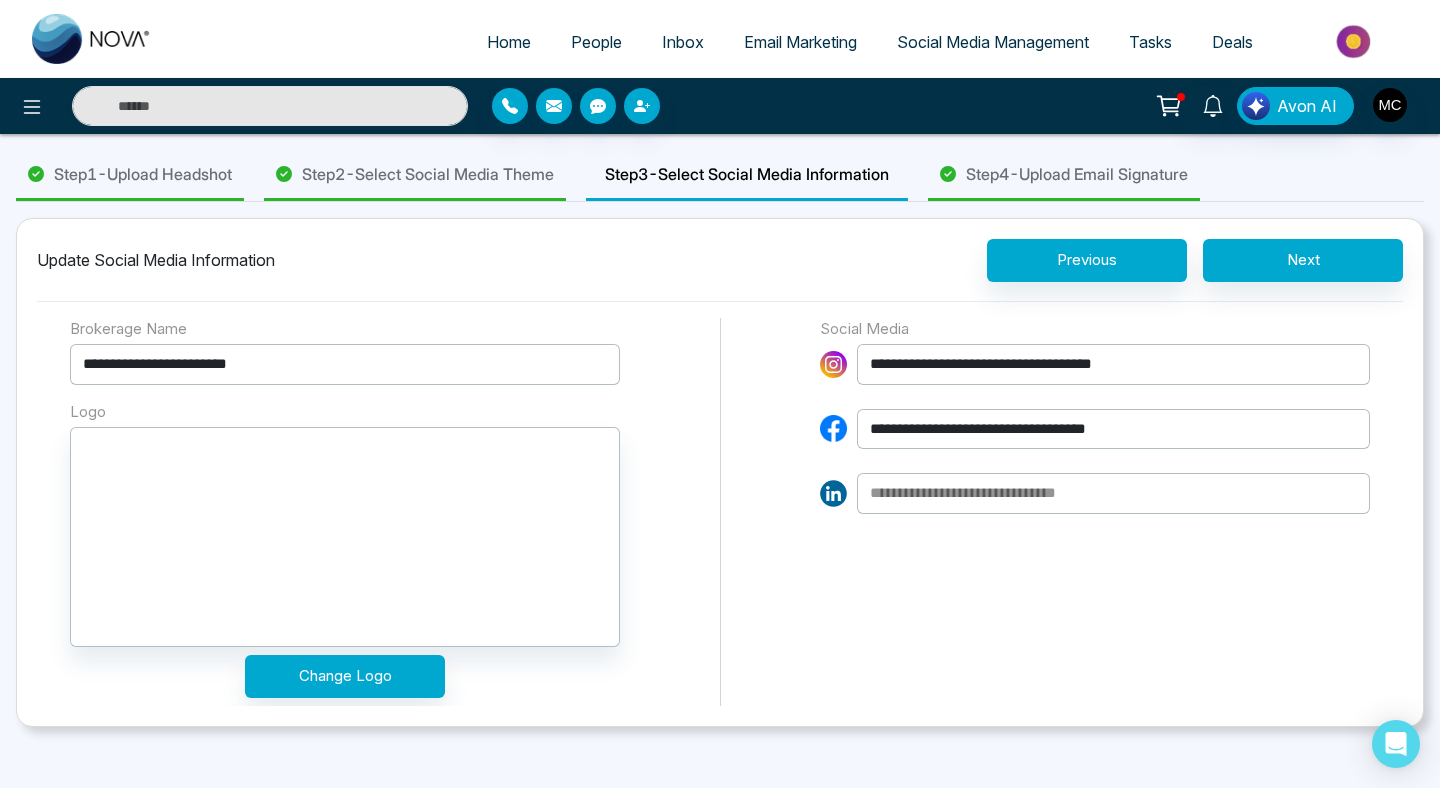click at bounding box center [1113, 493] 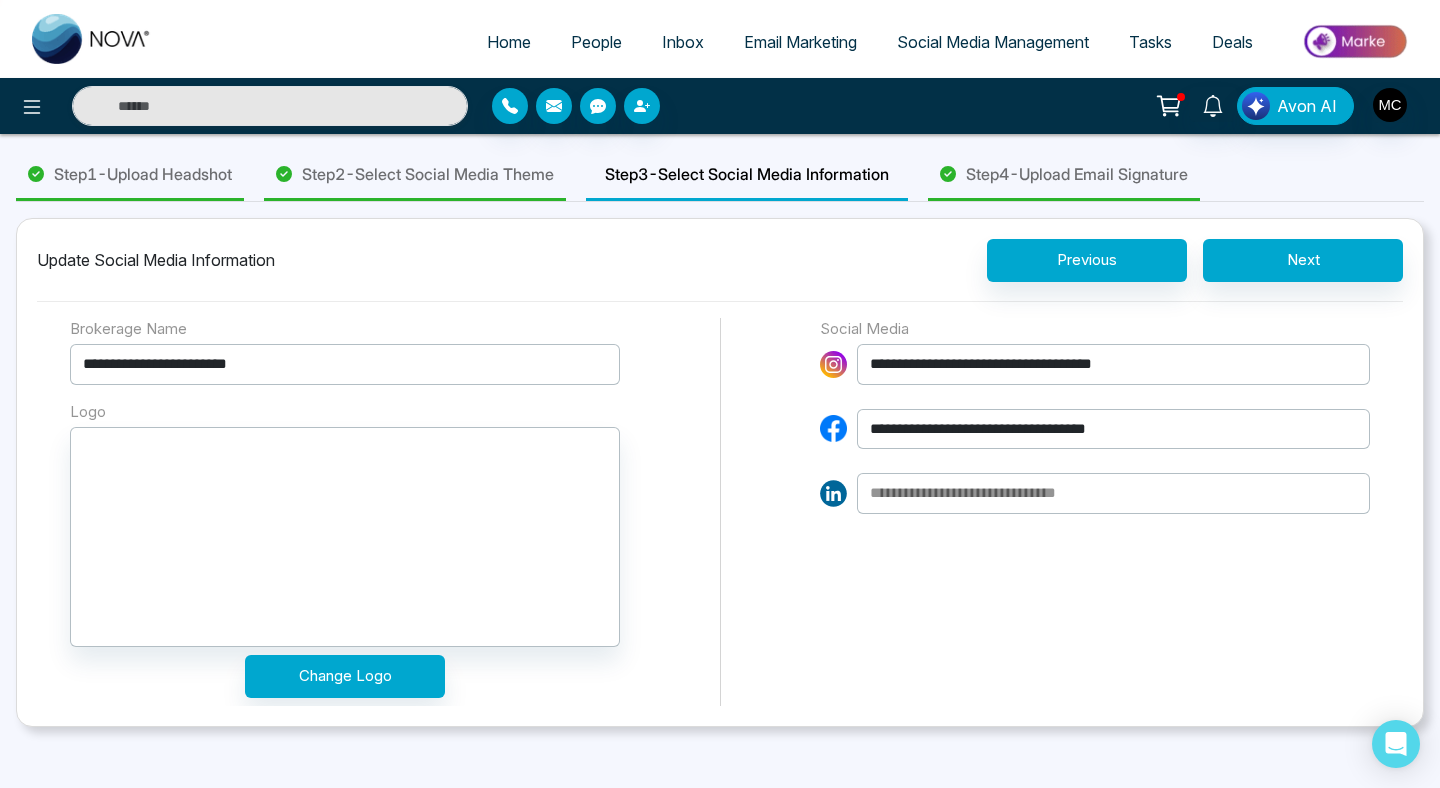 paste on "**********" 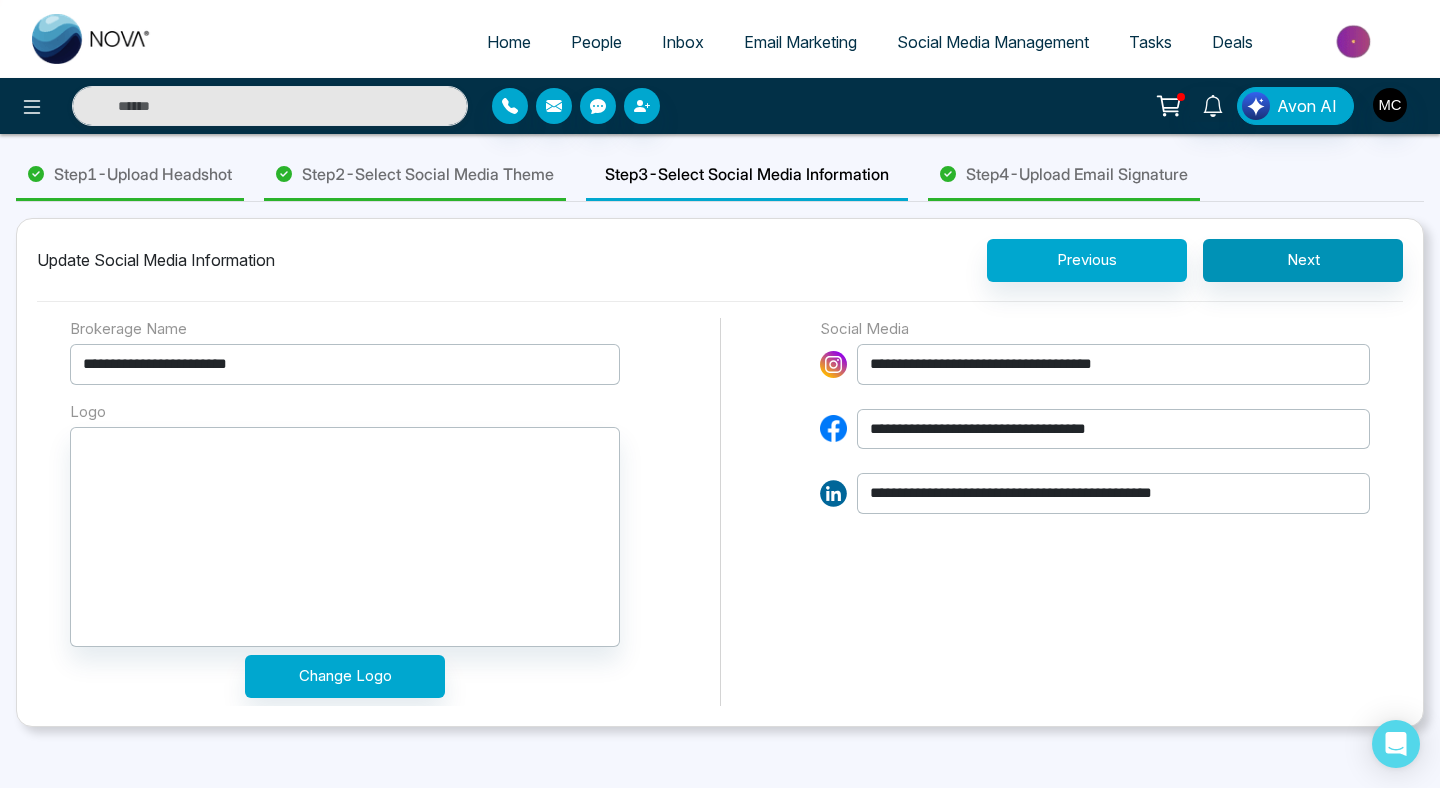 type on "**********" 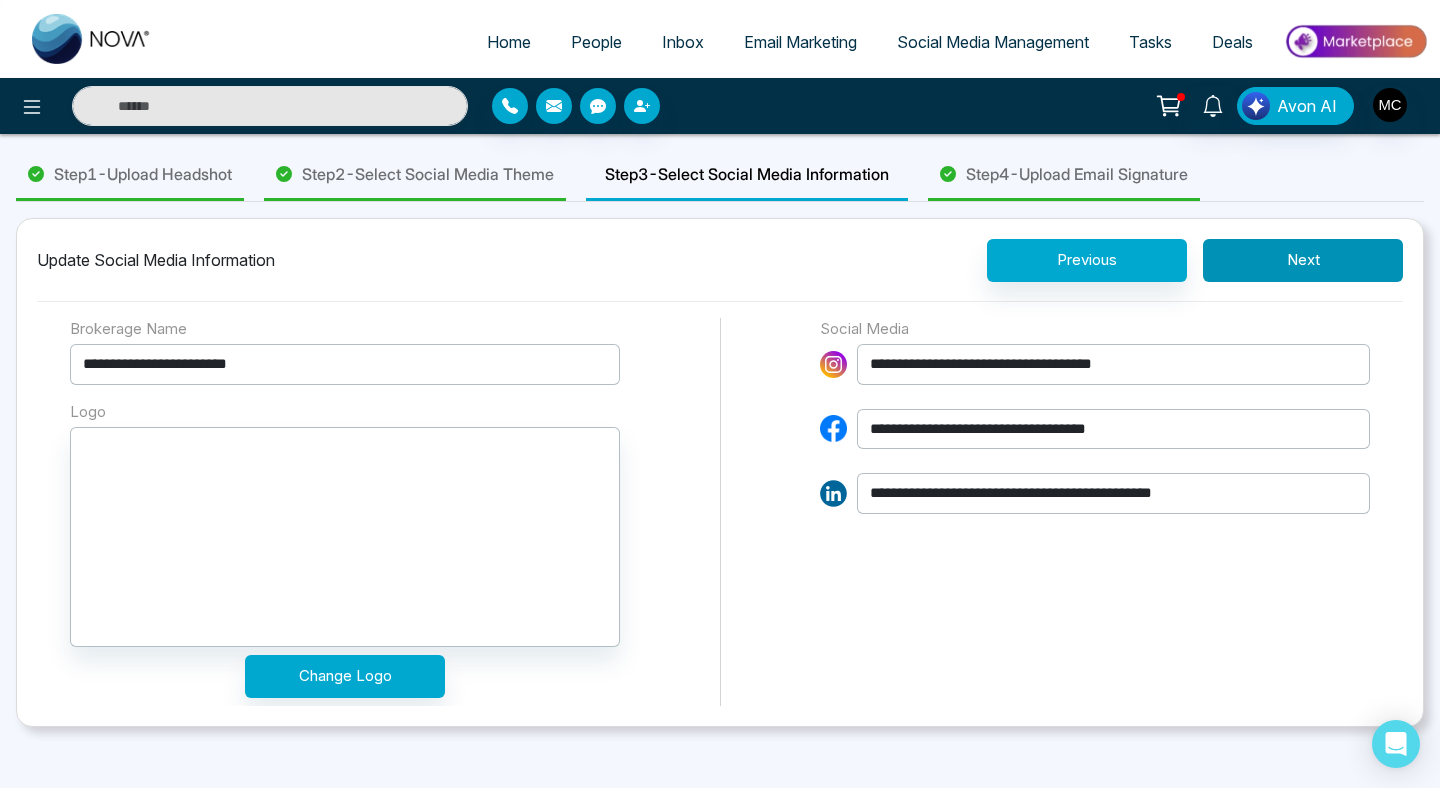 click on "Next" at bounding box center [1303, 260] 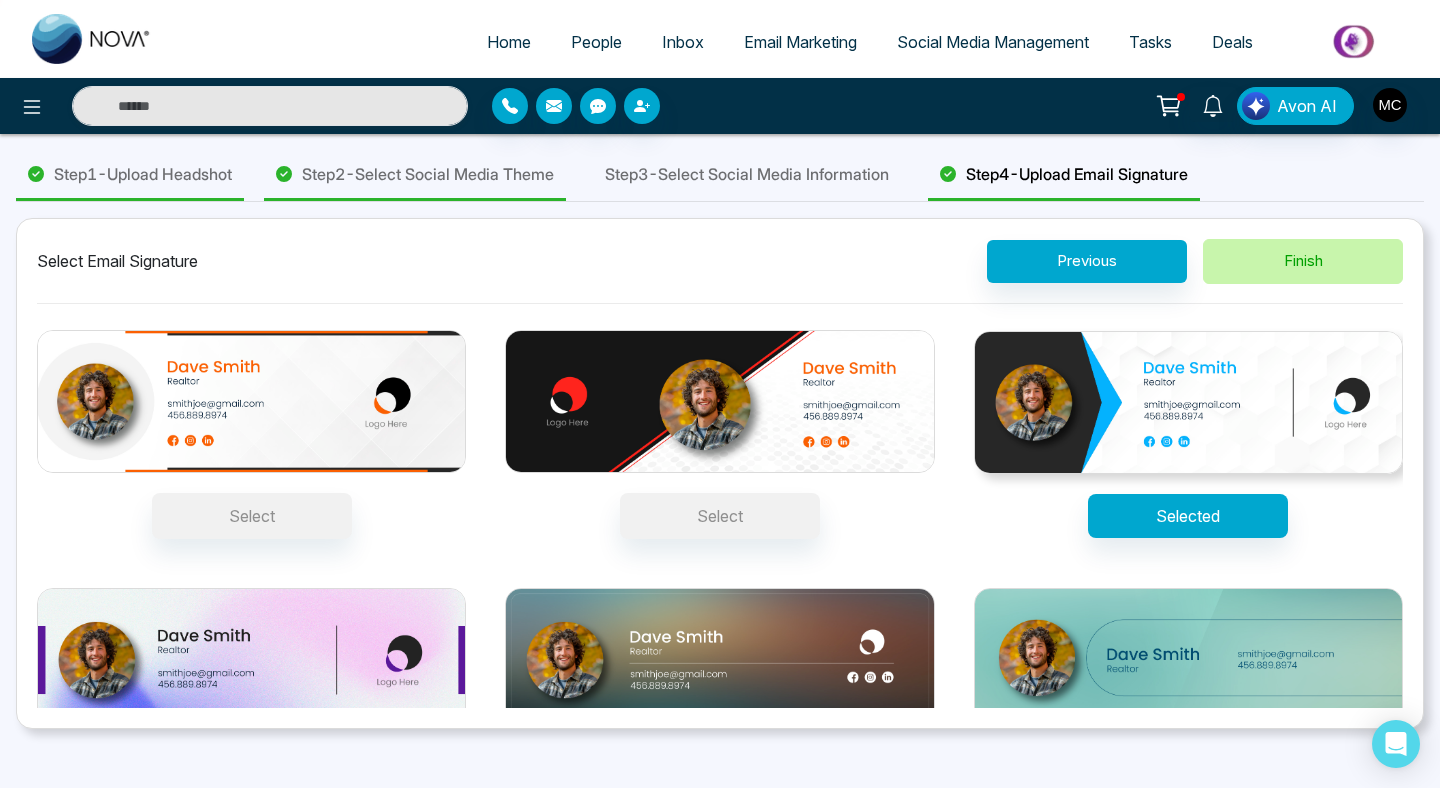 click on "Finish" at bounding box center (1303, 261) 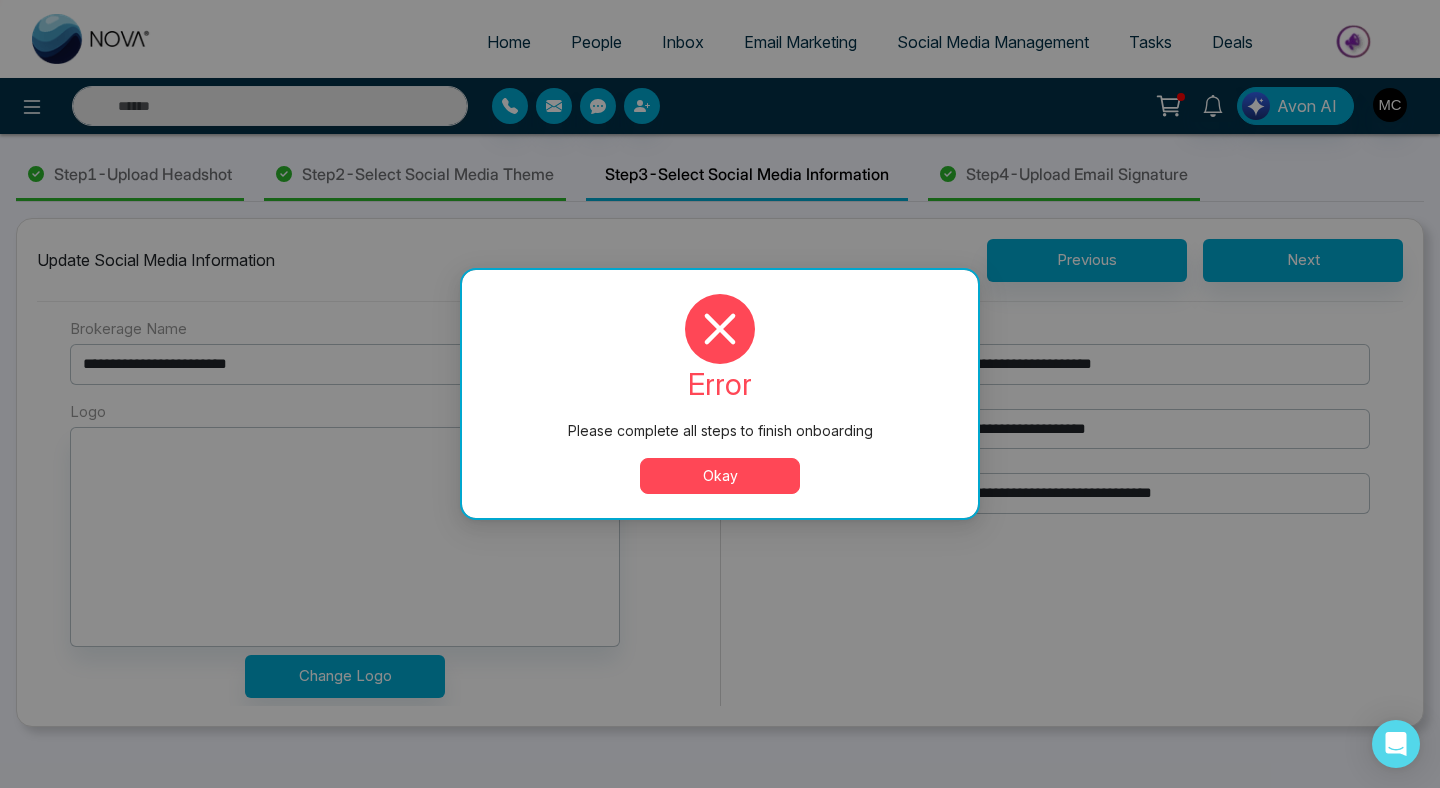 click on "Okay" at bounding box center [720, 476] 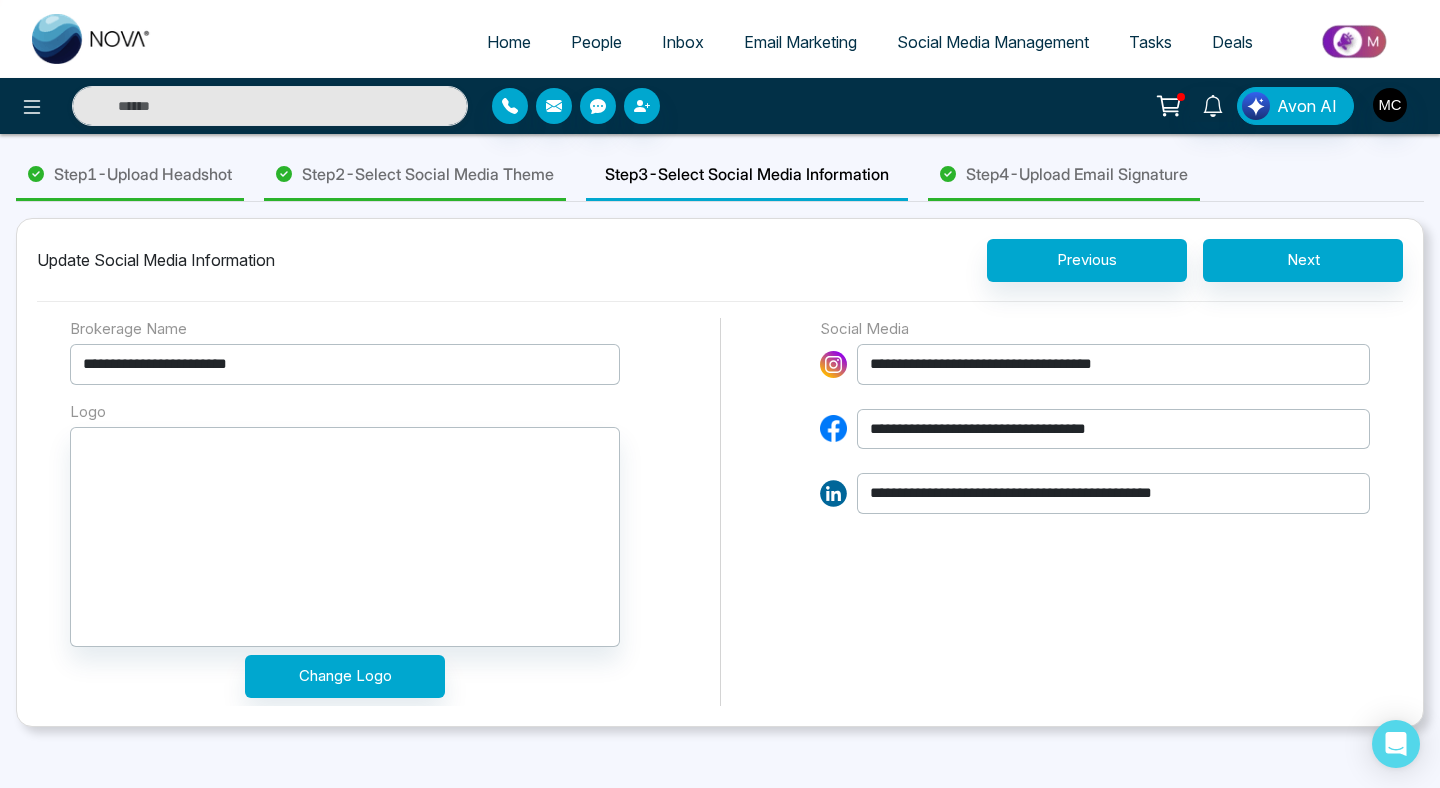 click on "**********" at bounding box center [1113, 493] 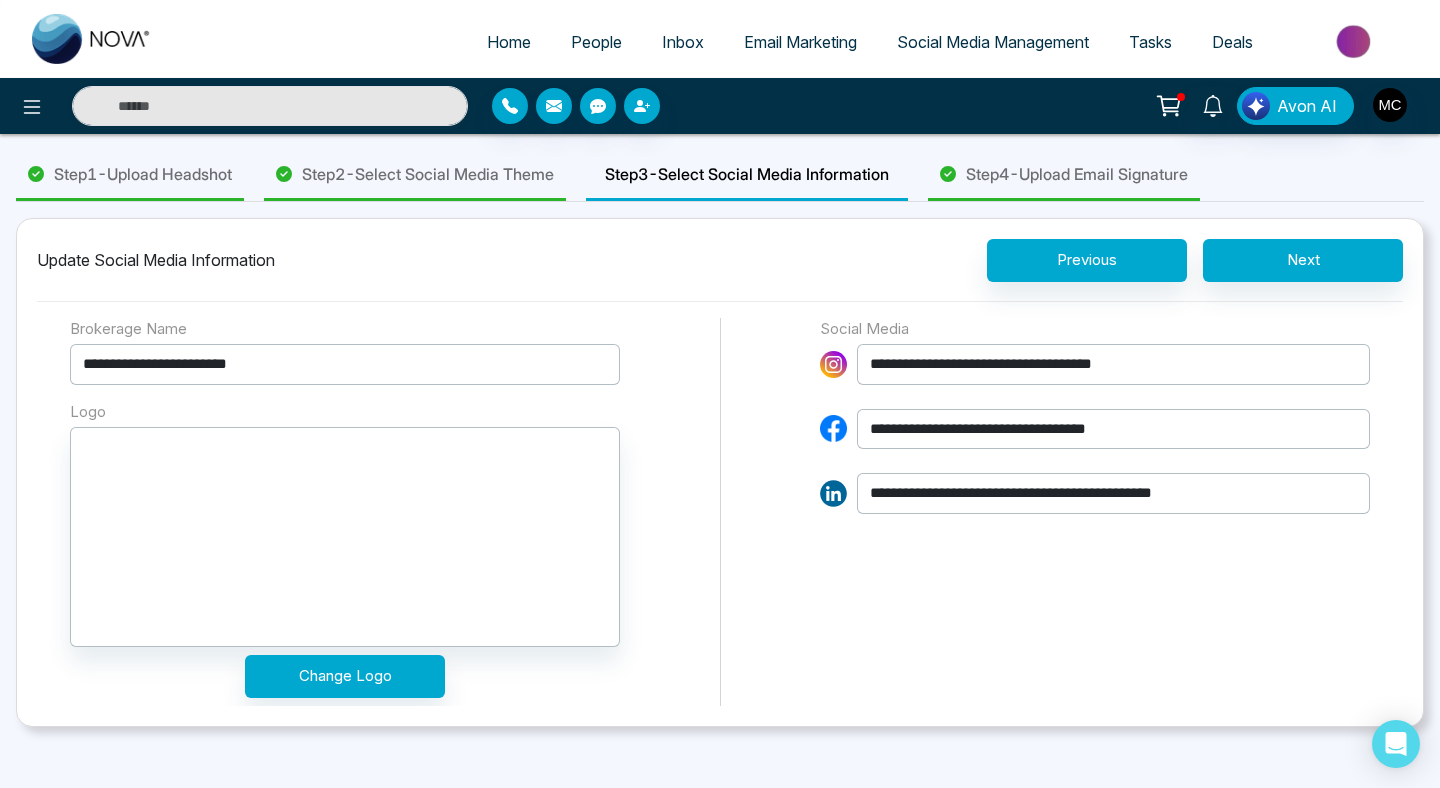 click on "**********" at bounding box center (1113, 493) 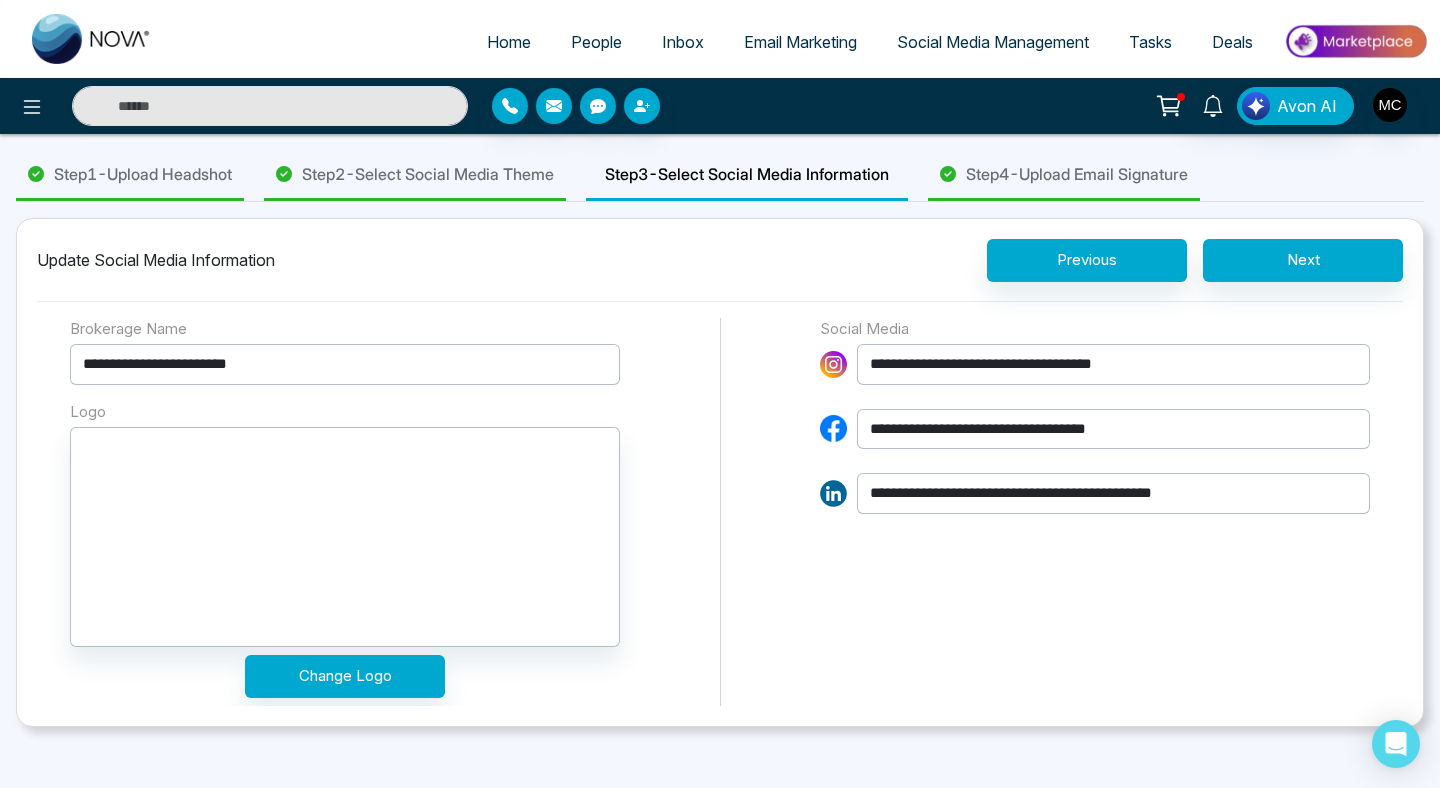 click on "**********" at bounding box center [1113, 493] 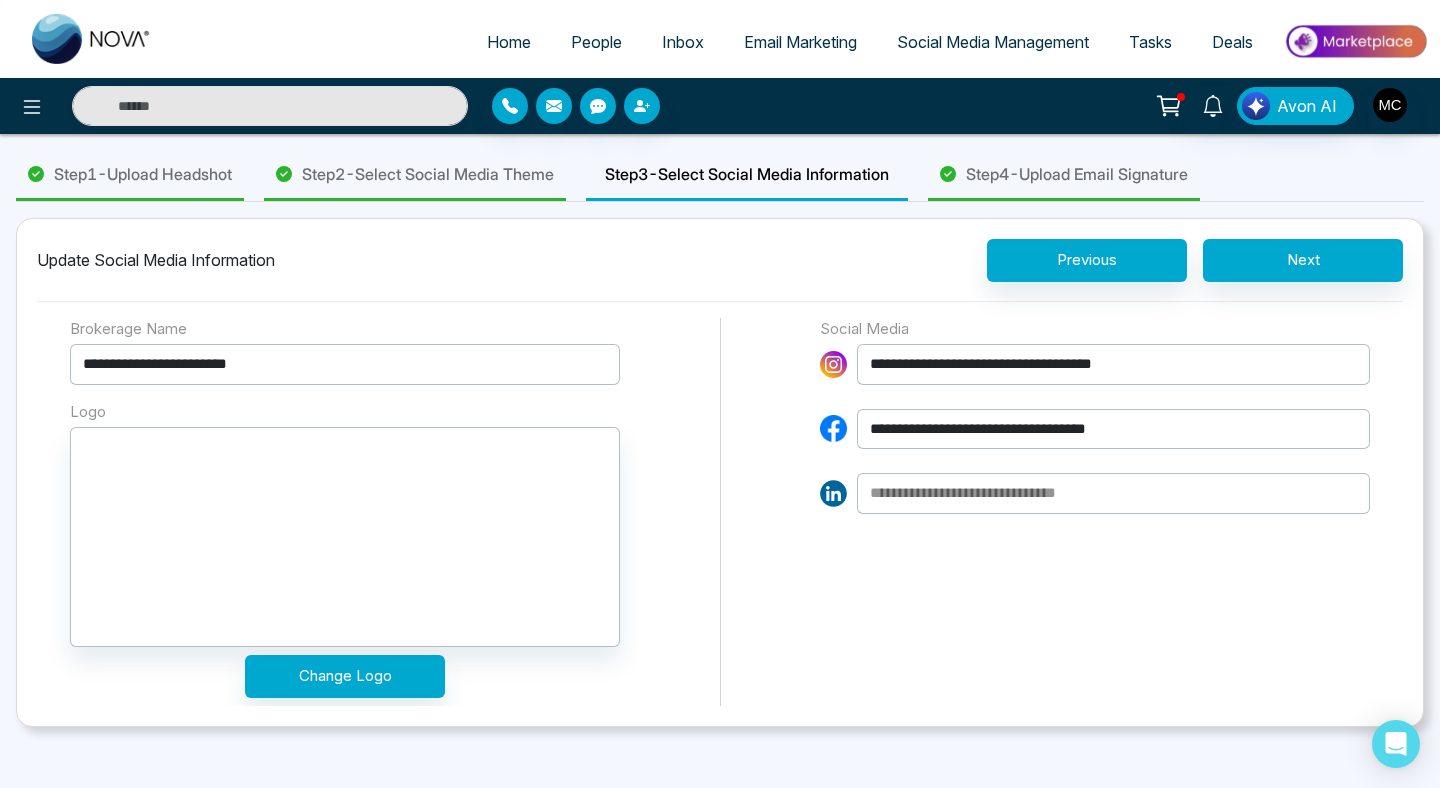 type 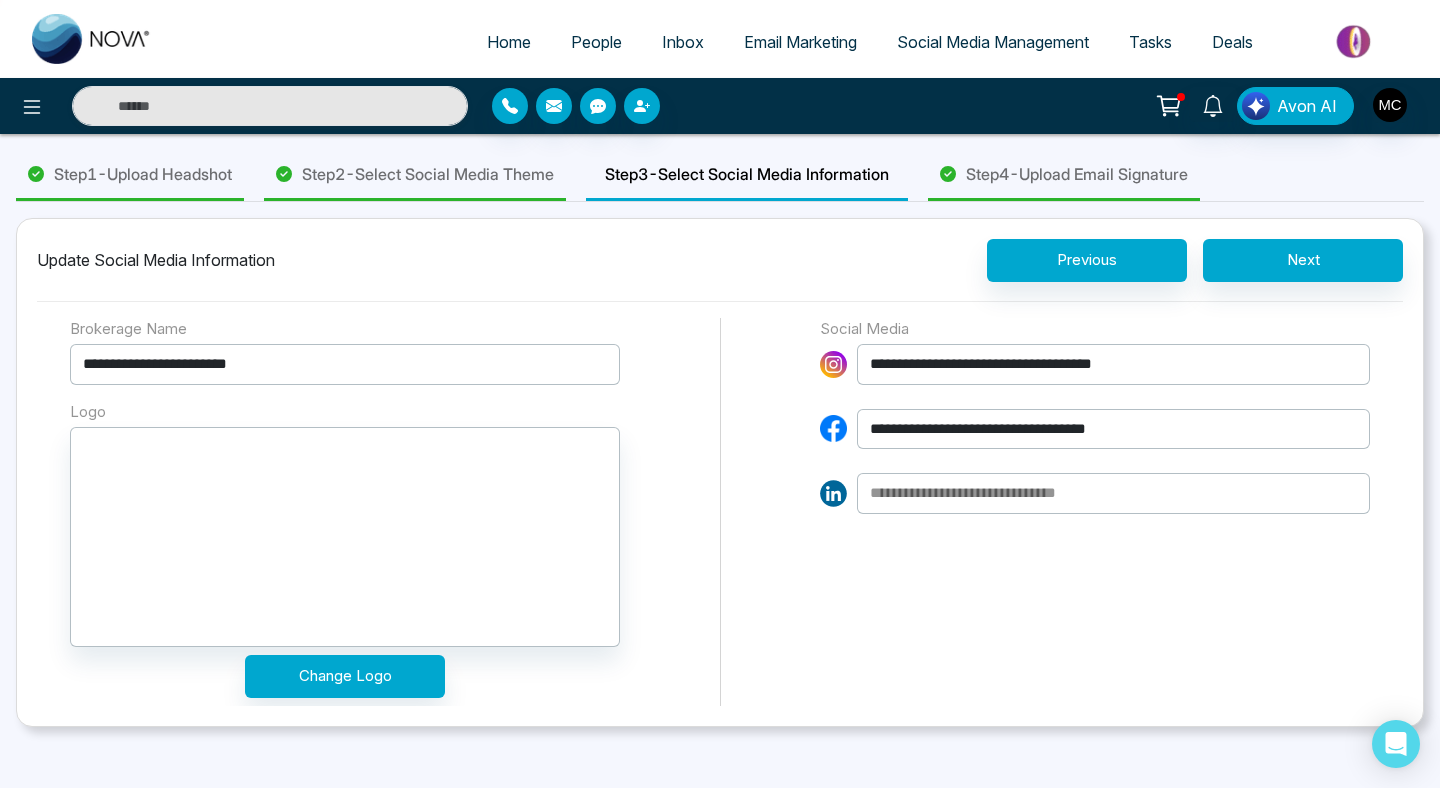 click on "**********" at bounding box center [1095, 512] 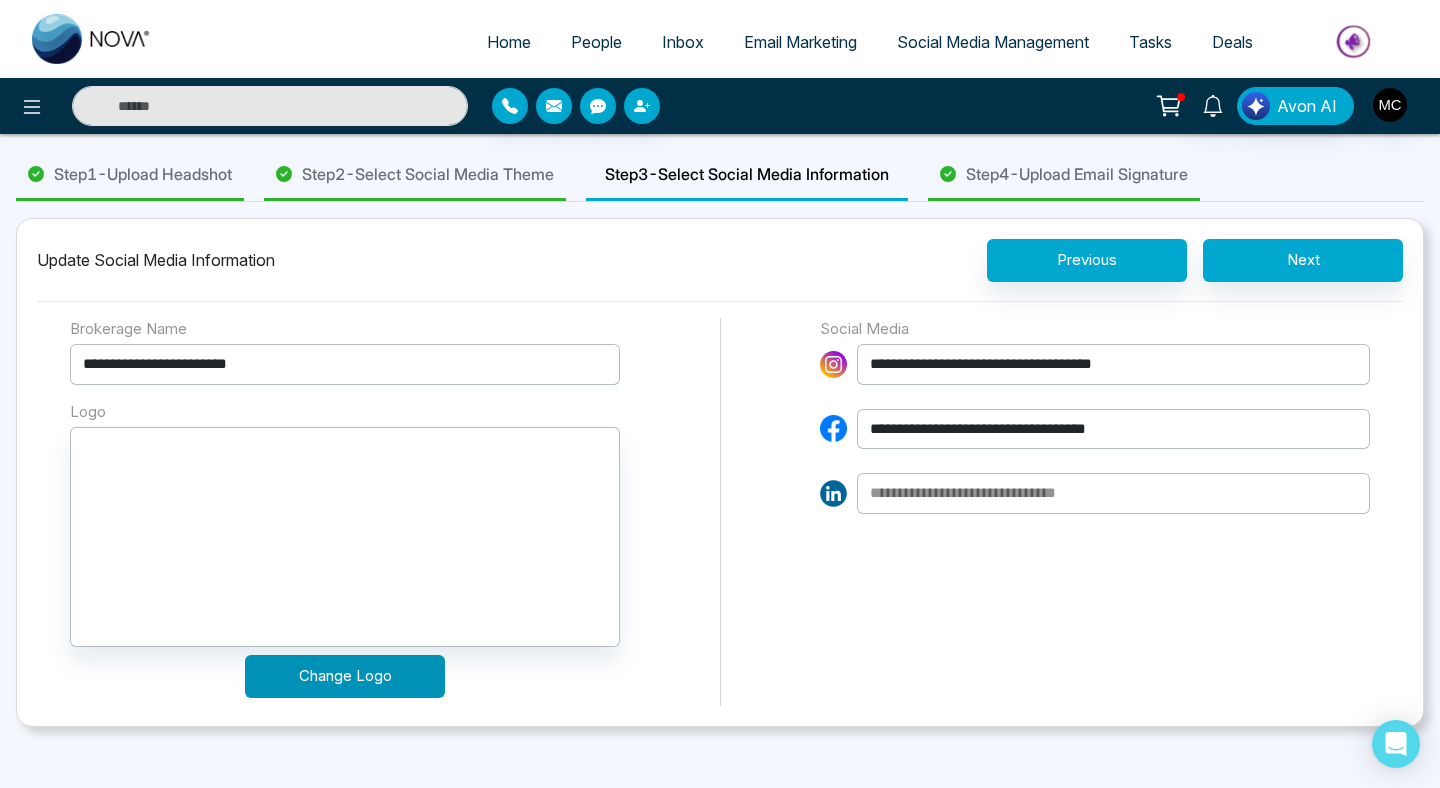 click on "Change Logo" at bounding box center (345, 676) 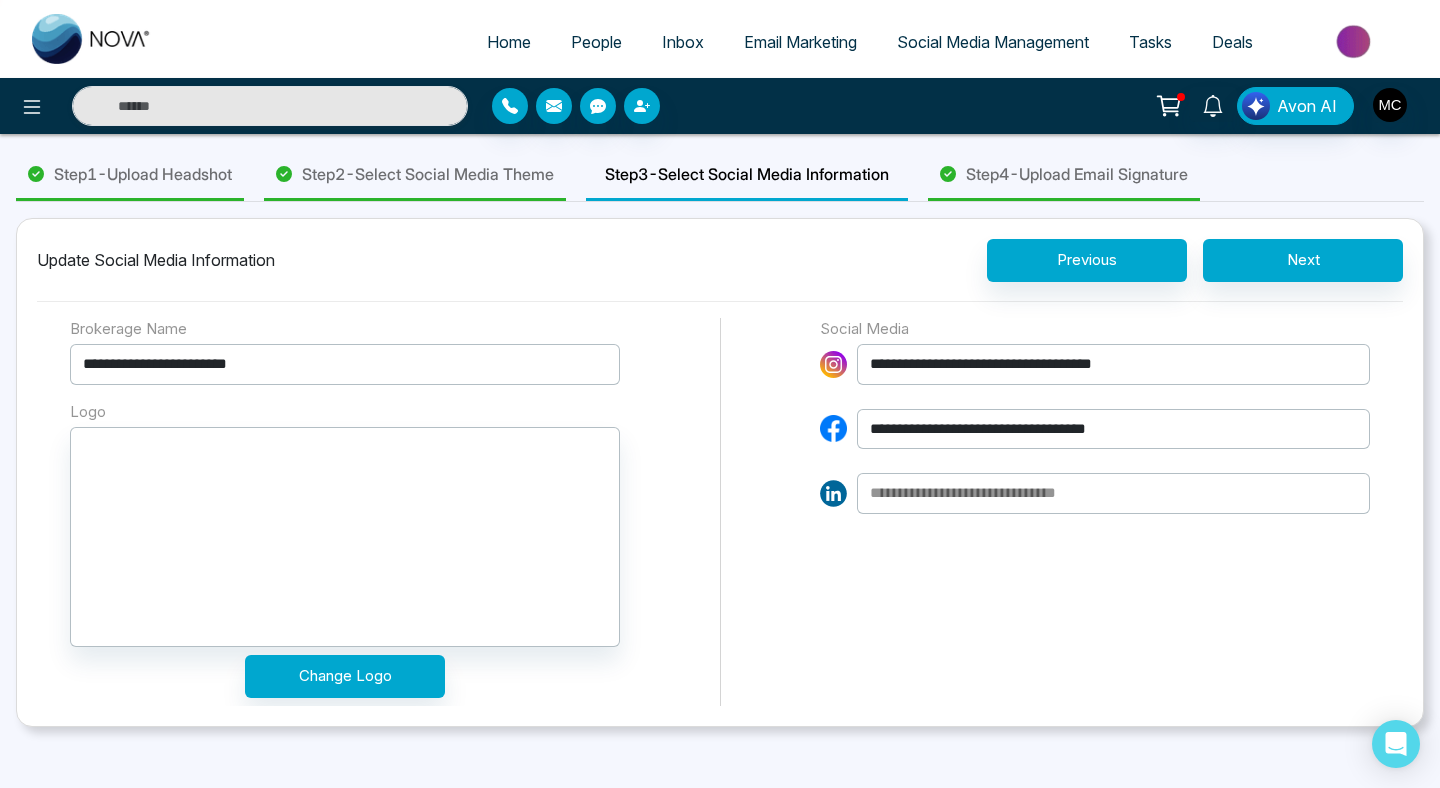 click on "**********" at bounding box center (345, 364) 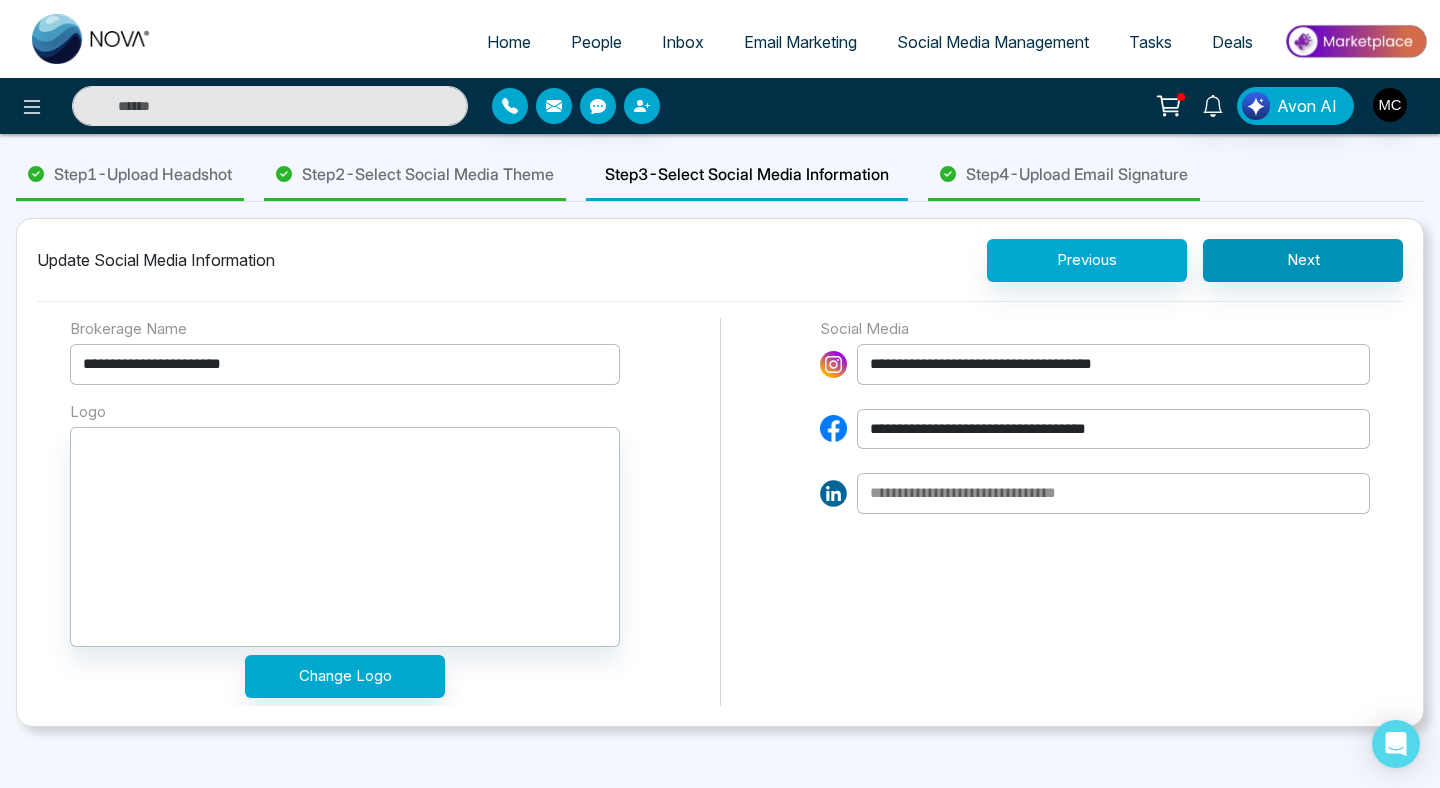 type on "**********" 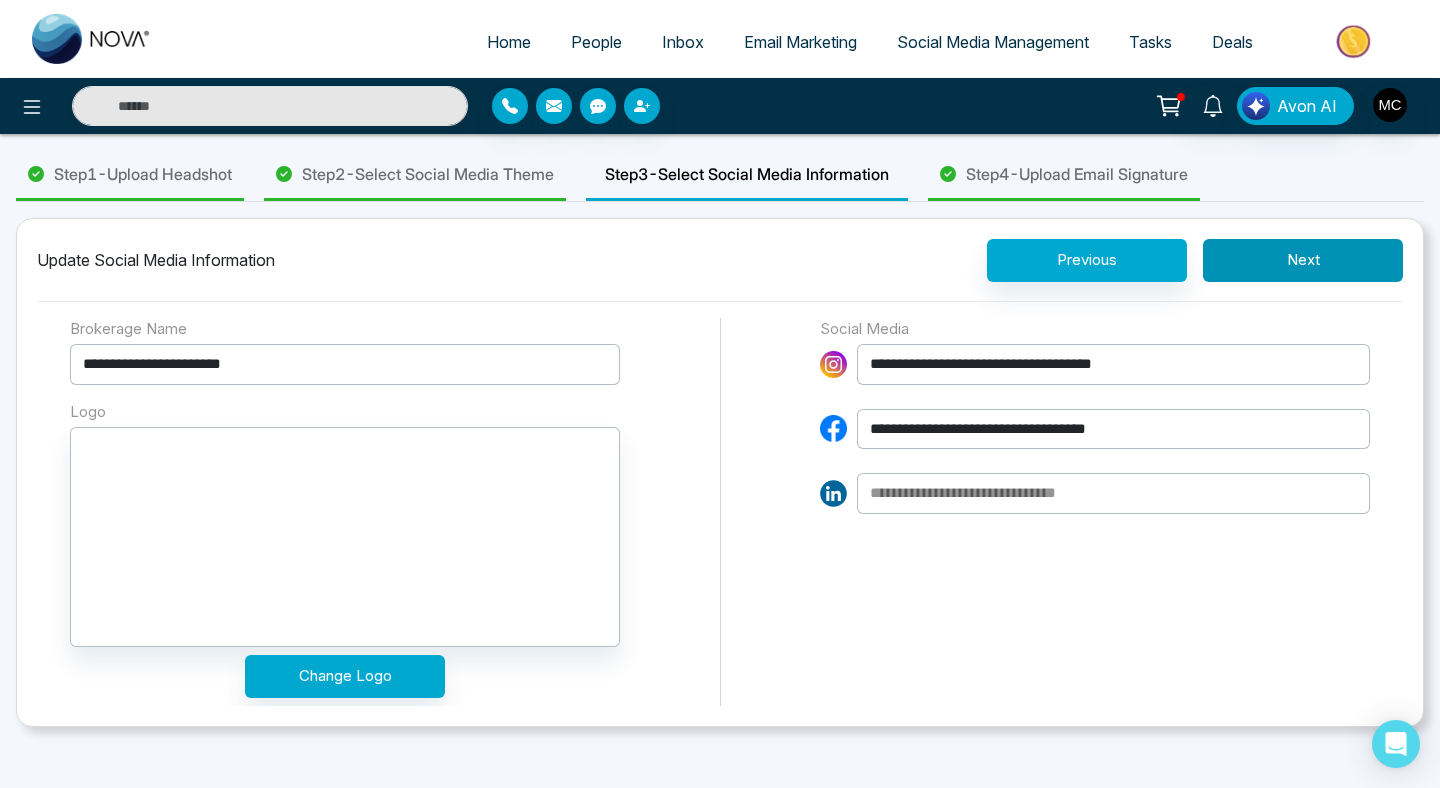 click on "Next" at bounding box center [1303, 260] 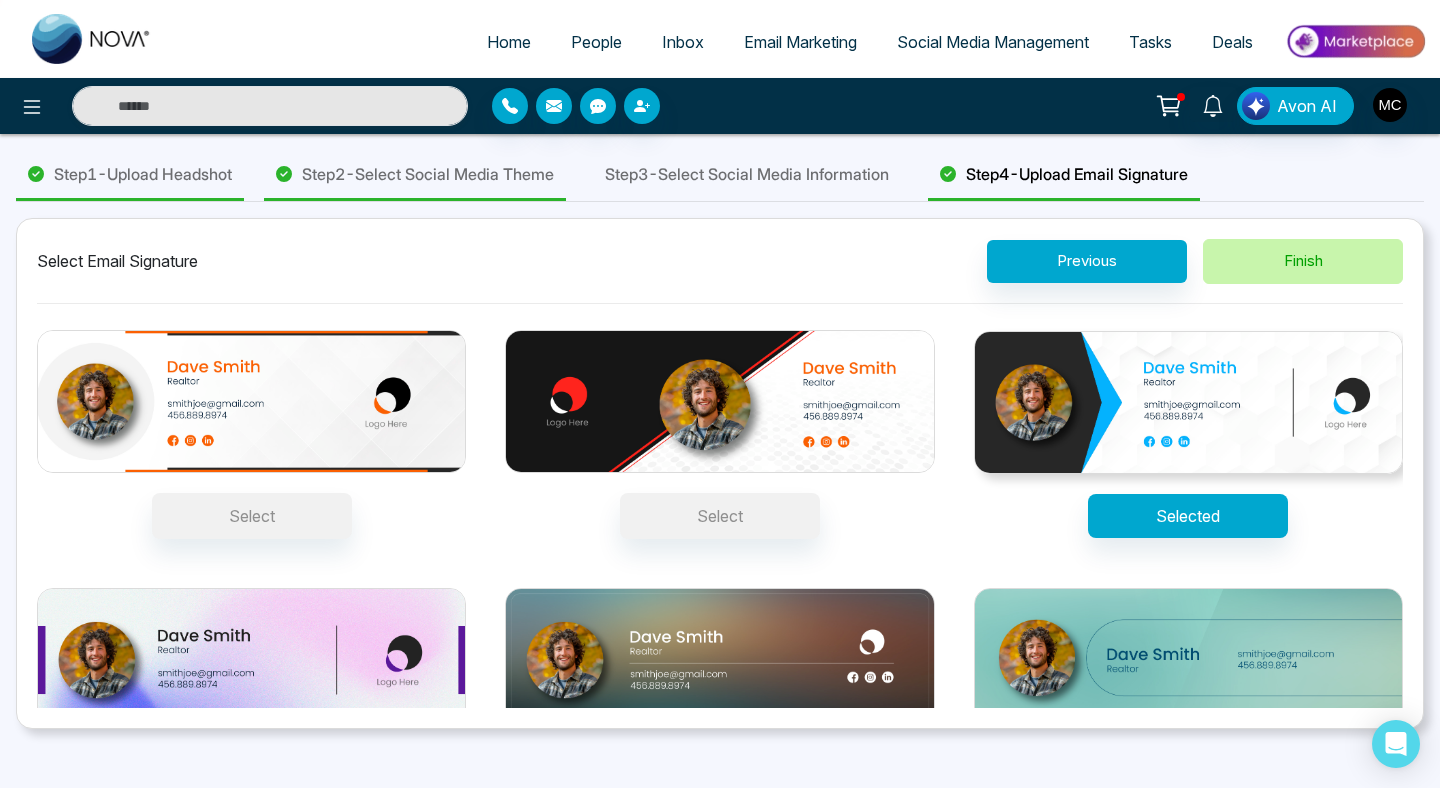 click on "Finish" at bounding box center [1303, 261] 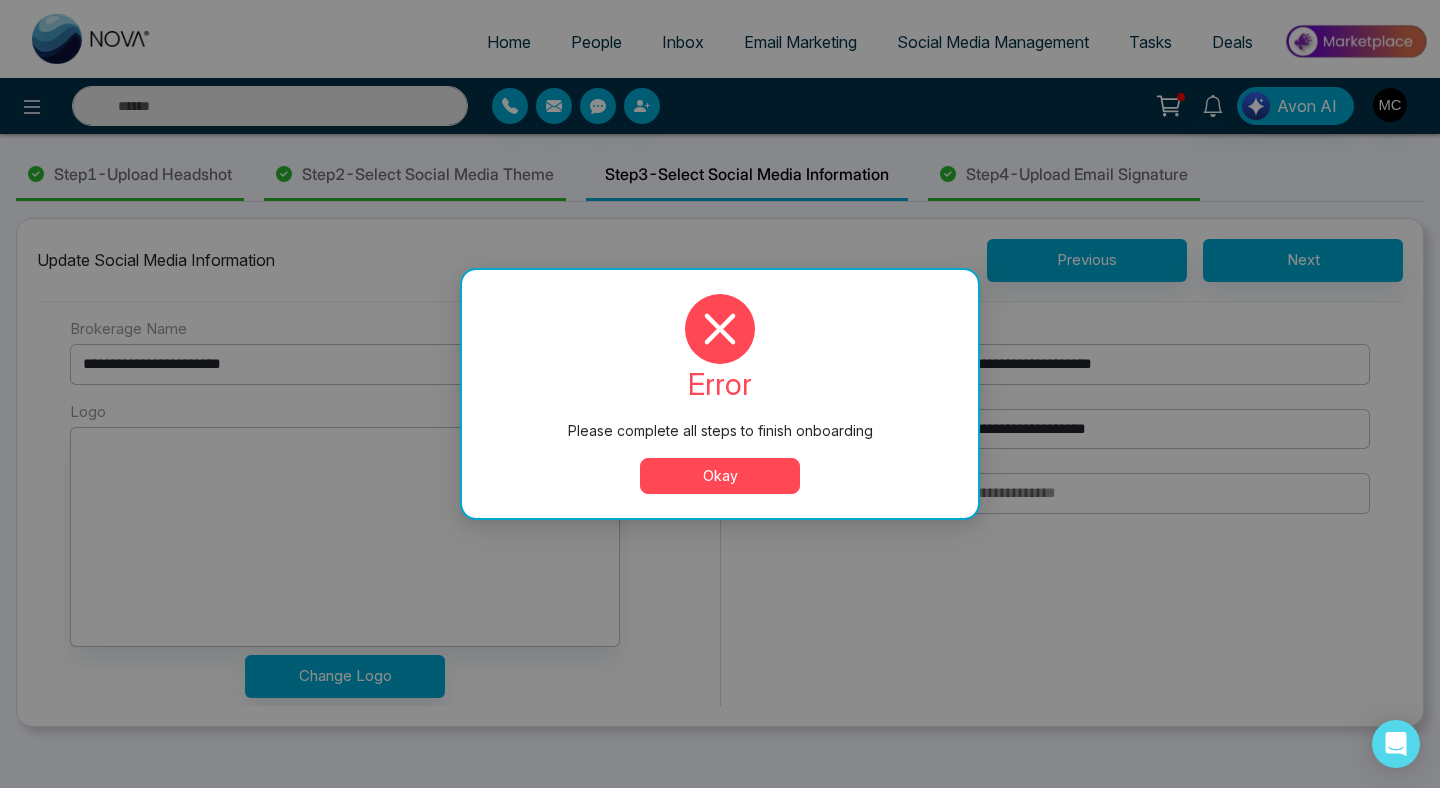 click on "Okay" at bounding box center (720, 476) 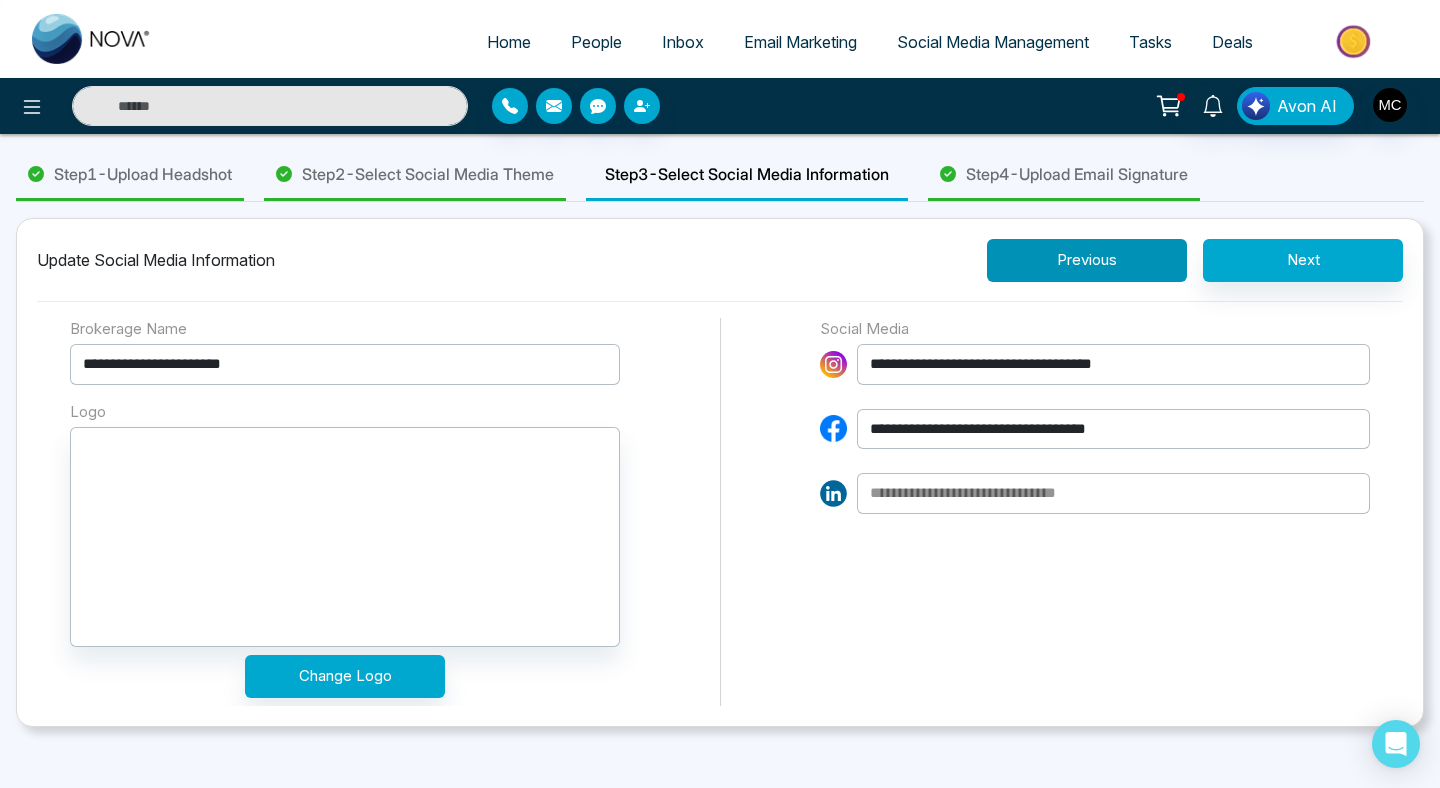 click on "Previous" at bounding box center (1087, 260) 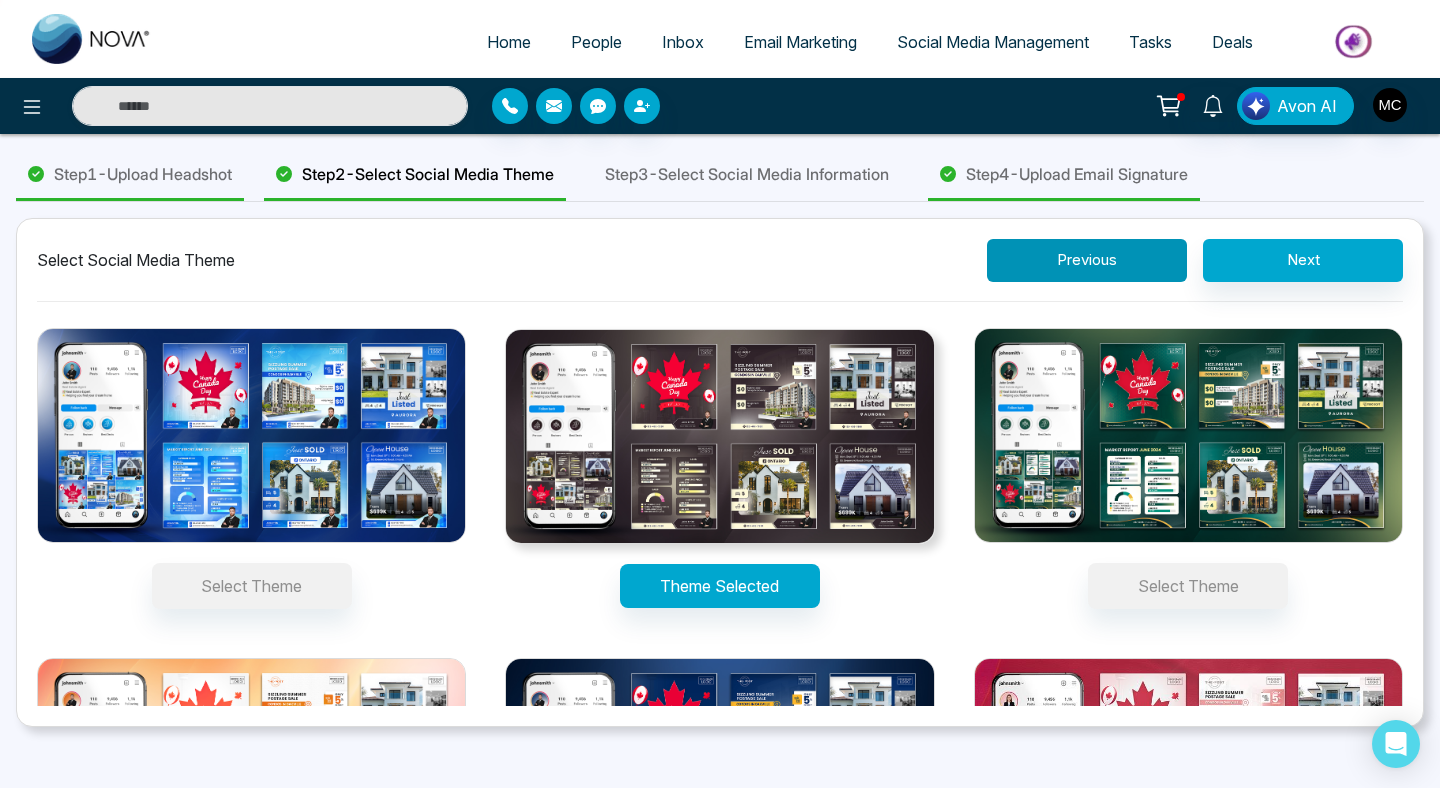 click on "Previous" at bounding box center (1087, 260) 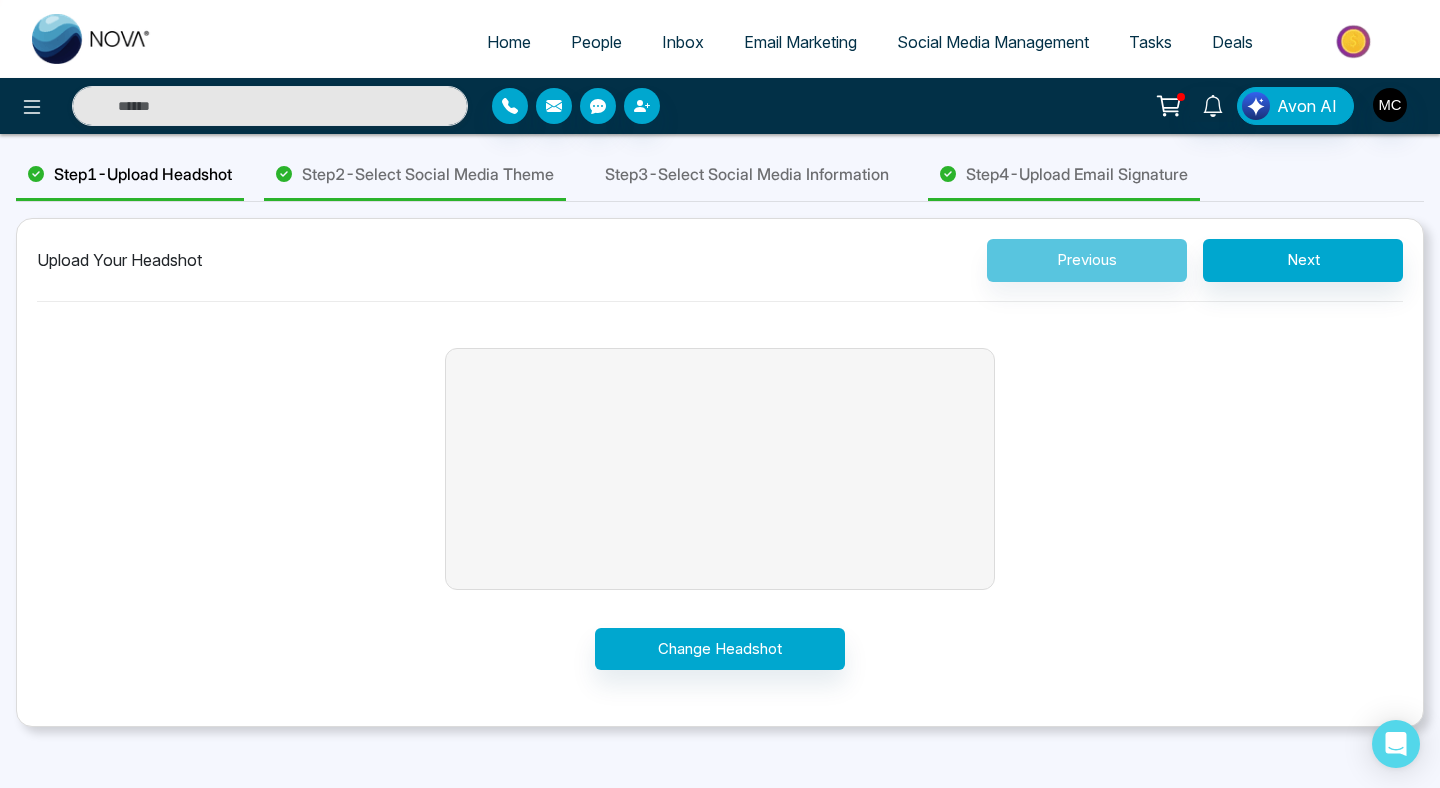 drag, startPoint x: 716, startPoint y: 489, endPoint x: 674, endPoint y: 475, distance: 44.27189 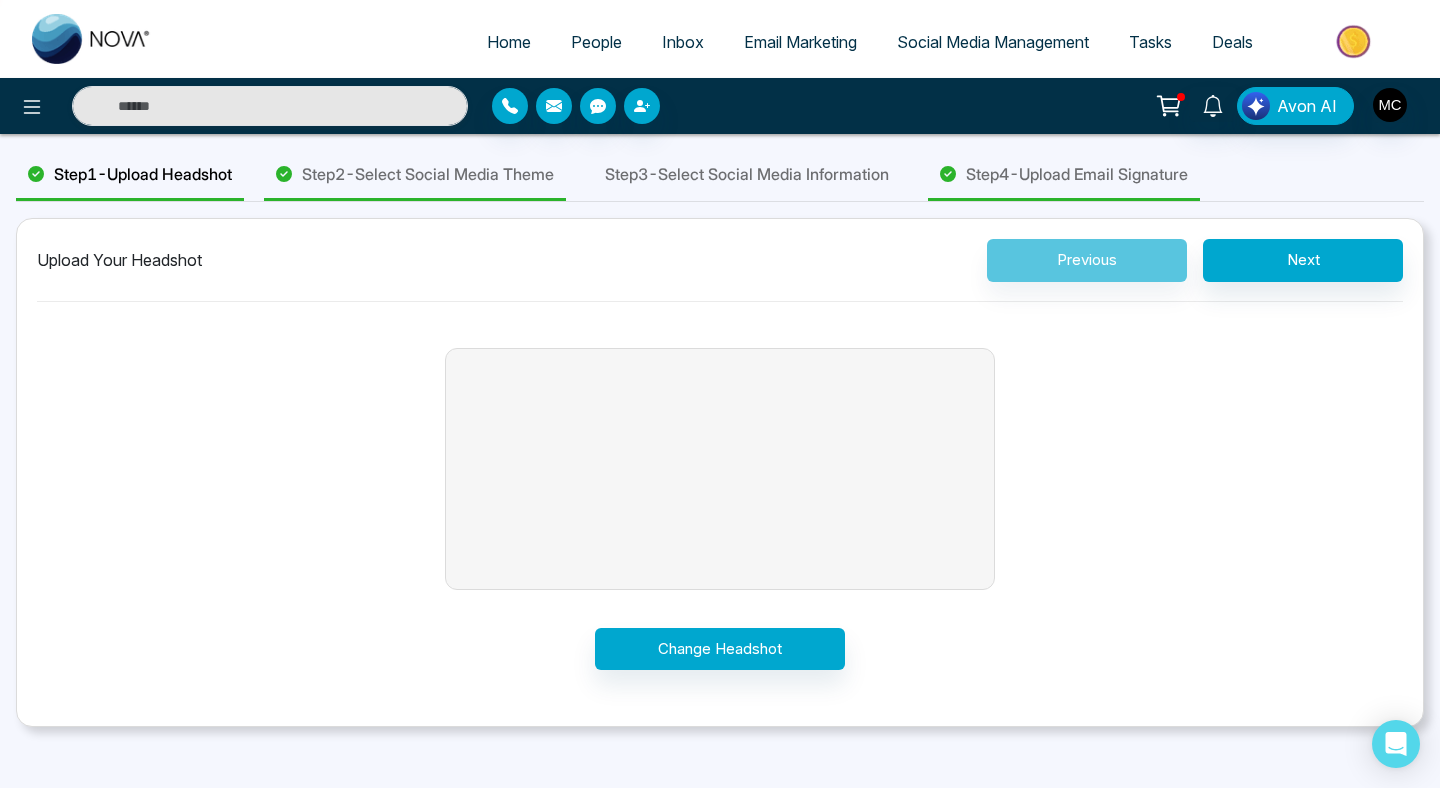 click on "Drag and Drop Your Headshot Here Works with jpg, jpeg, png file under 5 MB Upload Image" at bounding box center [720, 469] 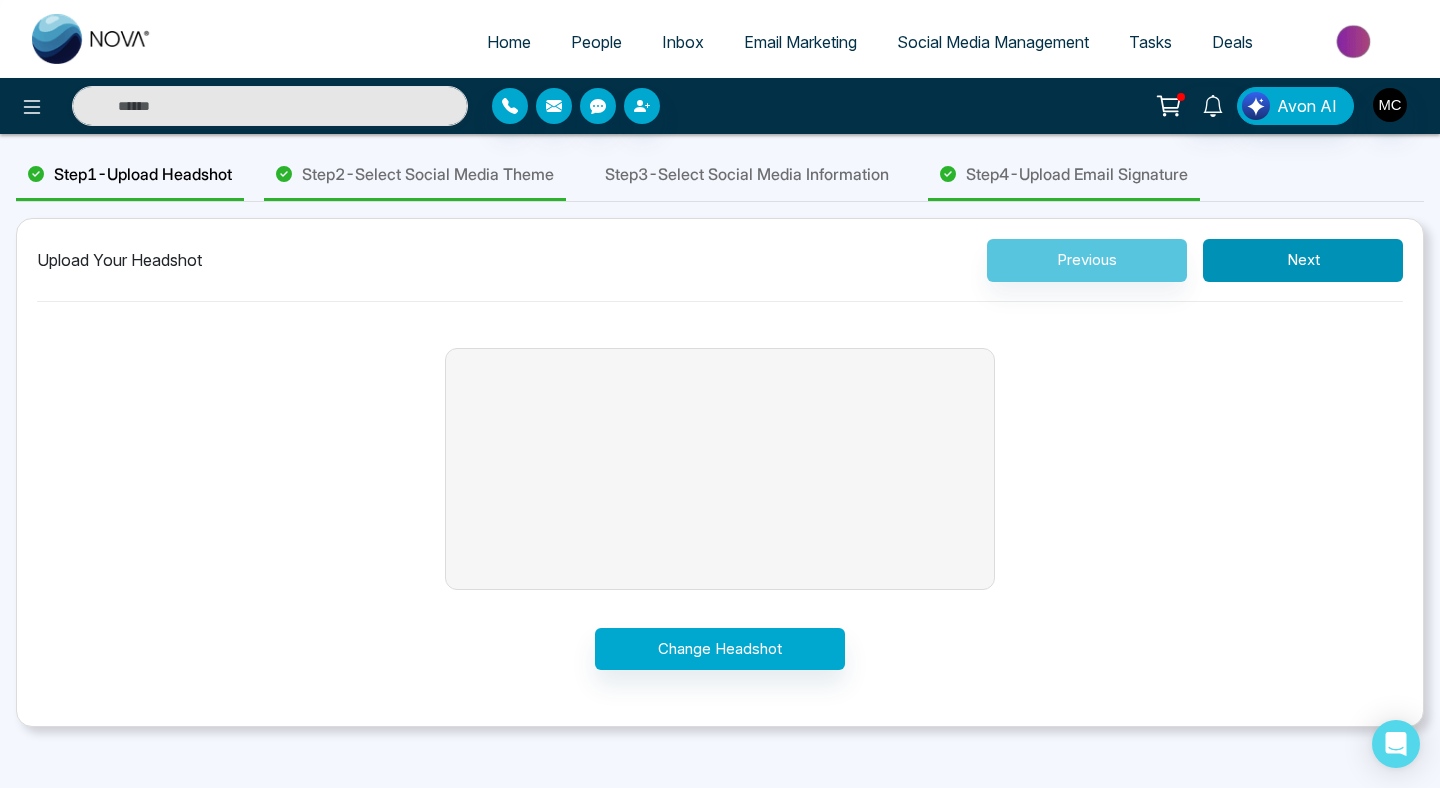 click on "Next" at bounding box center (1303, 260) 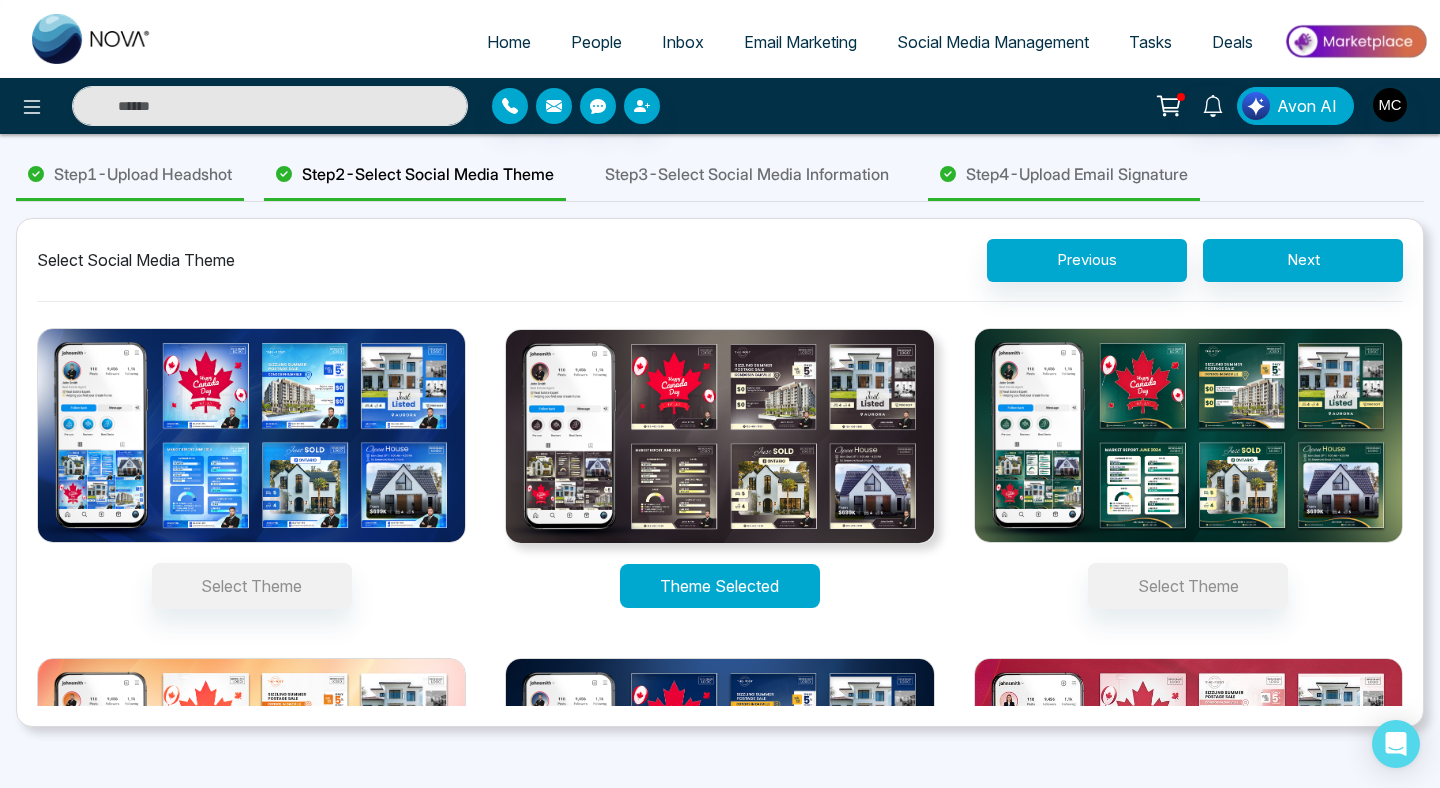 click on "Theme Selected" at bounding box center [720, 586] 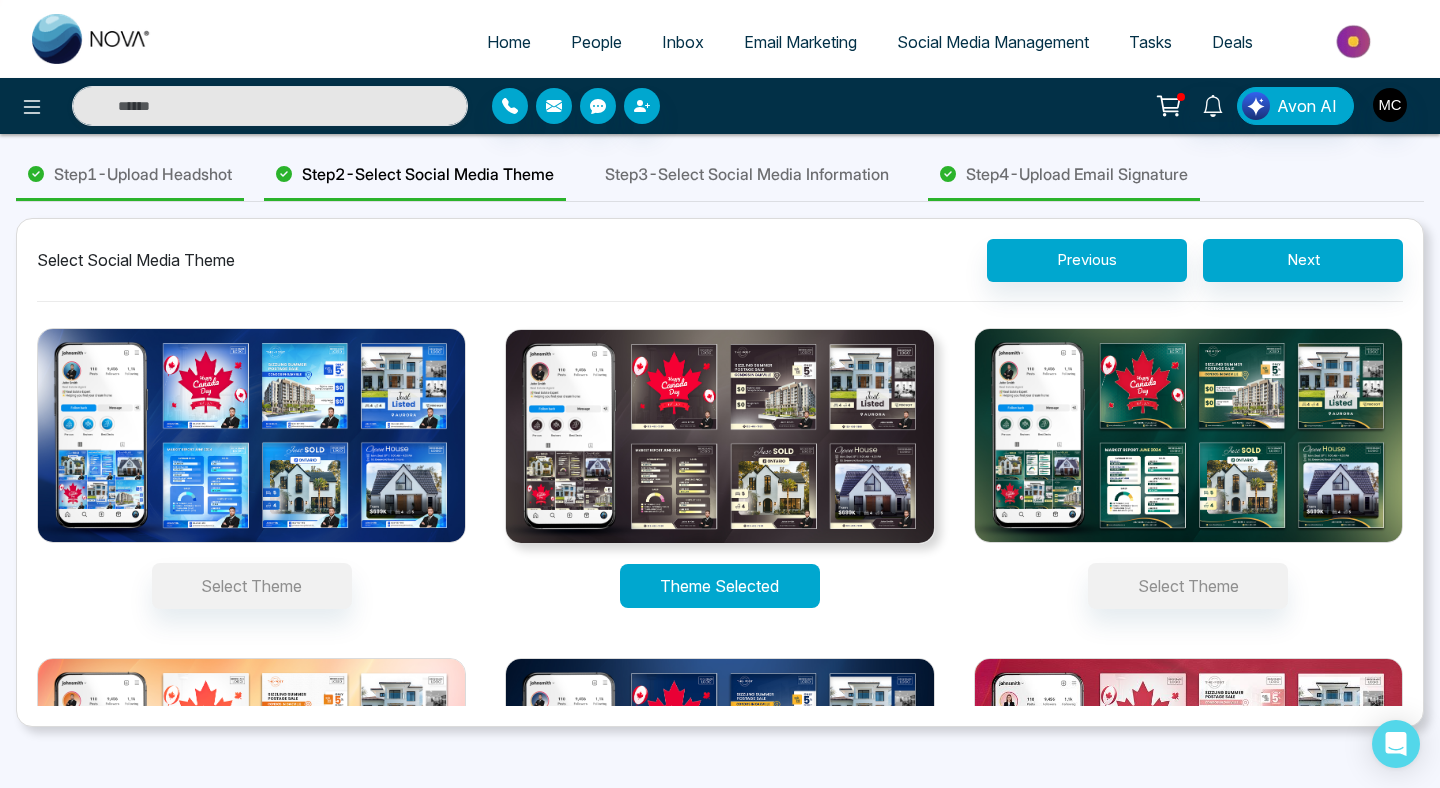 scroll, scrollTop: 234, scrollLeft: 0, axis: vertical 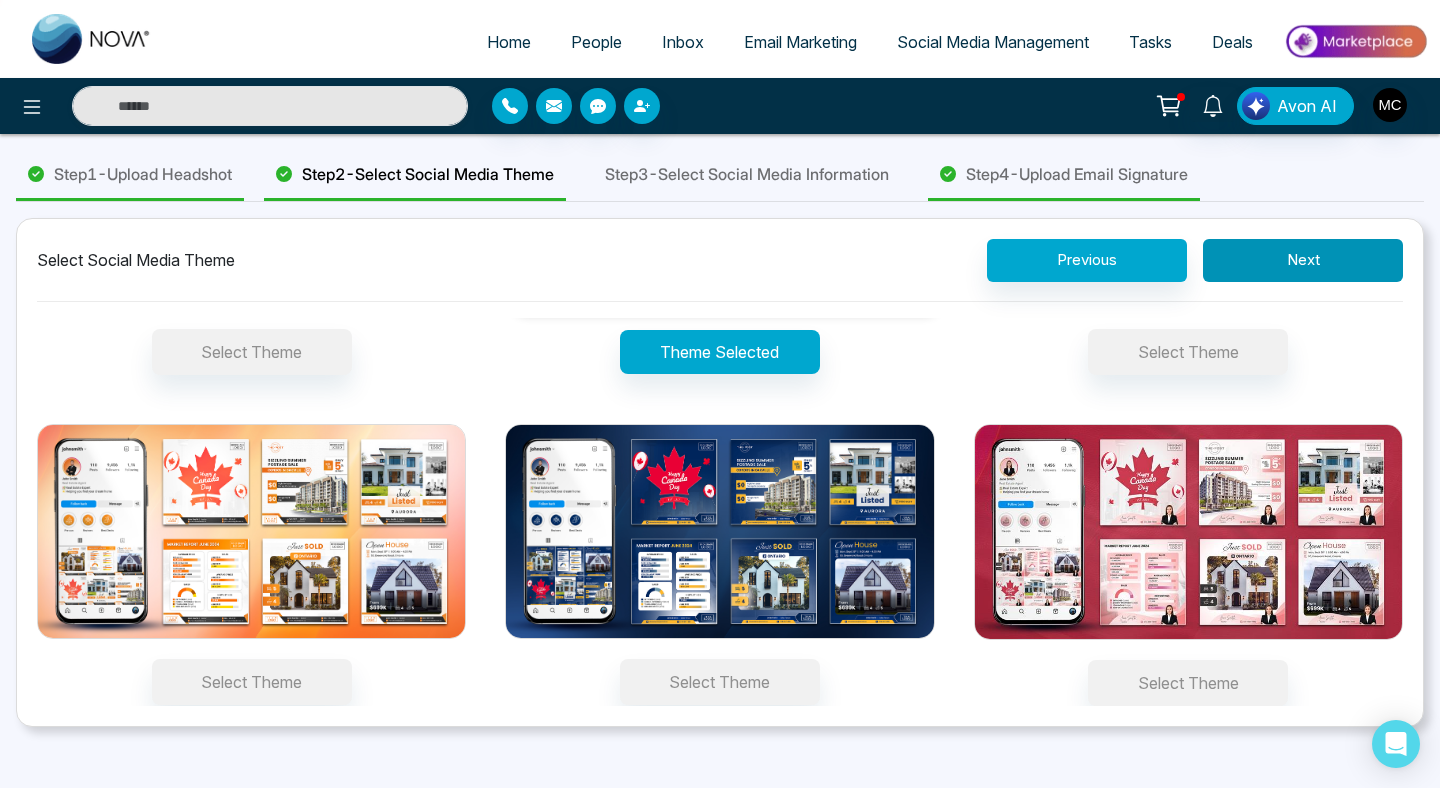 click on "Next" at bounding box center (1303, 260) 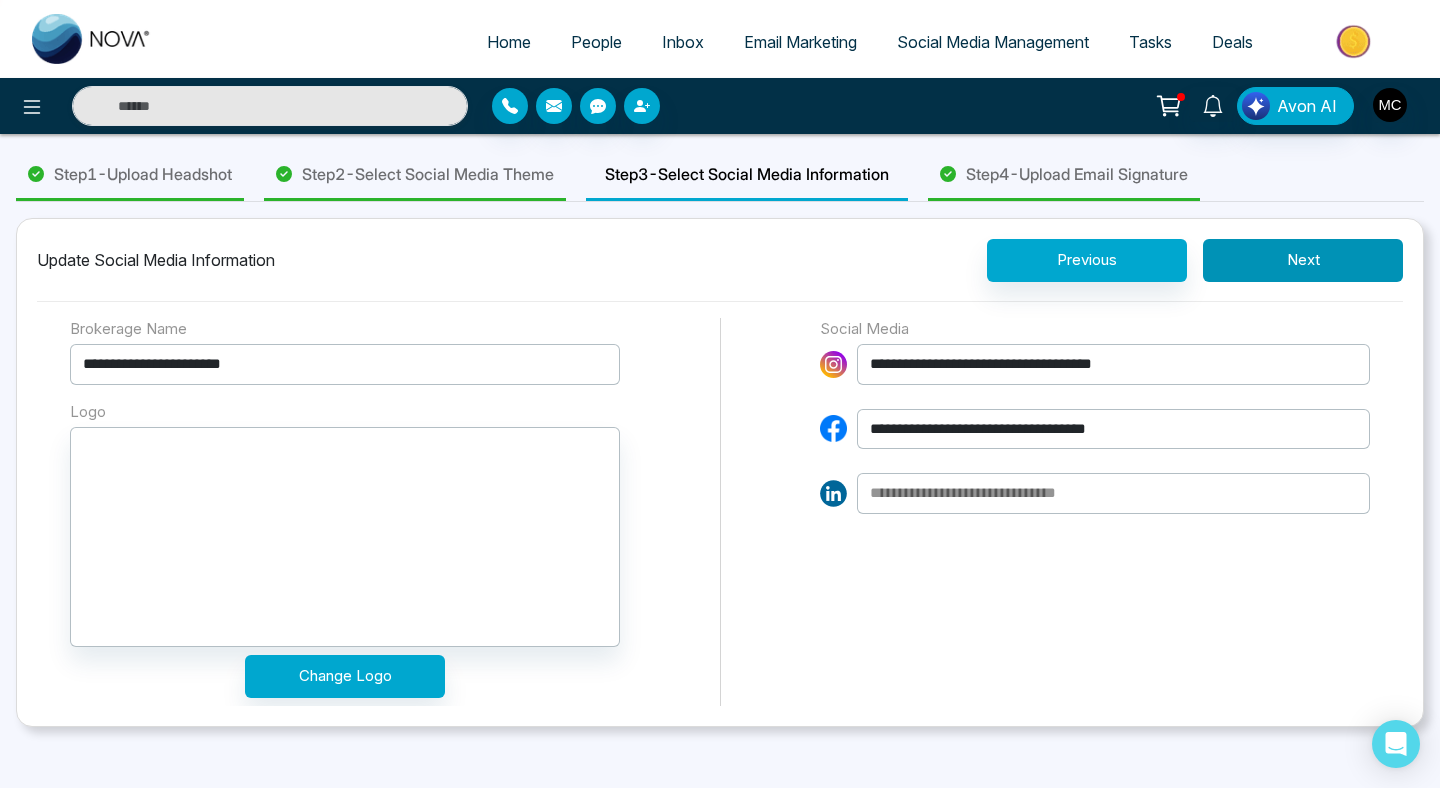 click on "Next" at bounding box center [1303, 260] 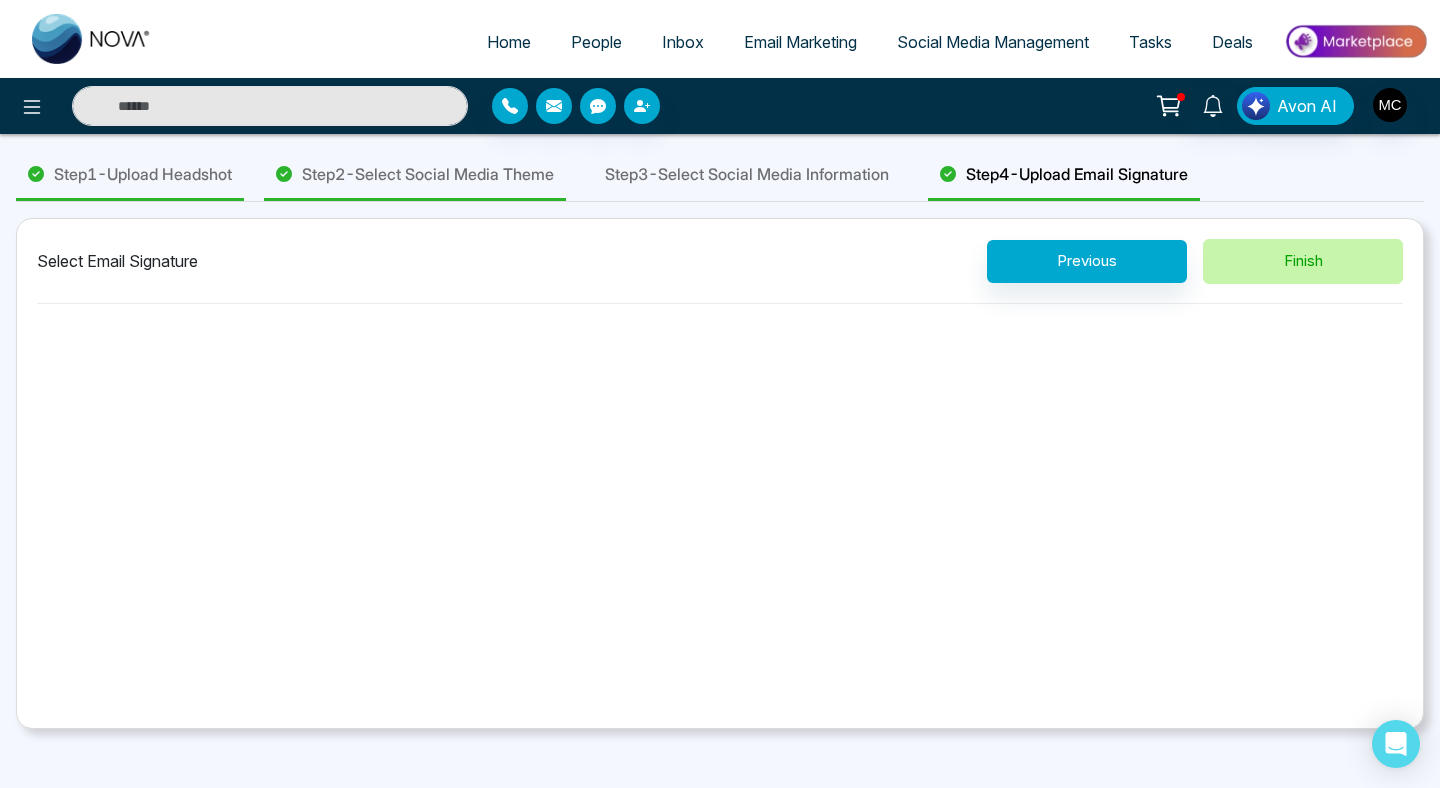 click on "Finish" at bounding box center [1303, 261] 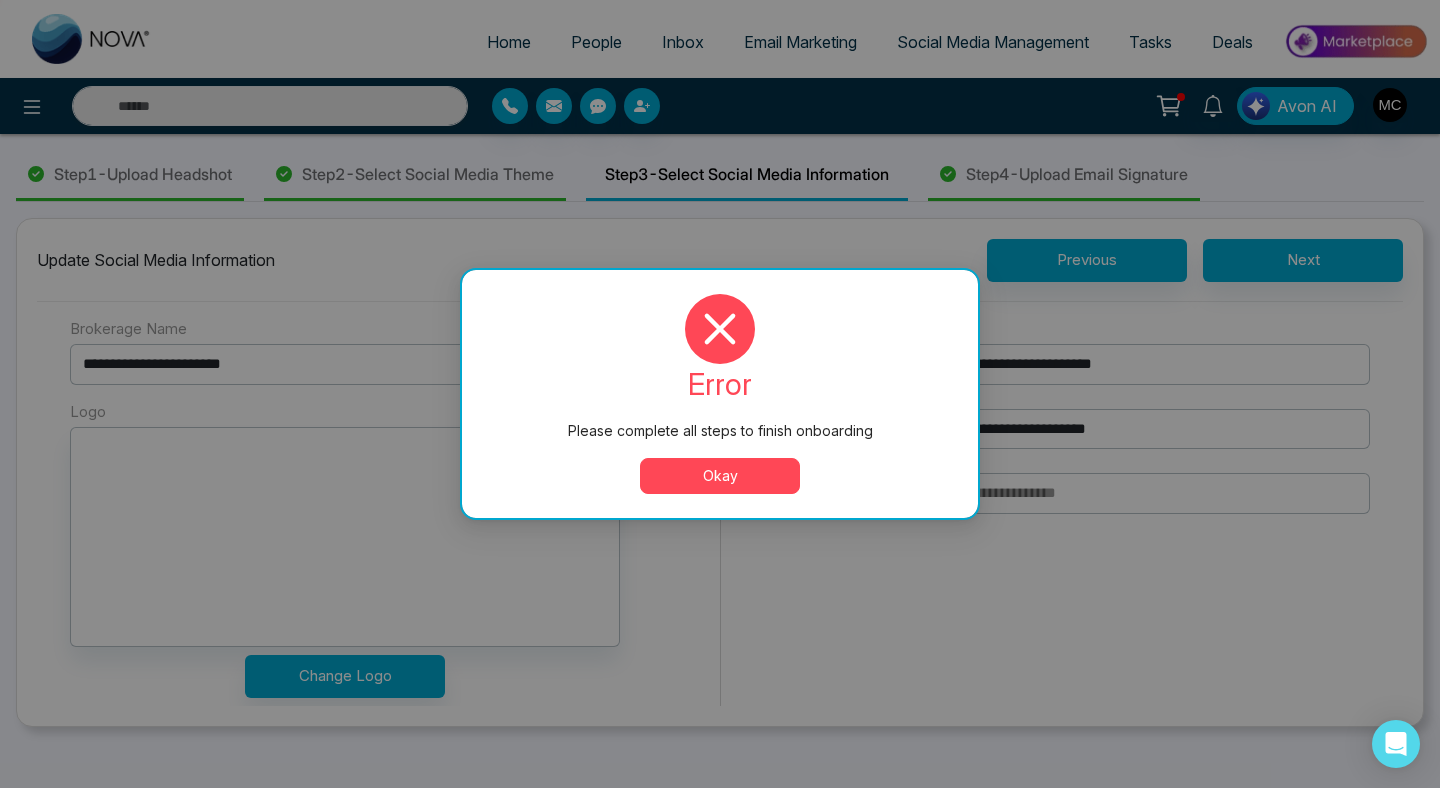 click on "Okay" at bounding box center (720, 476) 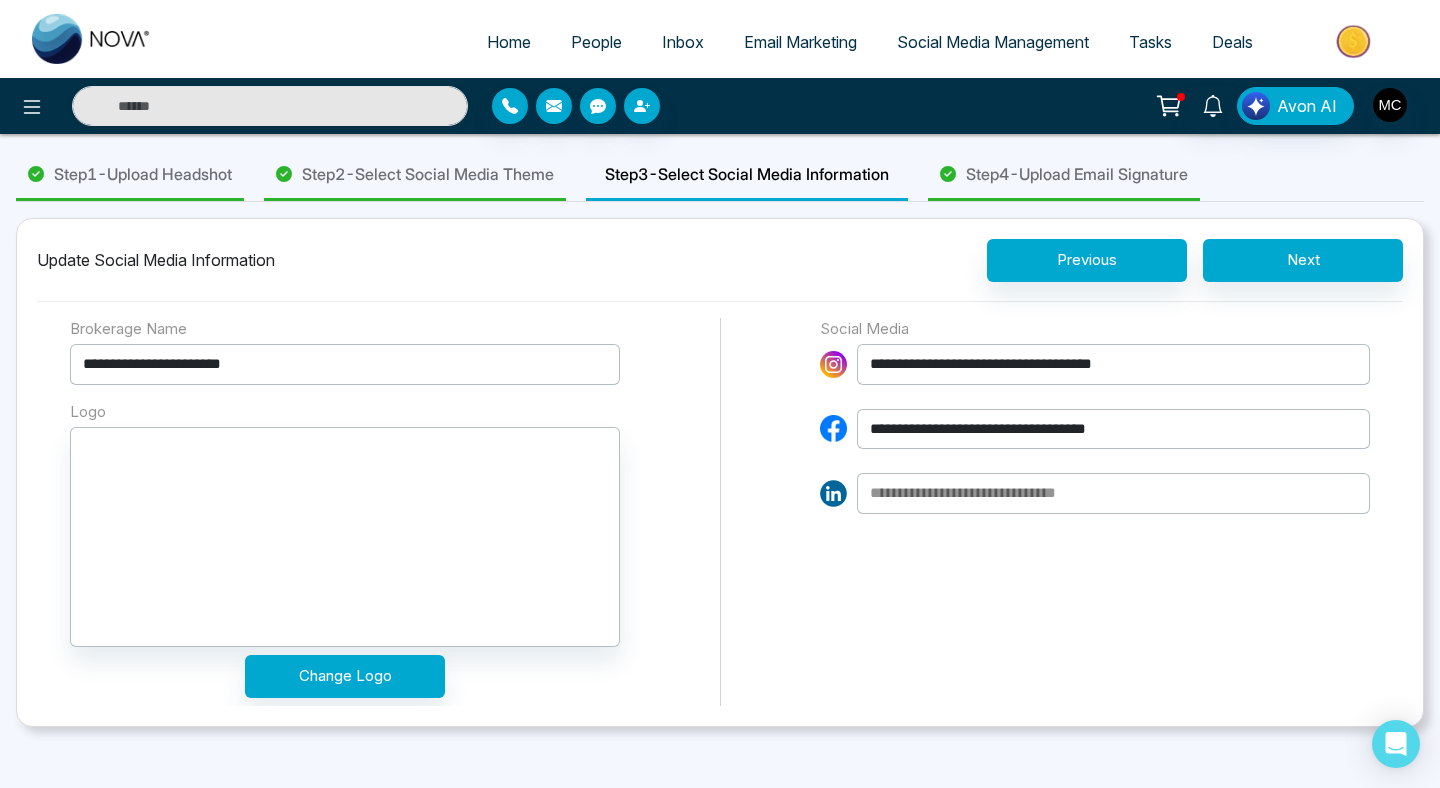 click at bounding box center (1113, 493) 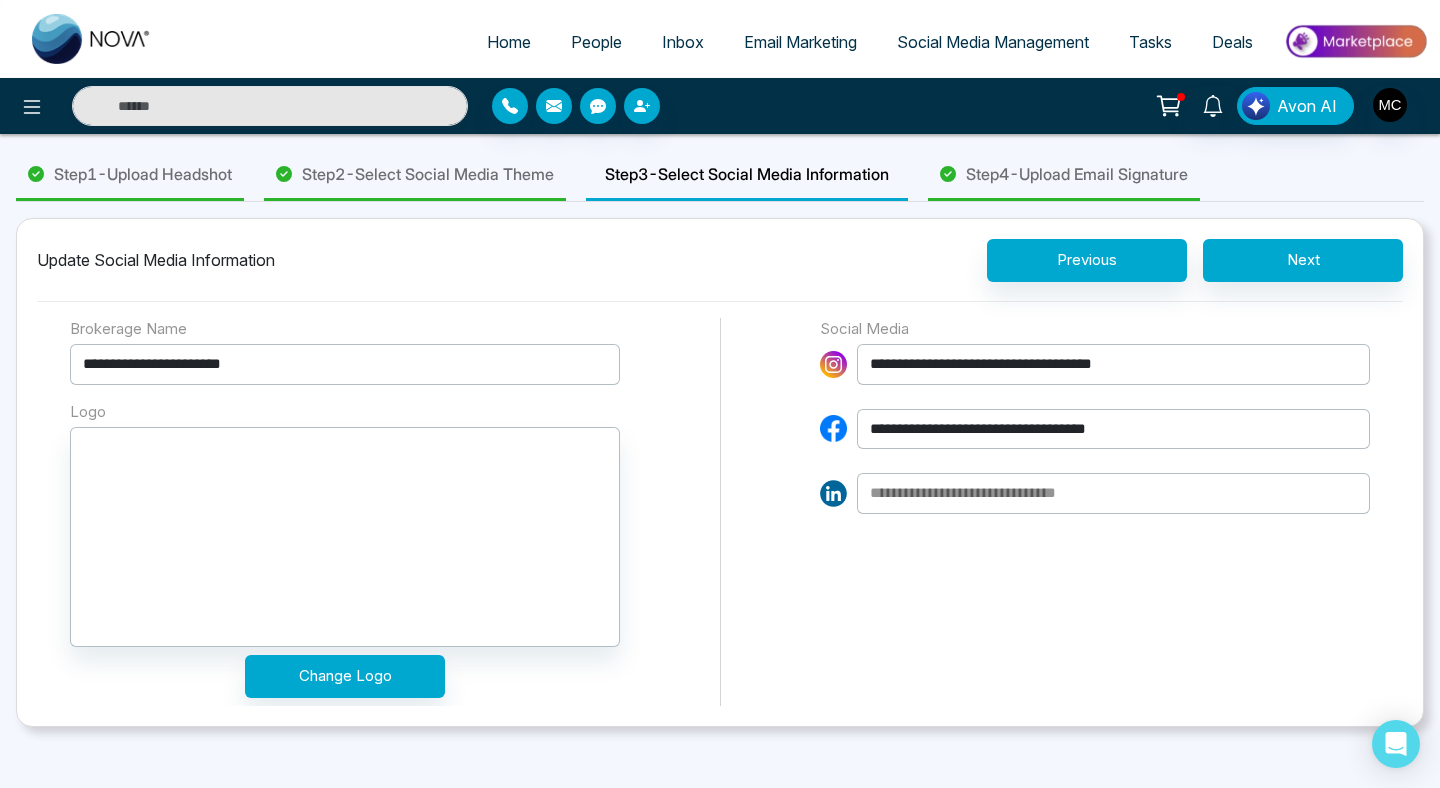paste on "**********" 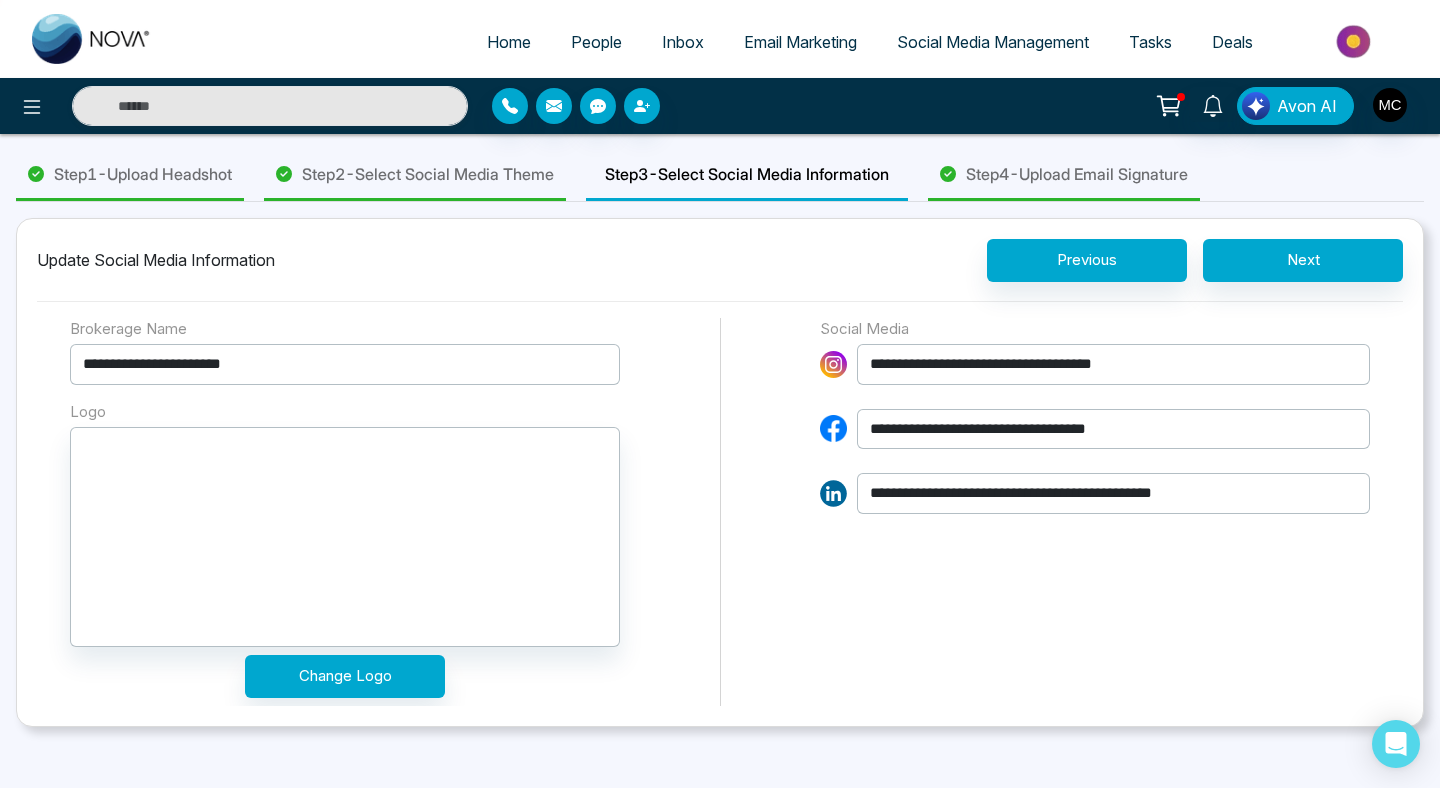 click on "**********" at bounding box center [1095, 512] 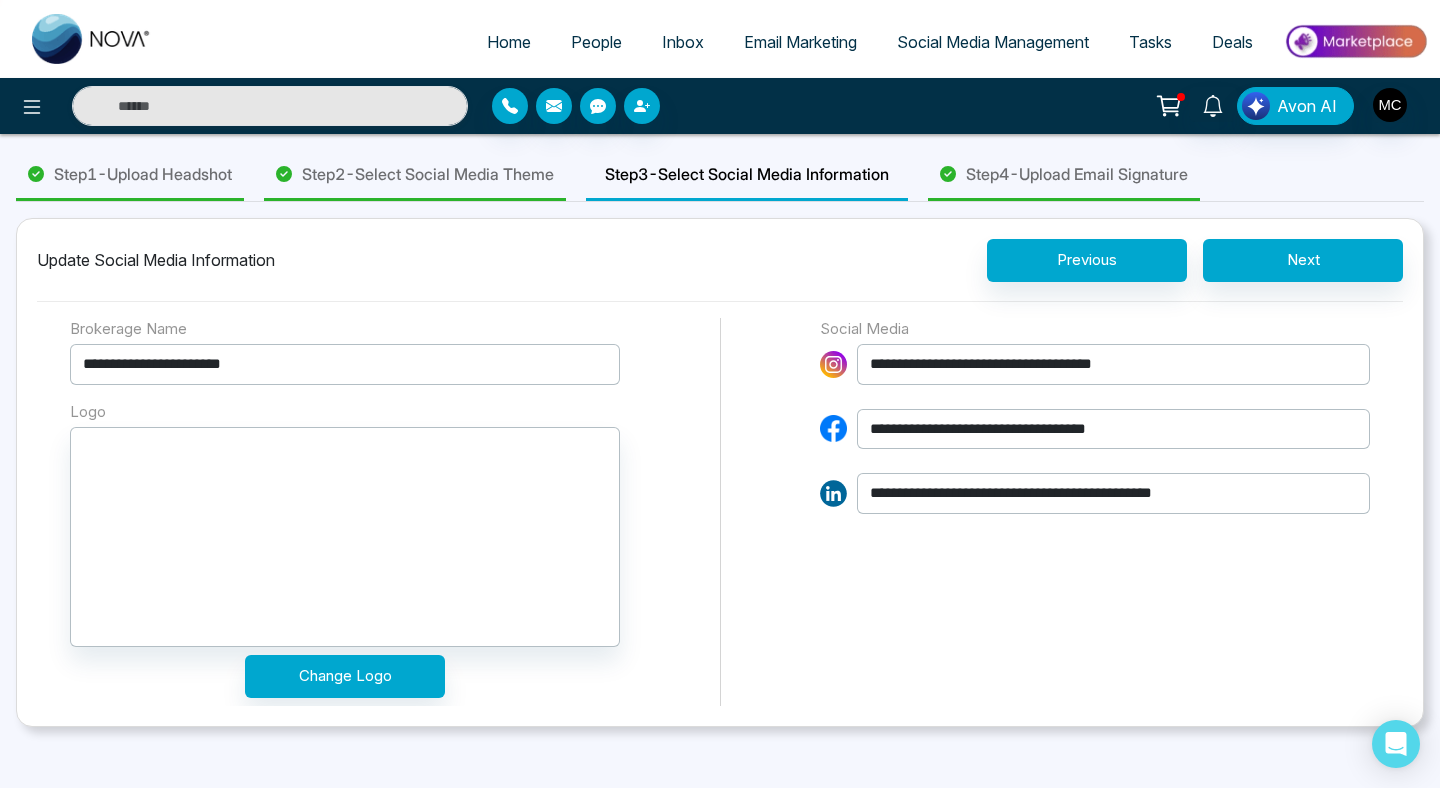 click on "**********" at bounding box center (1113, 493) 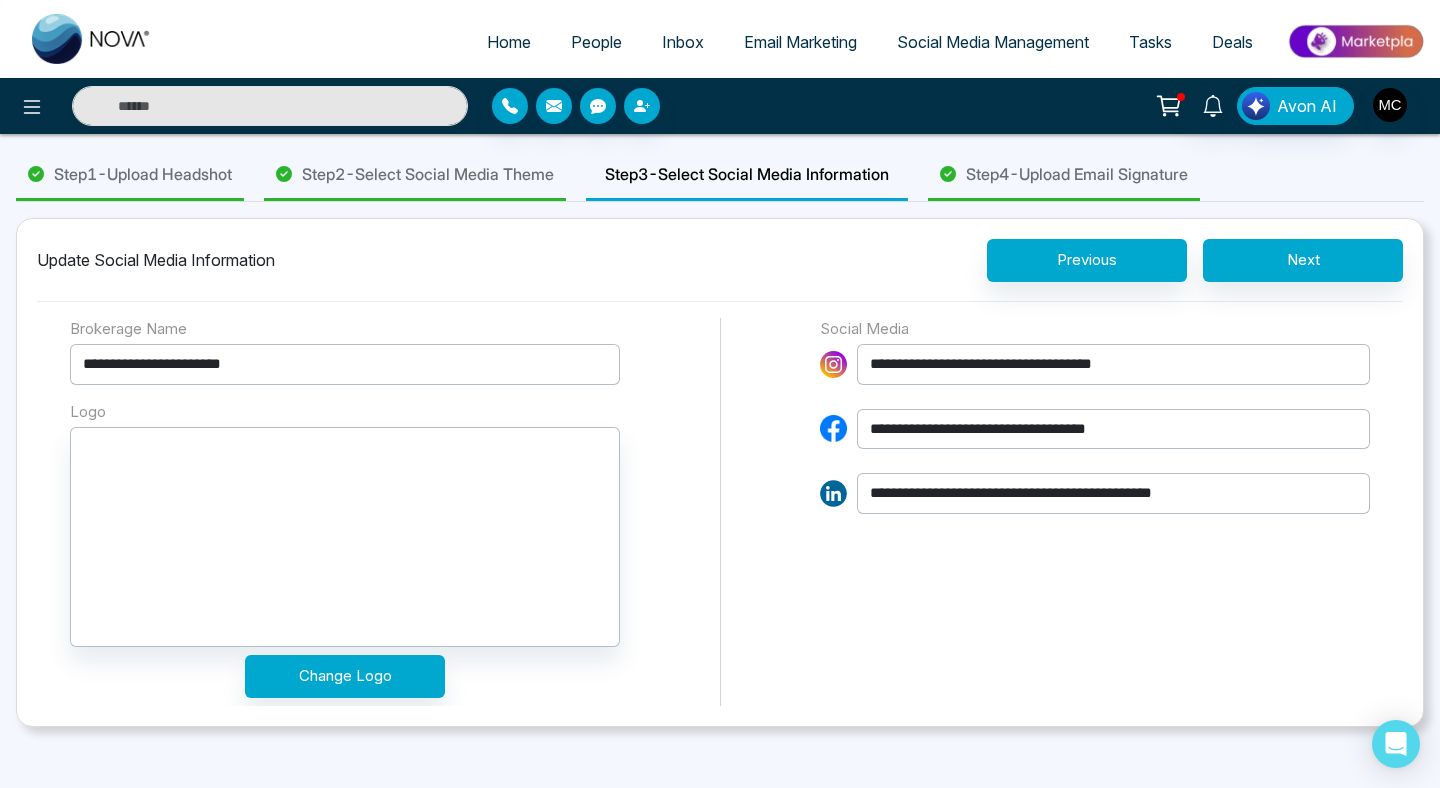 drag, startPoint x: 1229, startPoint y: 488, endPoint x: 1156, endPoint y: 481, distance: 73.33485 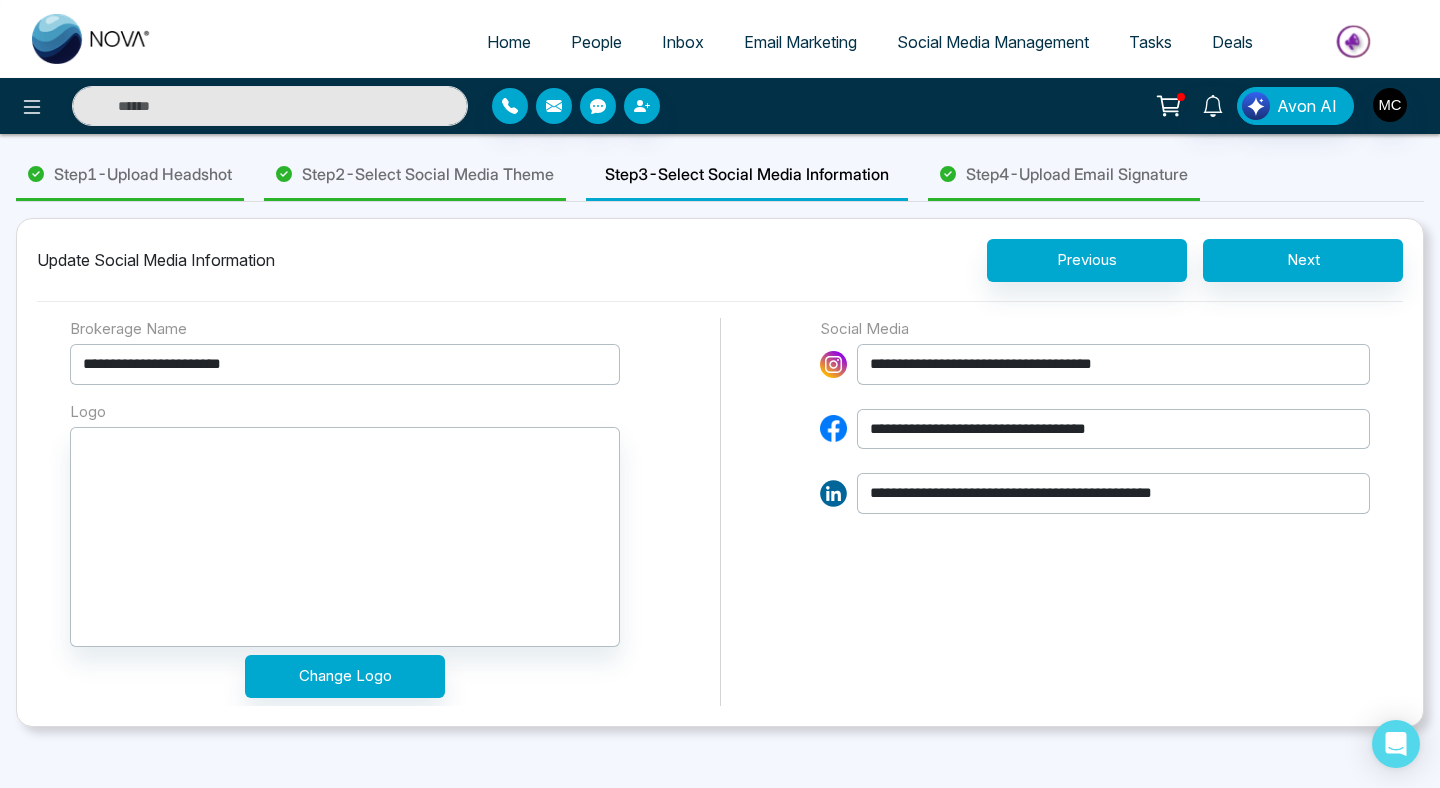 click on "**********" at bounding box center [1113, 493] 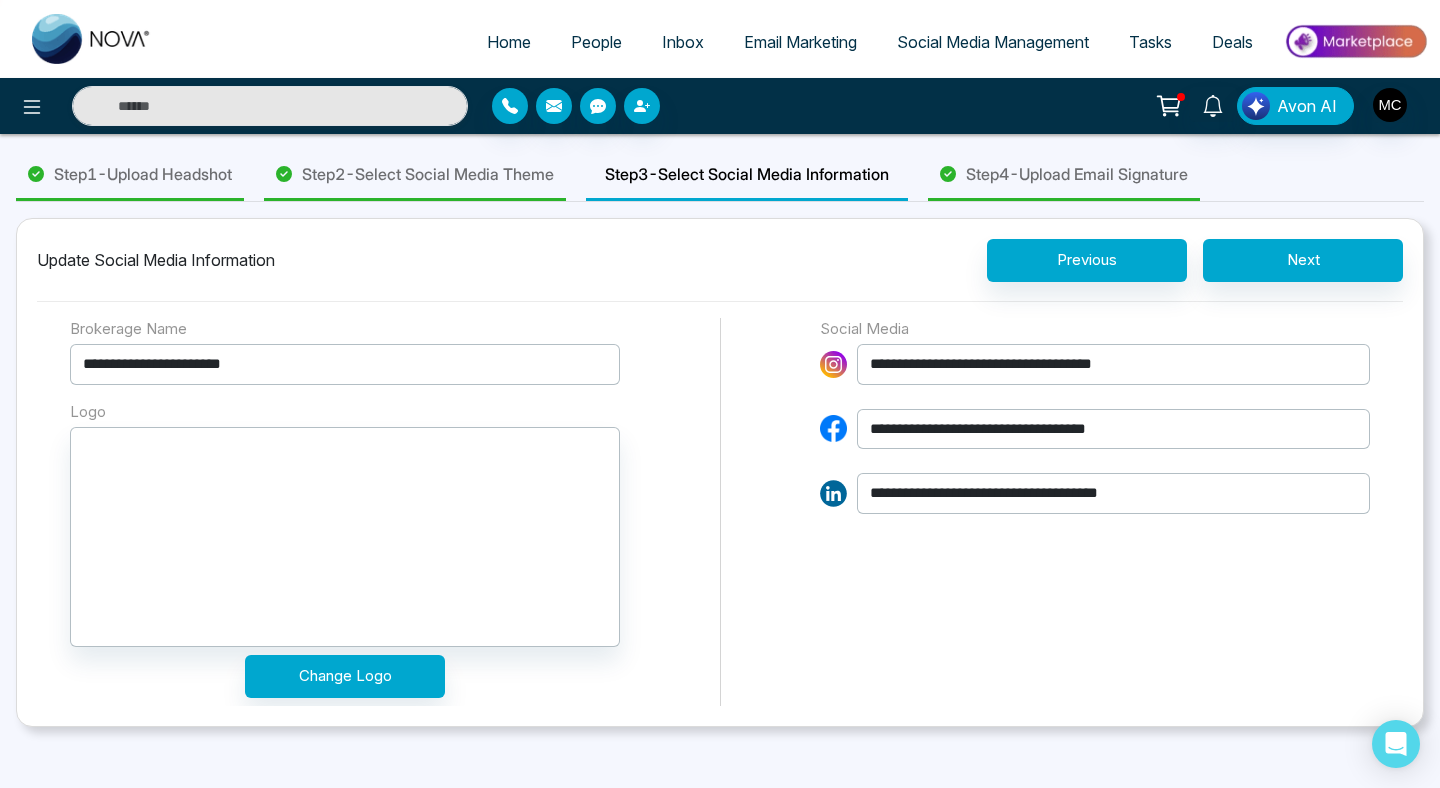 type on "**********" 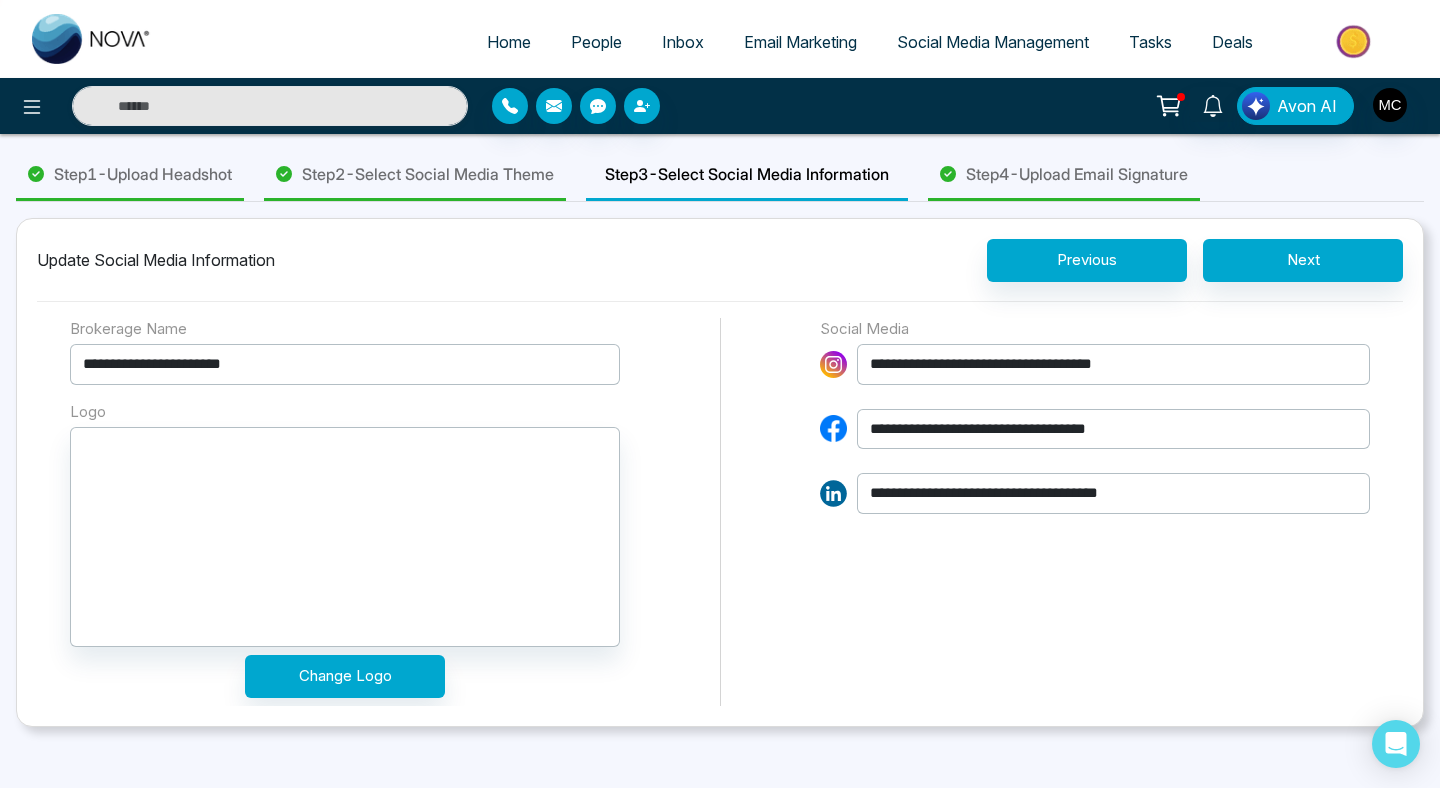 click on "**********" at bounding box center [1095, 512] 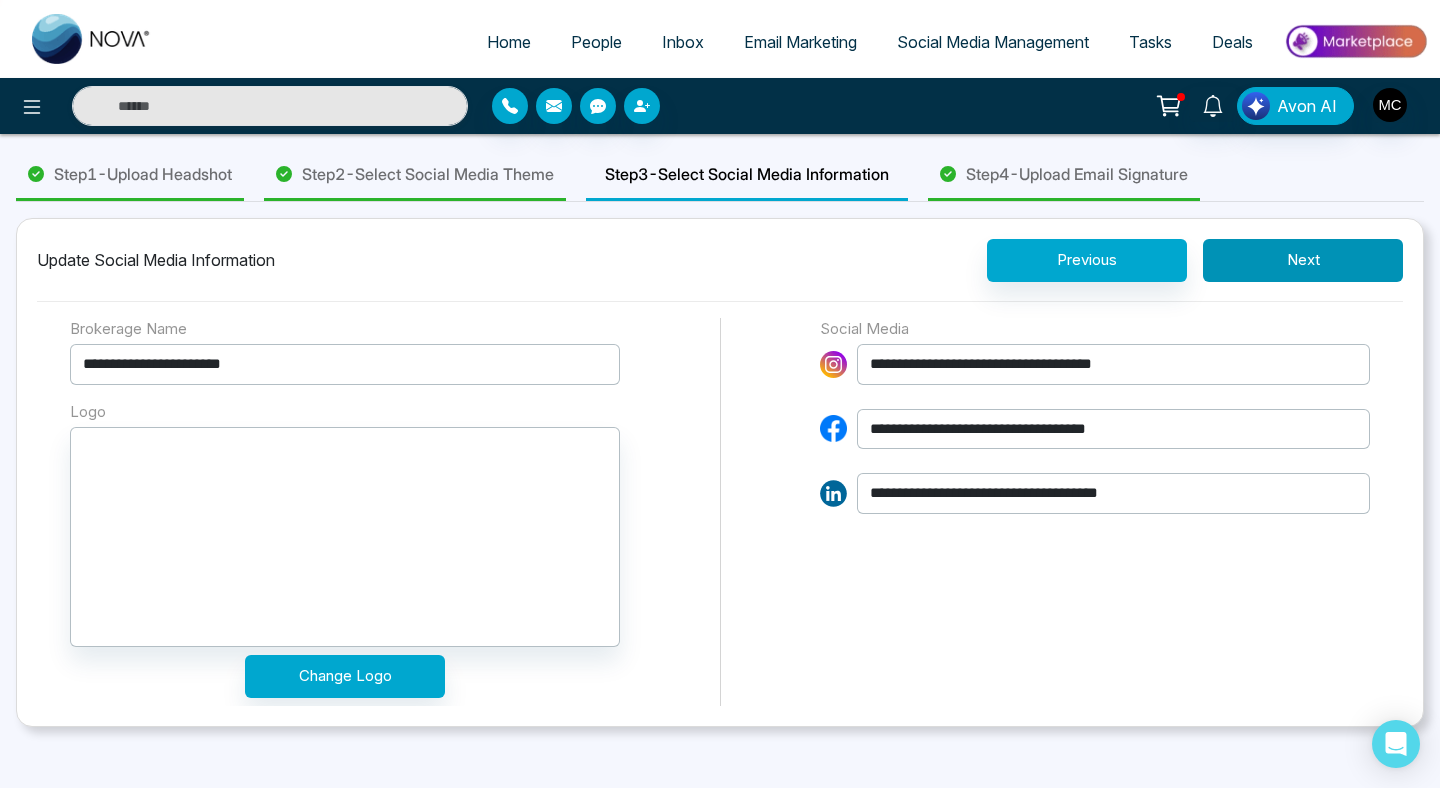 click on "Next" at bounding box center [1303, 260] 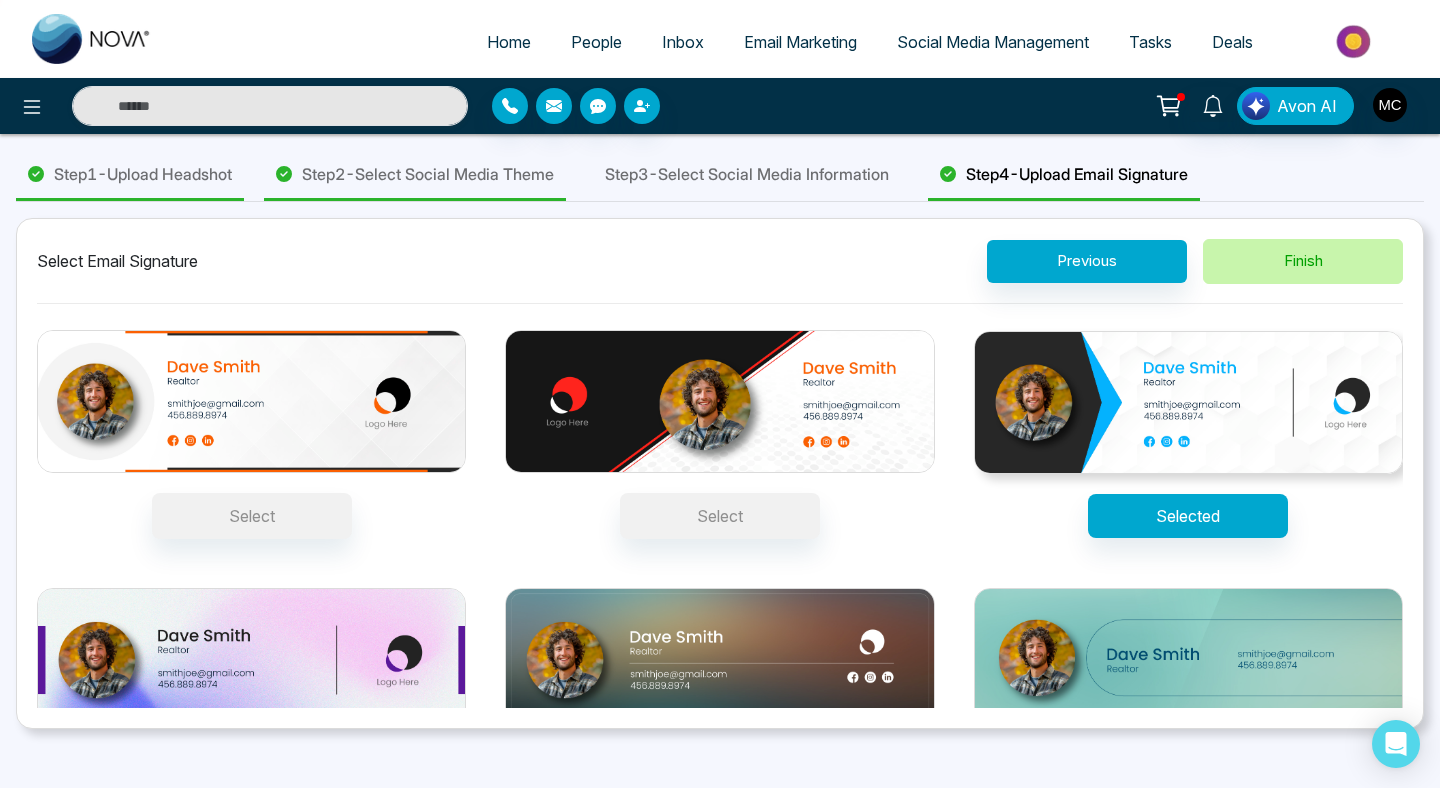 click on "Finish" at bounding box center [1303, 261] 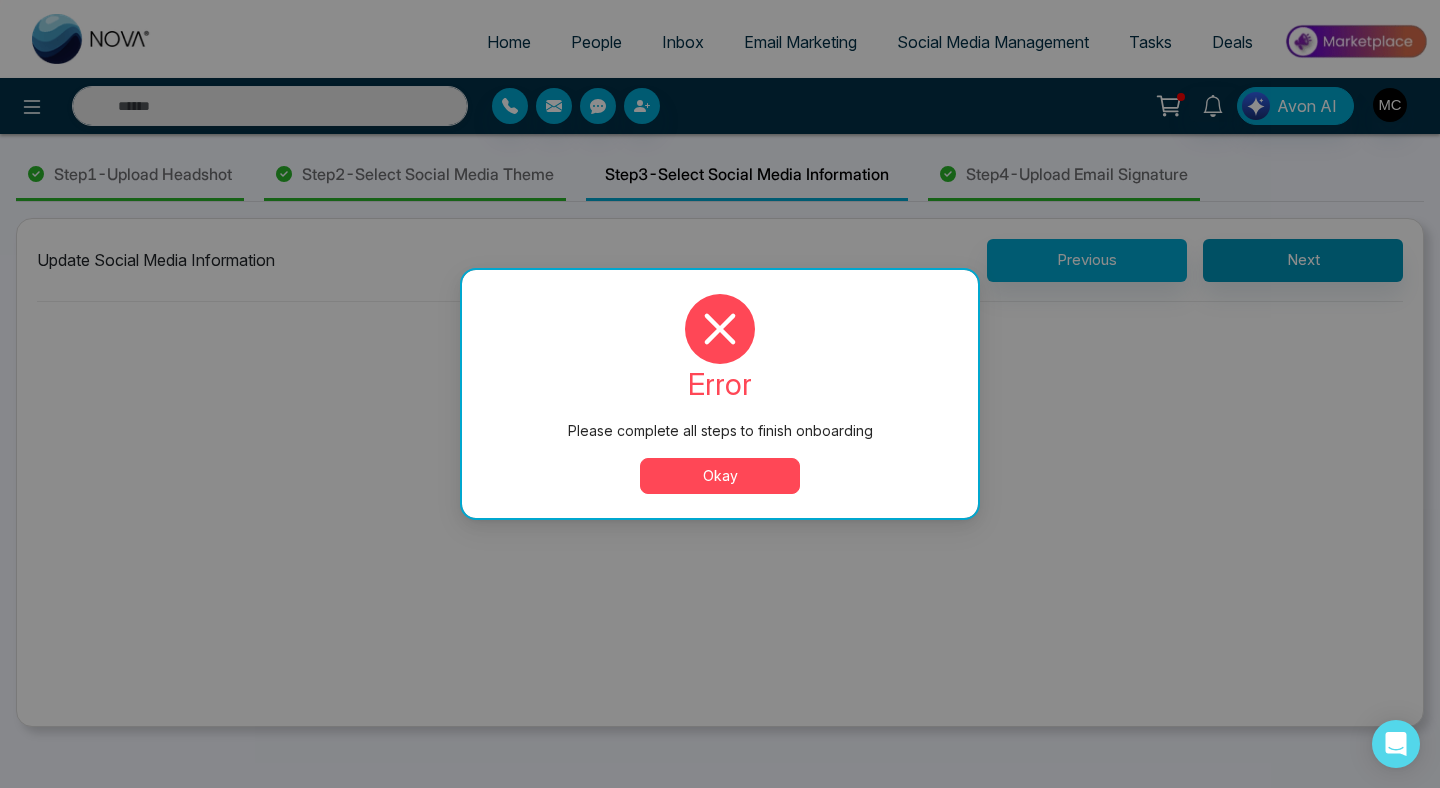click on "Please complete all steps to finish onboarding error Please complete all steps to finish onboarding   Okay" at bounding box center [720, 394] 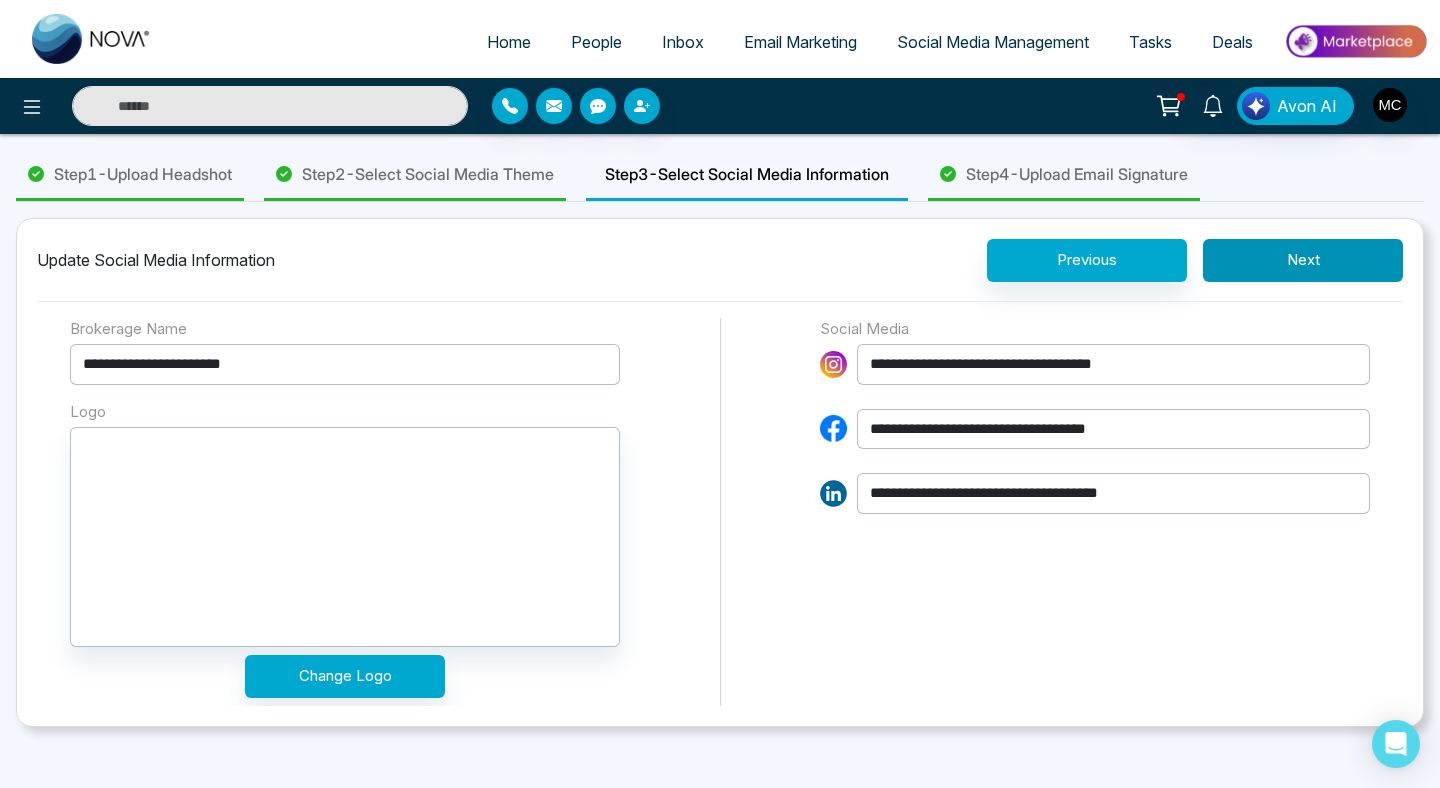 click on "Next" at bounding box center (1303, 260) 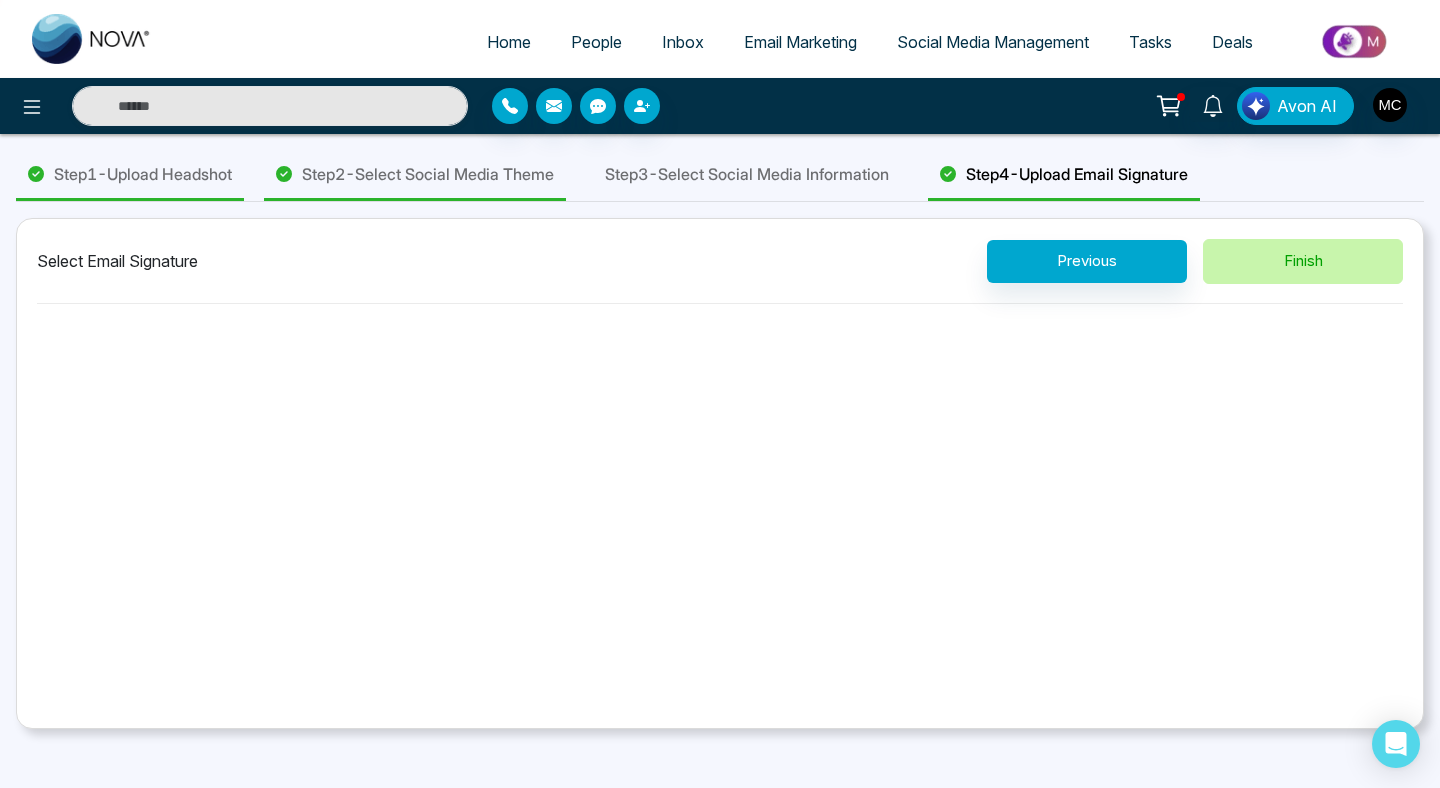 click on "Finish" at bounding box center [1303, 261] 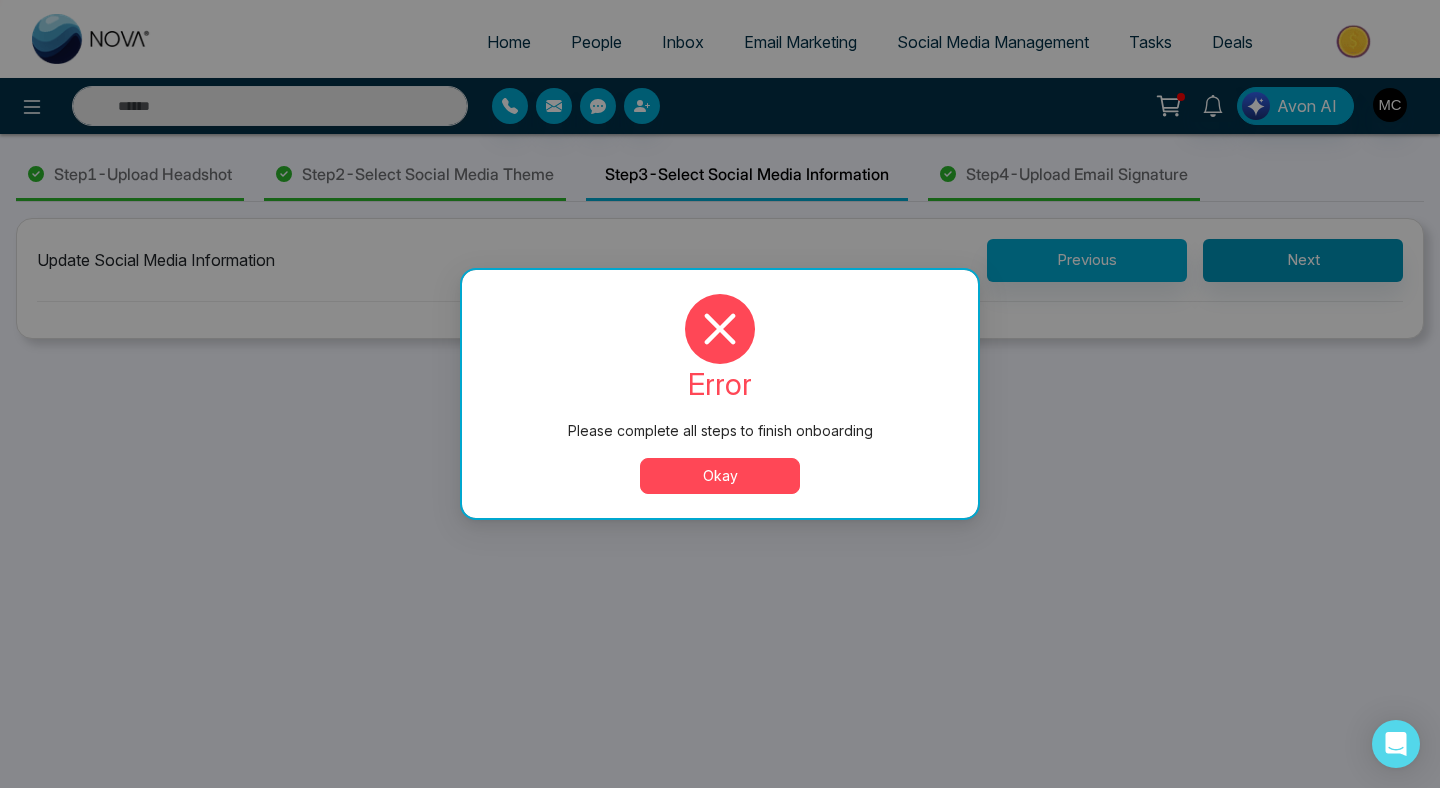 click on "Please complete all steps to finish onboarding error Please complete all steps to finish onboarding   Okay" at bounding box center [720, 394] 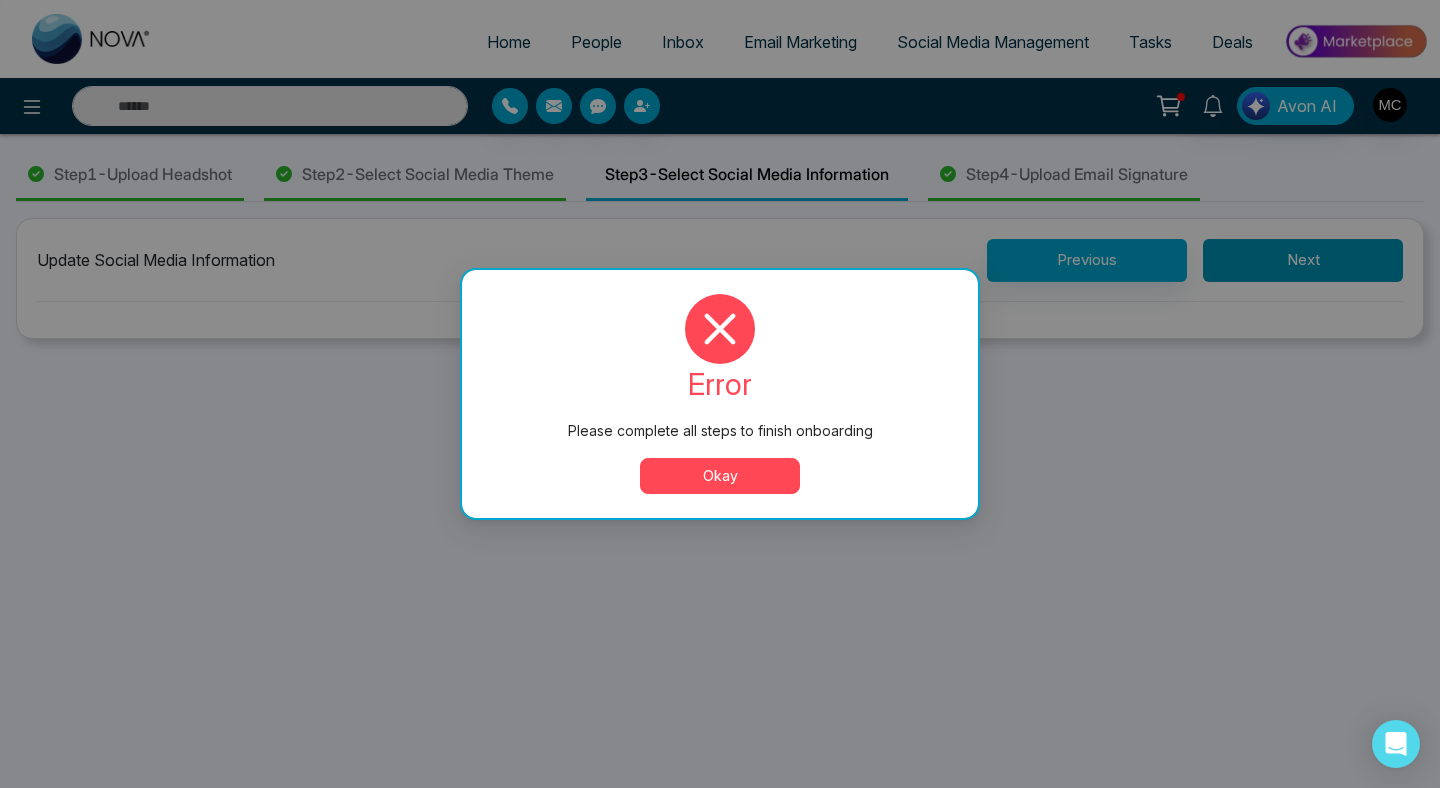 click on "Next" at bounding box center [1303, 260] 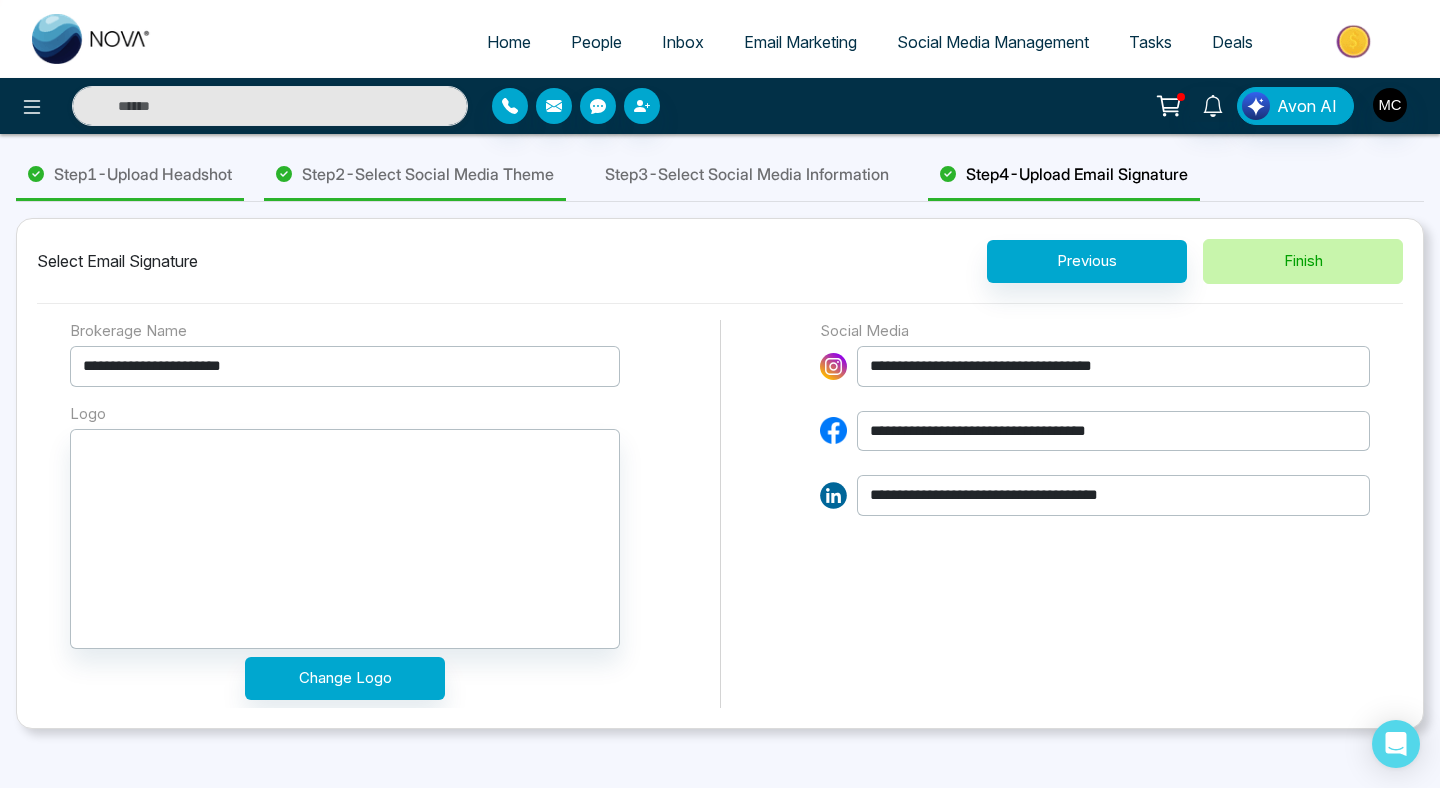 click on "Finish" at bounding box center [1303, 261] 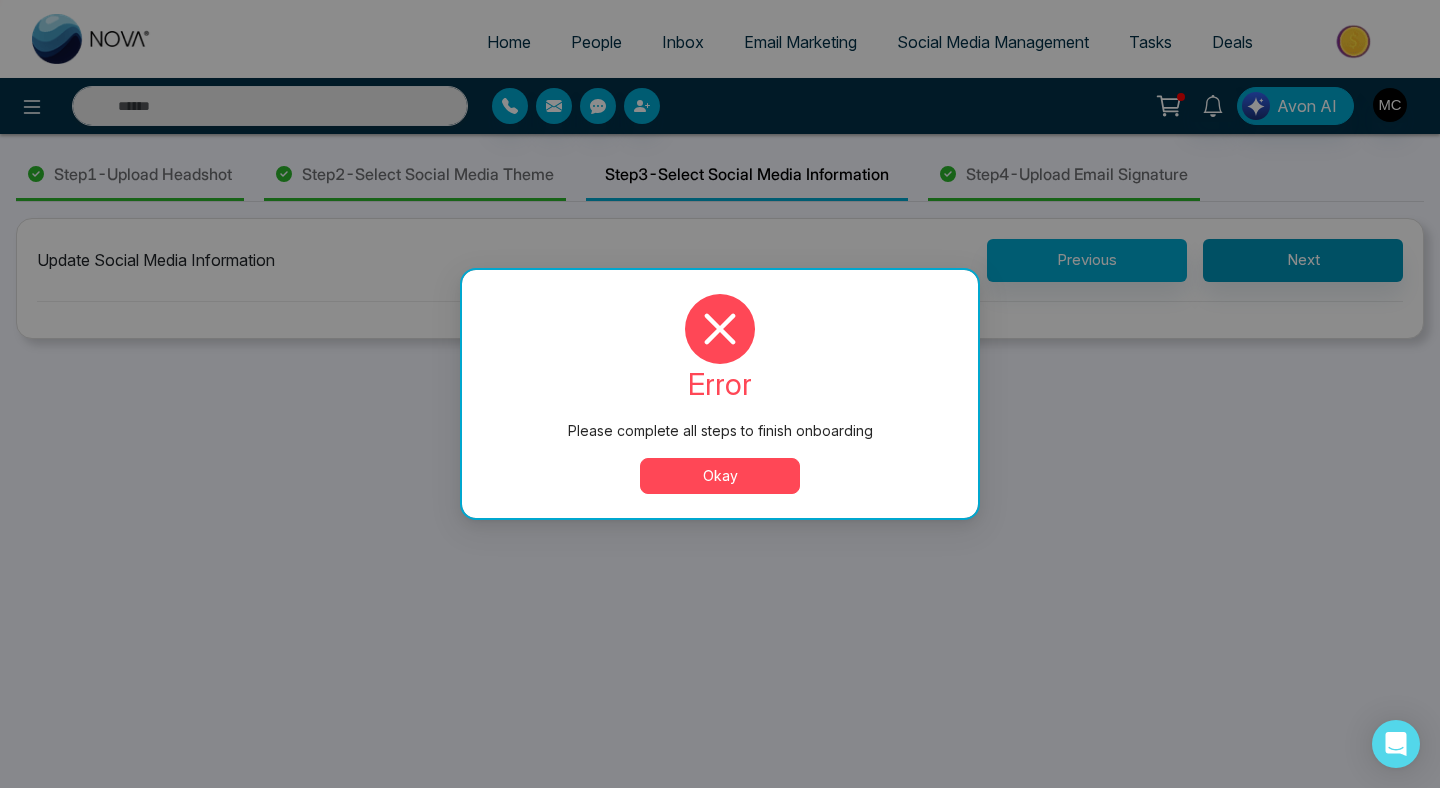 click on "Please complete all steps to finish onboarding error Please complete all steps to finish onboarding   Okay" at bounding box center (720, 394) 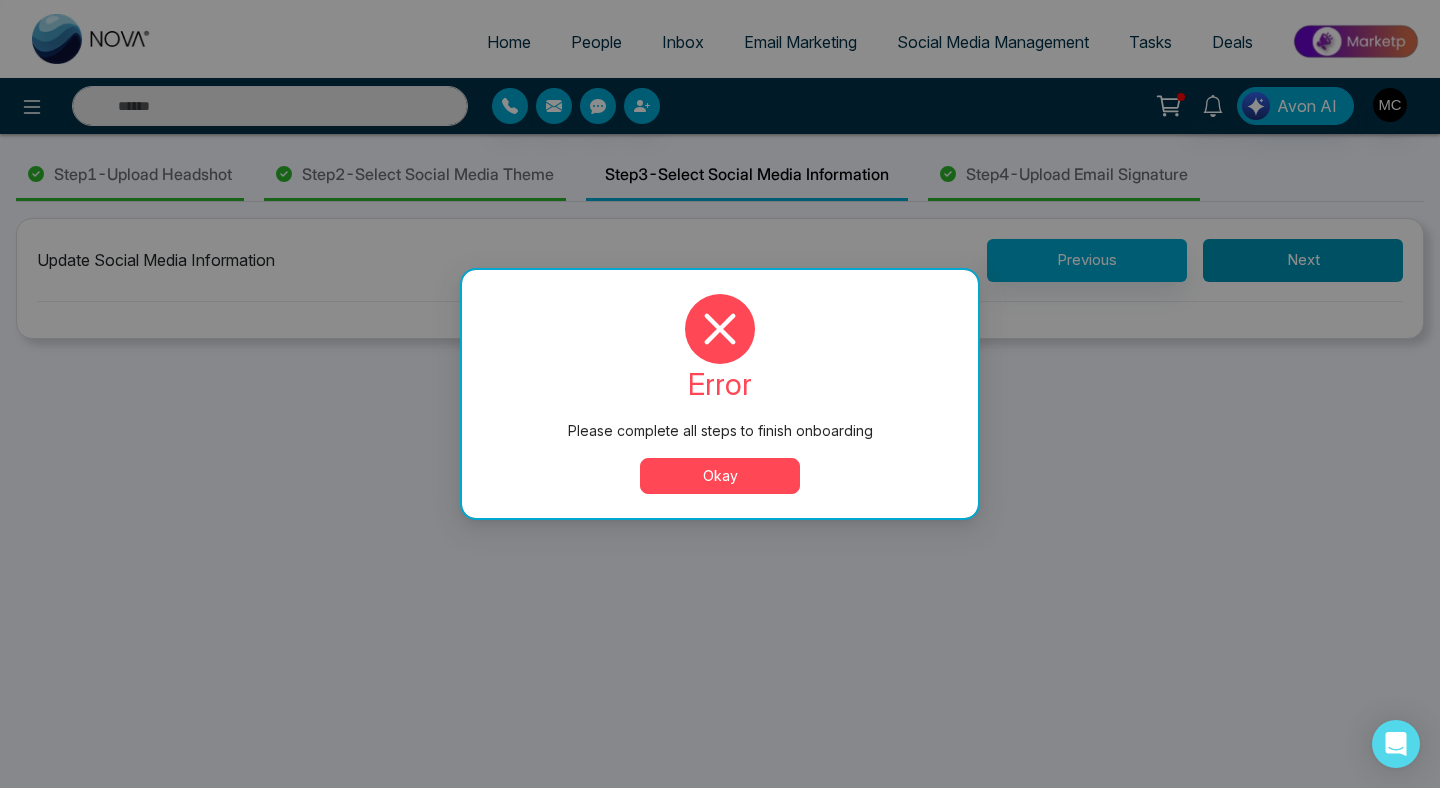 click on "Next" at bounding box center (1303, 260) 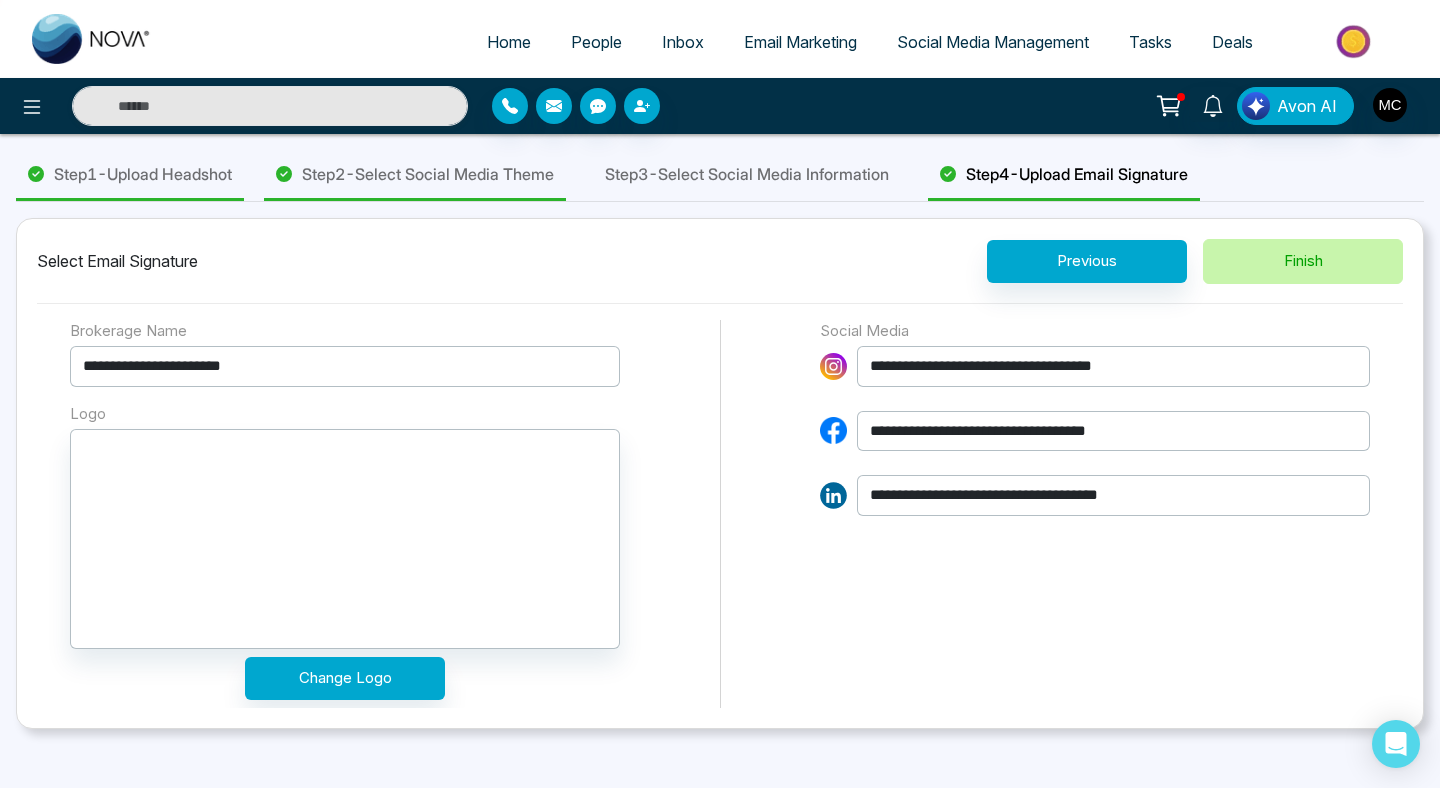 click on "Finish" at bounding box center (1303, 261) 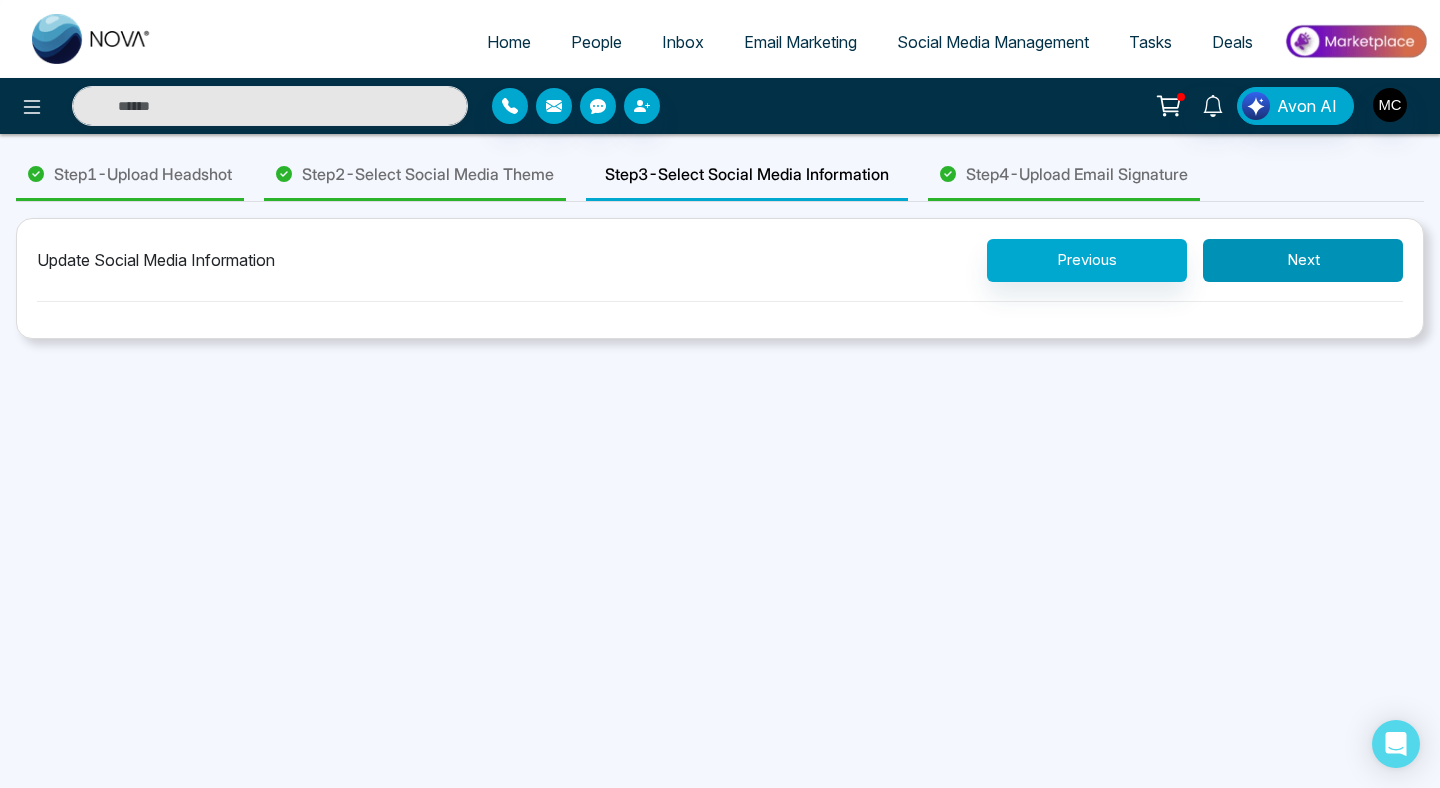 click on "Next" at bounding box center (1303, 260) 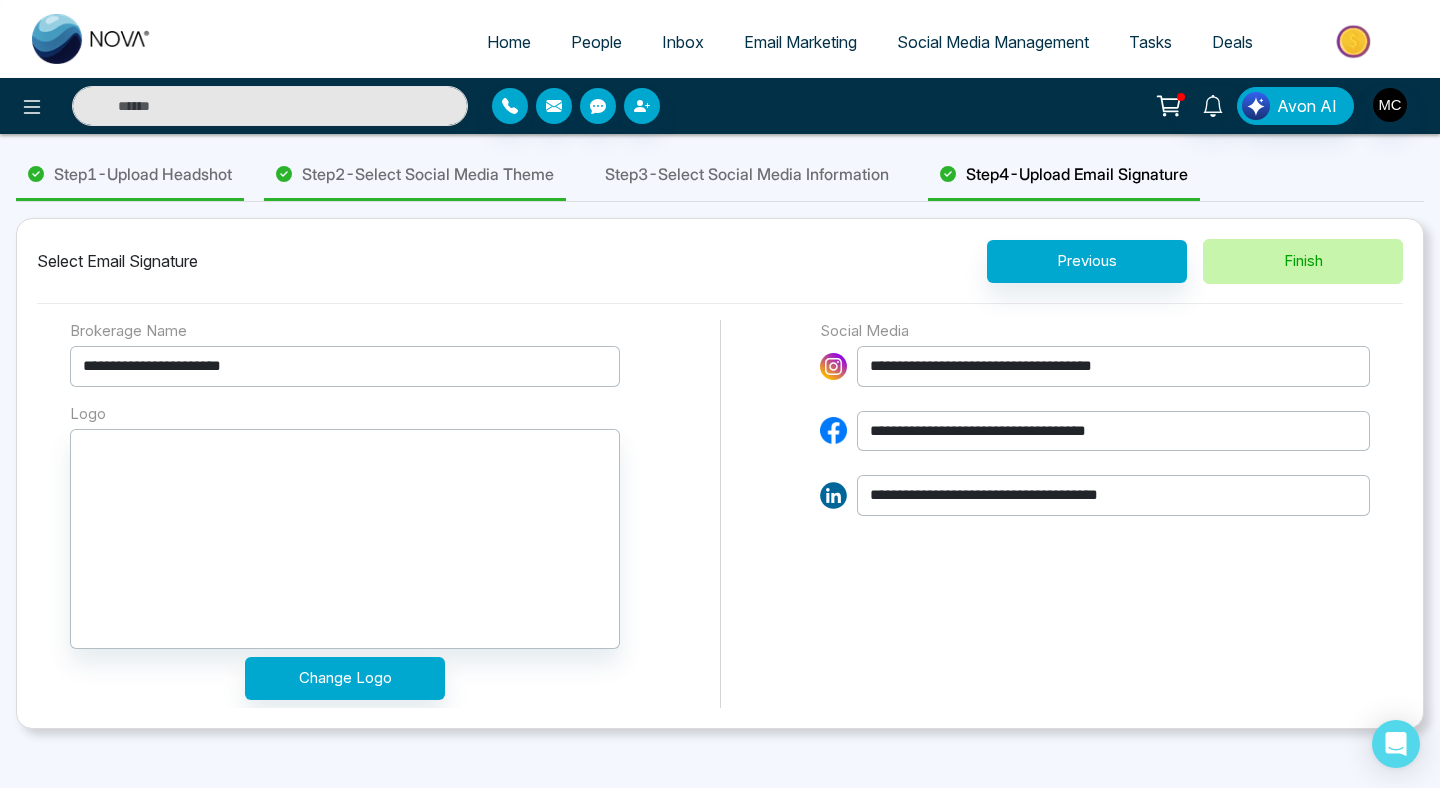 click on "Finish" at bounding box center (1303, 261) 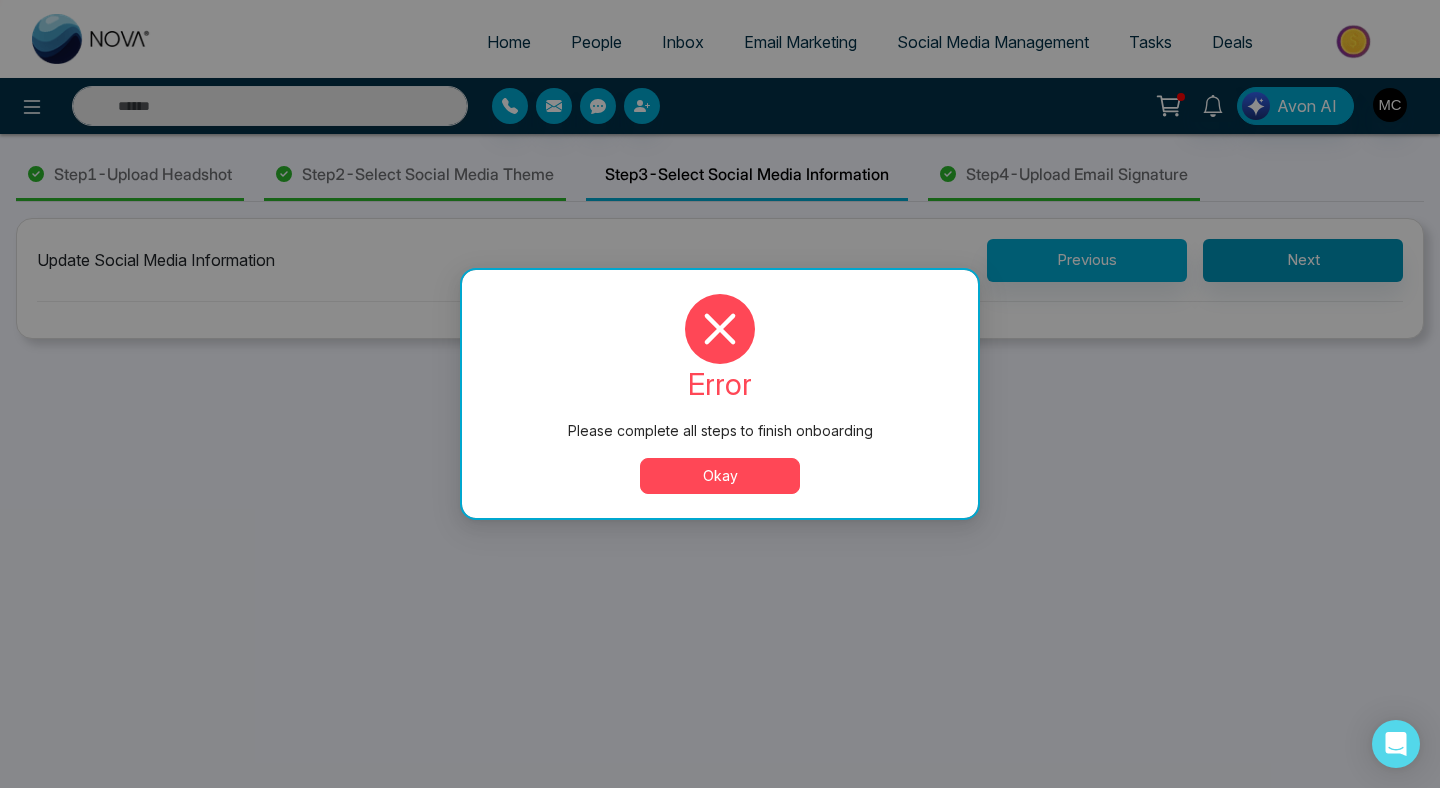 click on "Please complete all steps to finish onboarding error Please complete all steps to finish onboarding   Okay" at bounding box center (720, 394) 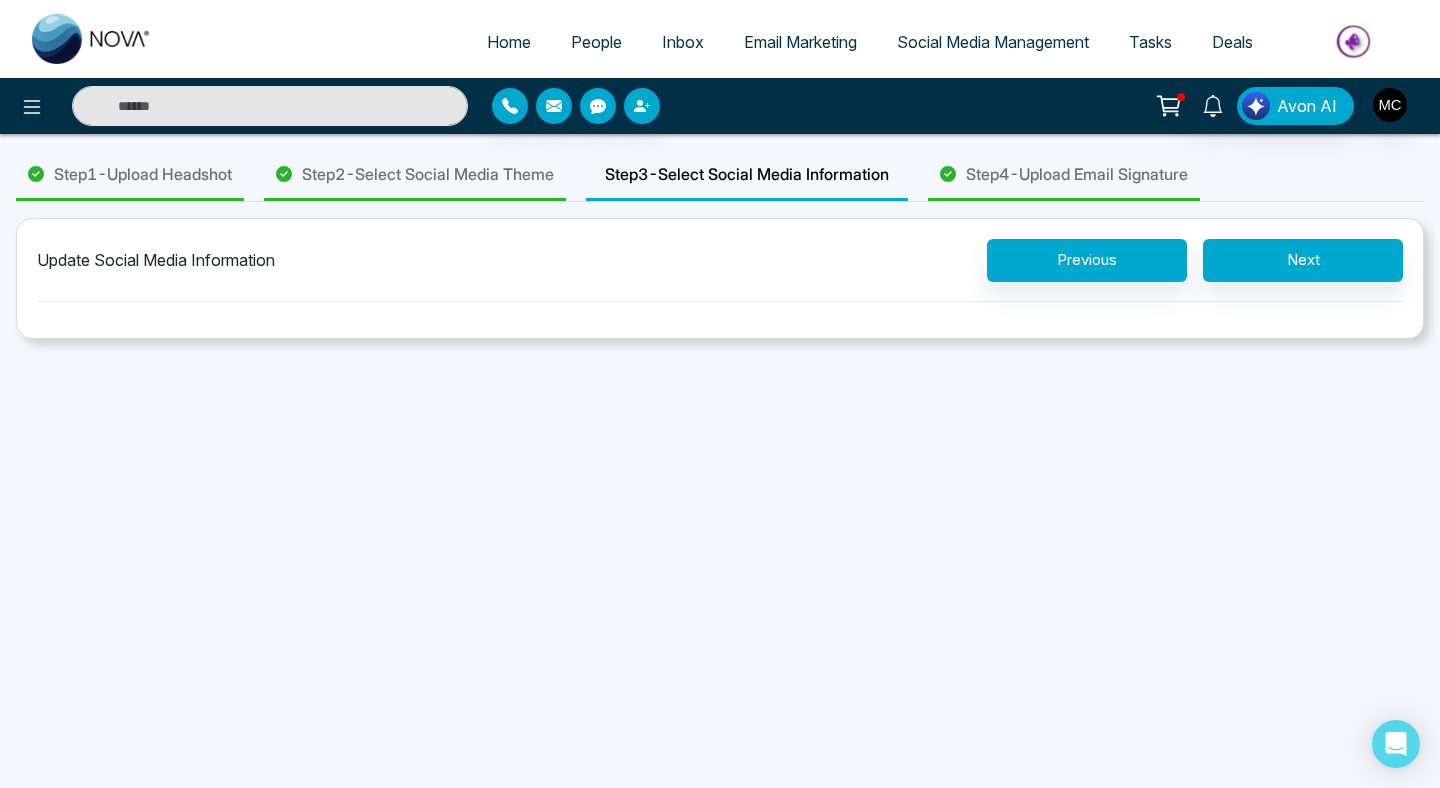 click on "Step  3  -  Select Social Media Information" at bounding box center [747, 174] 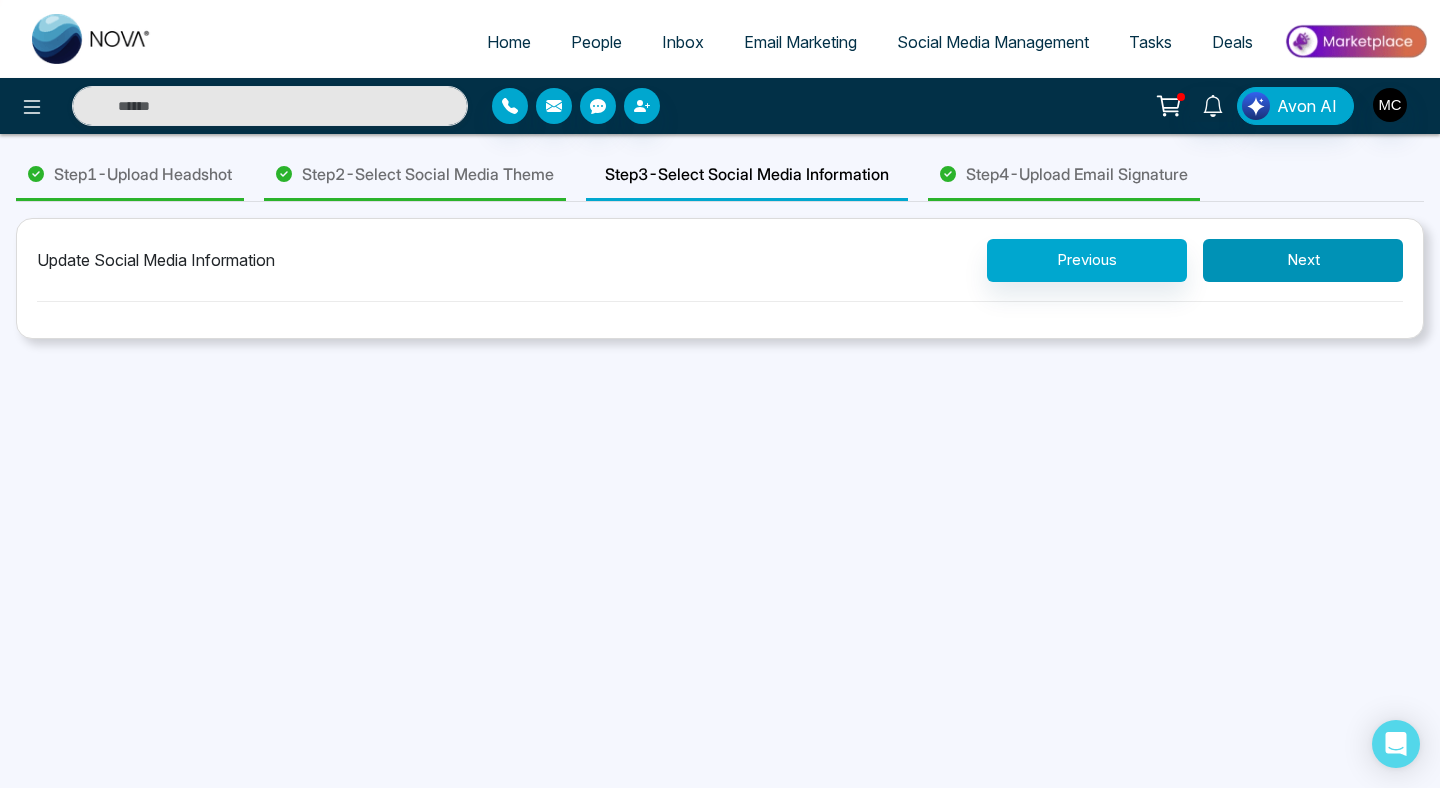 click on "Next" at bounding box center [1303, 260] 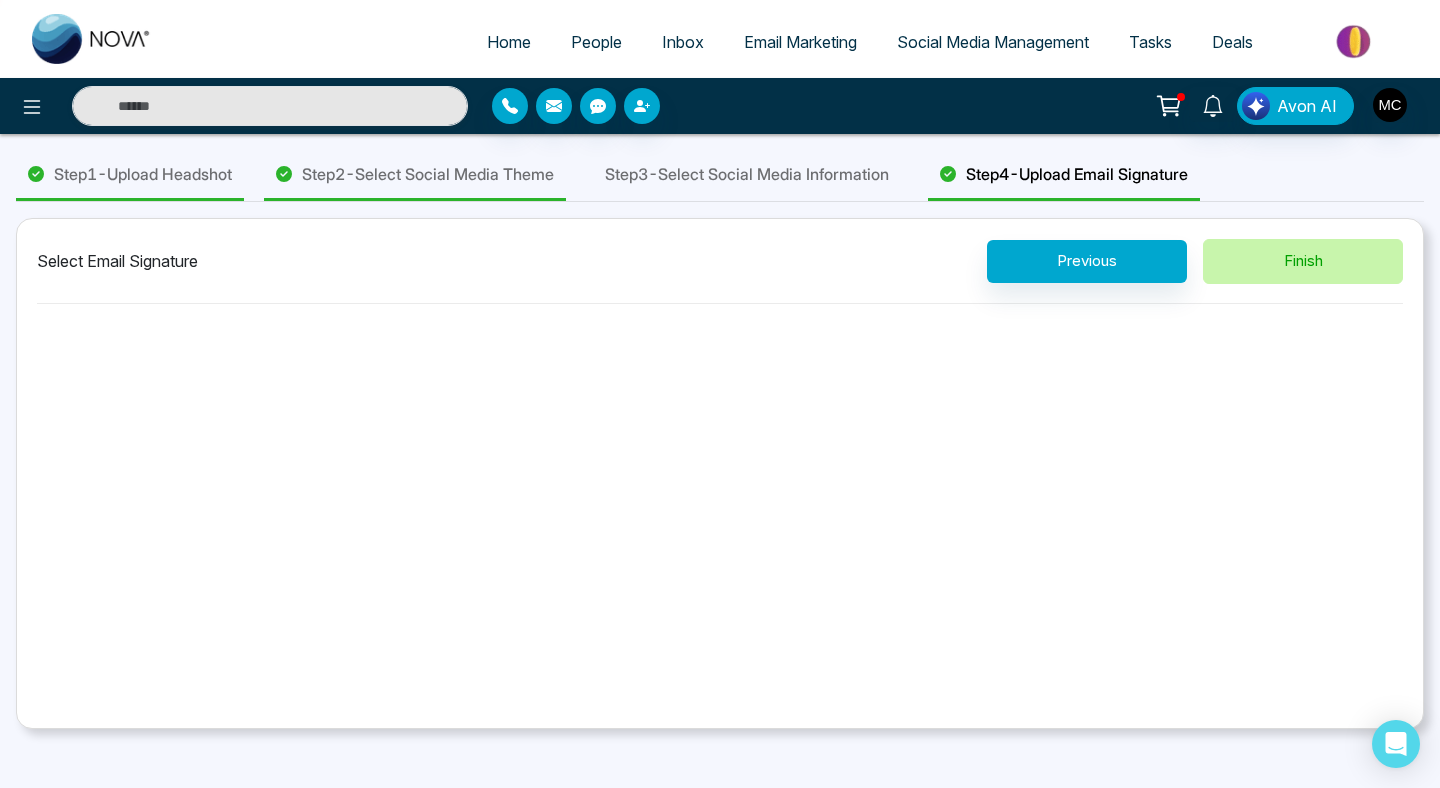click on "Finish" at bounding box center [1303, 261] 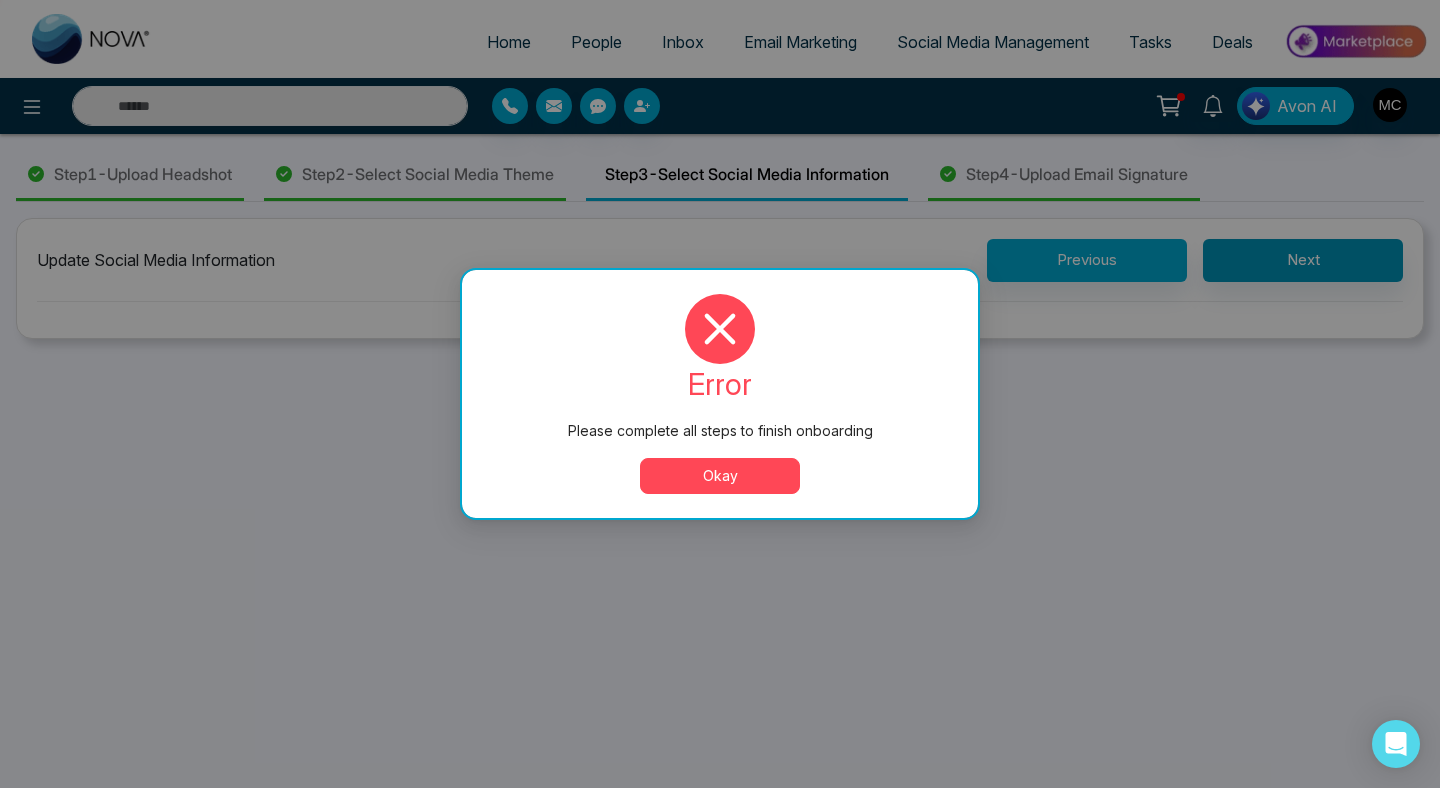 click on "Please complete all steps to finish onboarding error Please complete all steps to finish onboarding   Okay" at bounding box center (720, 394) 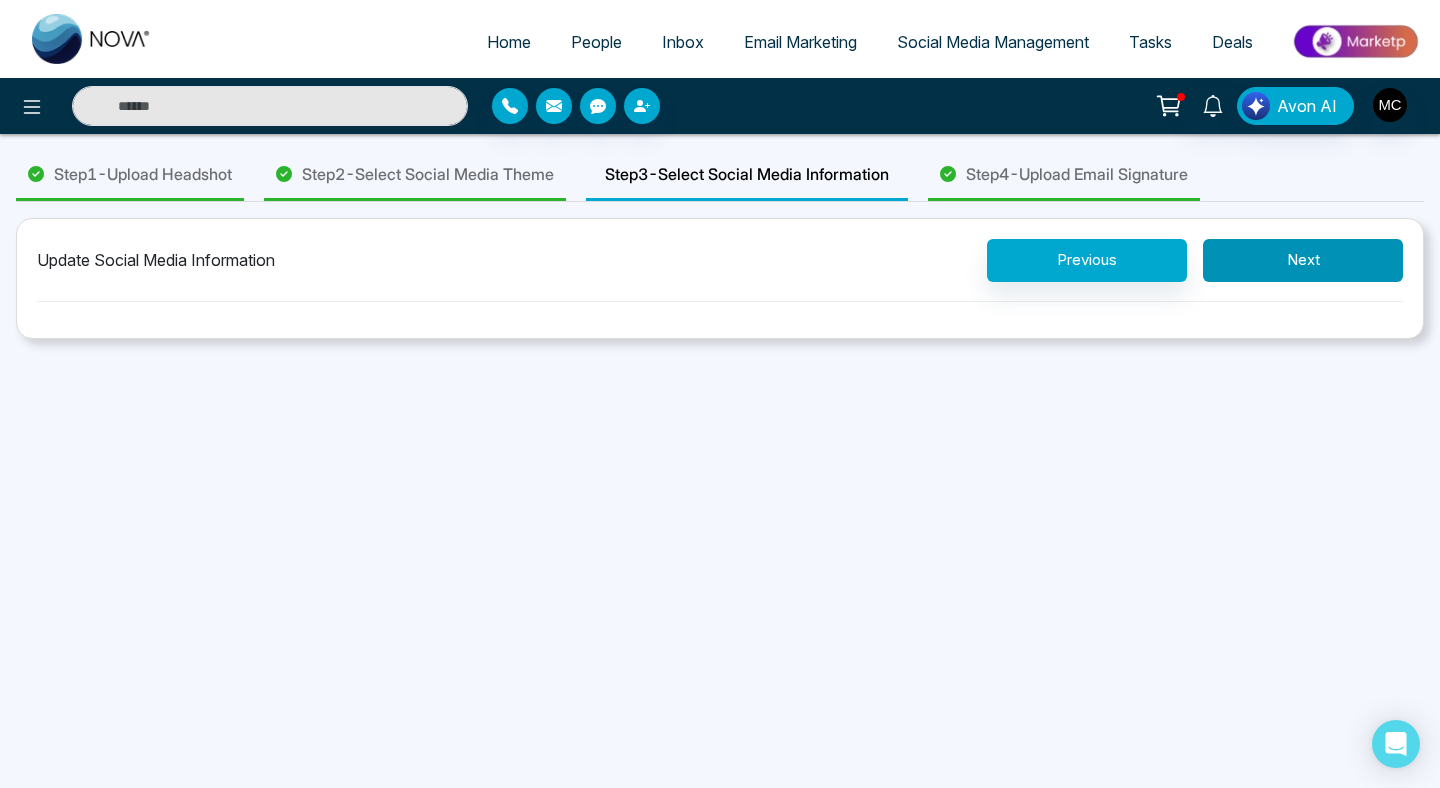 click on "Next" at bounding box center [1303, 260] 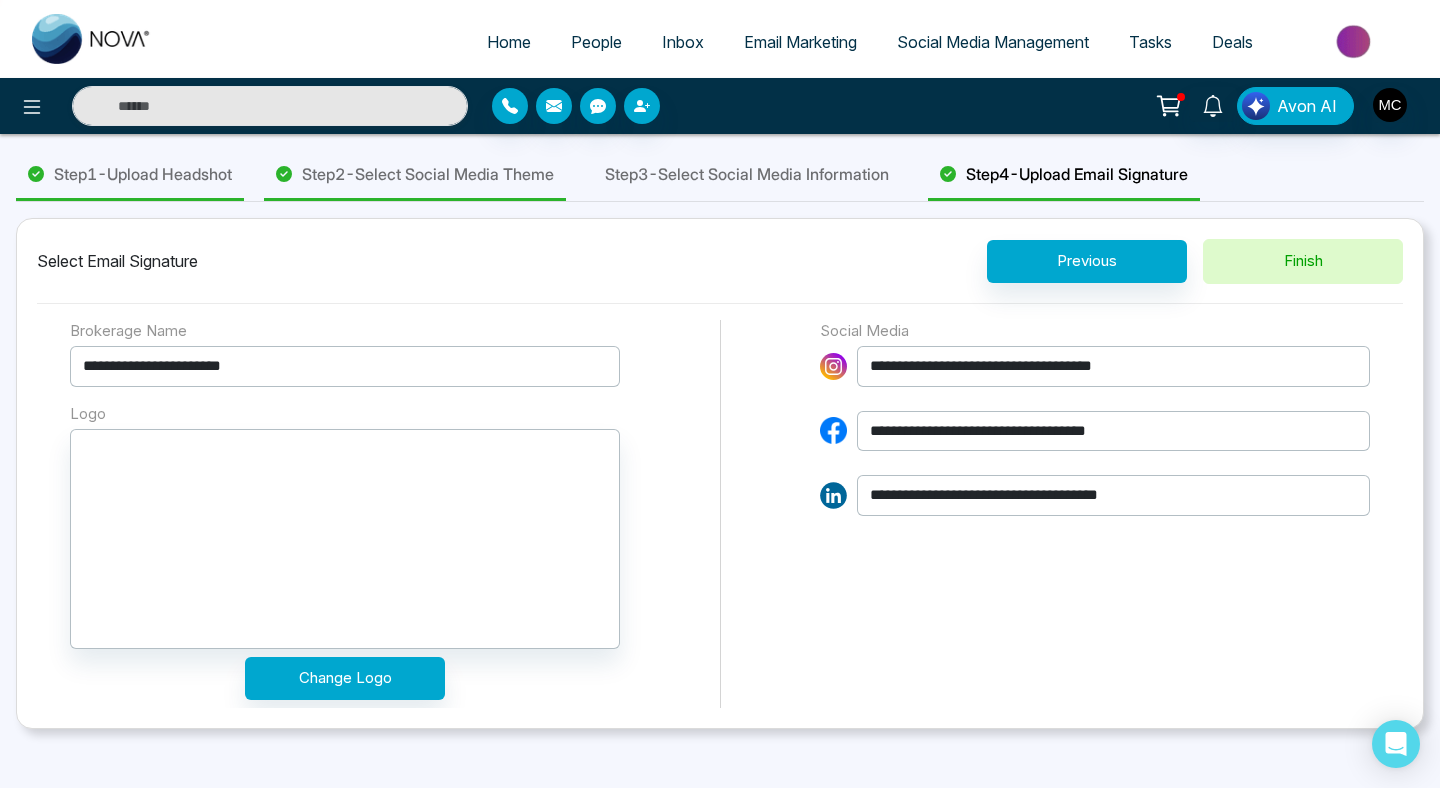 scroll, scrollTop: 96, scrollLeft: 0, axis: vertical 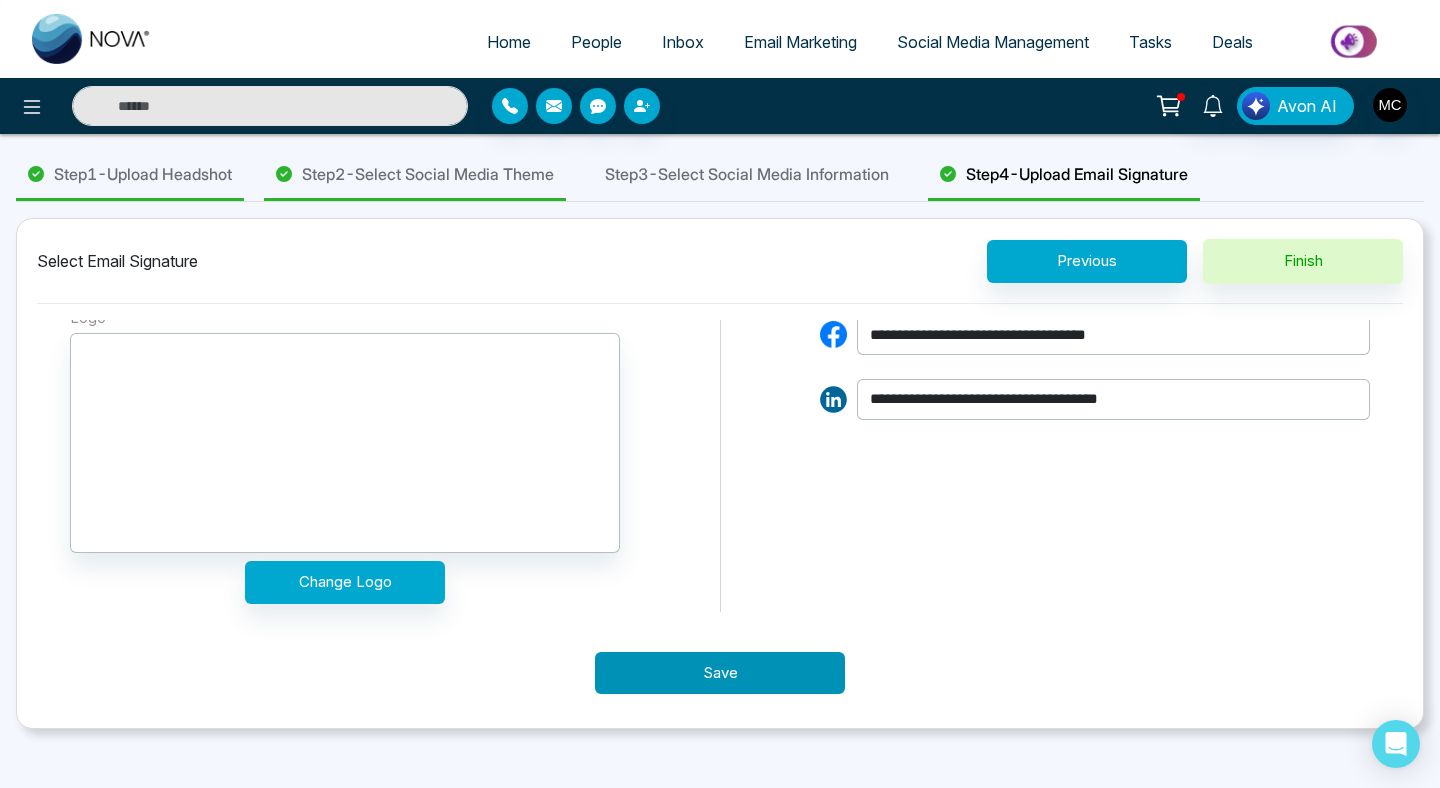click on "Save" at bounding box center (720, 673) 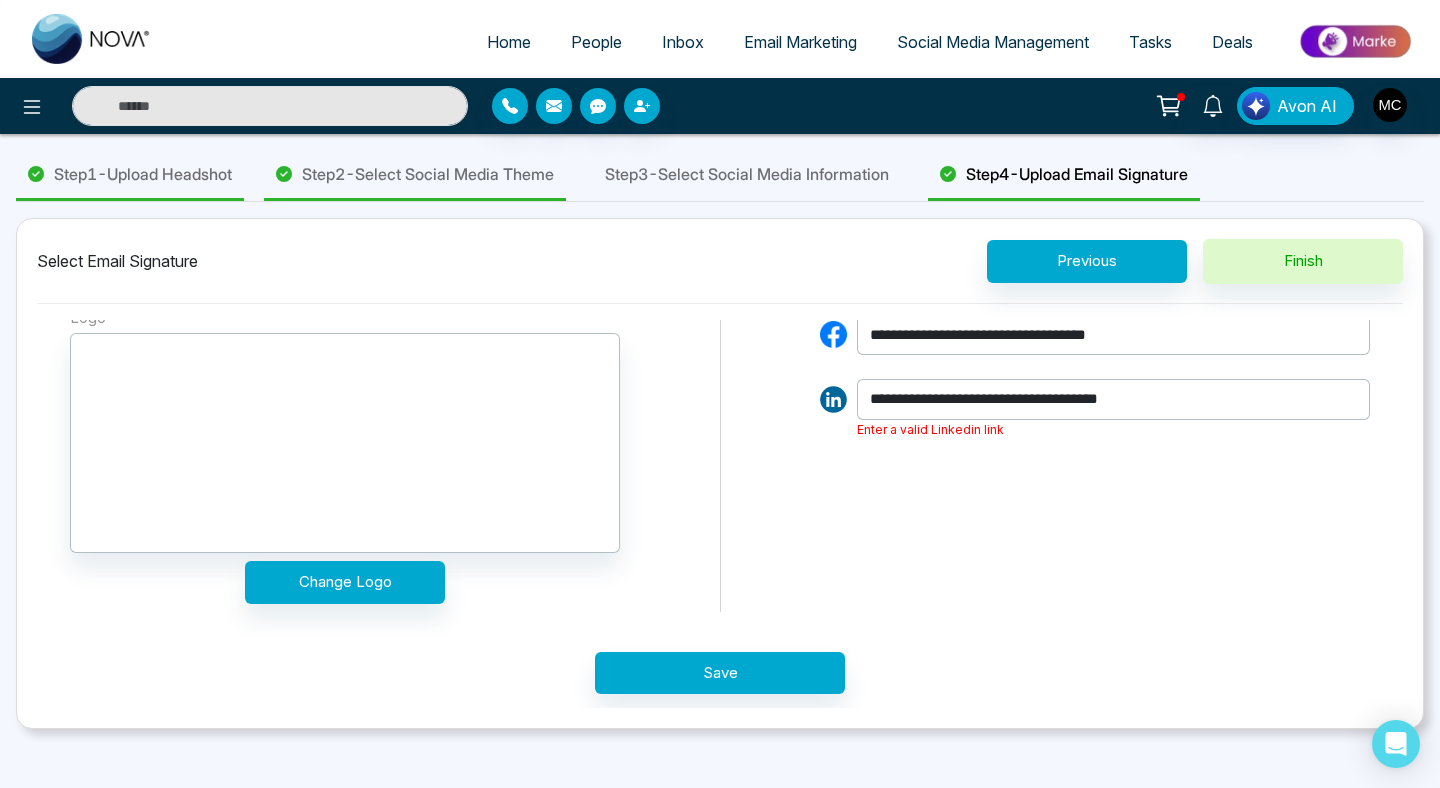click on "**********" at bounding box center [1113, 399] 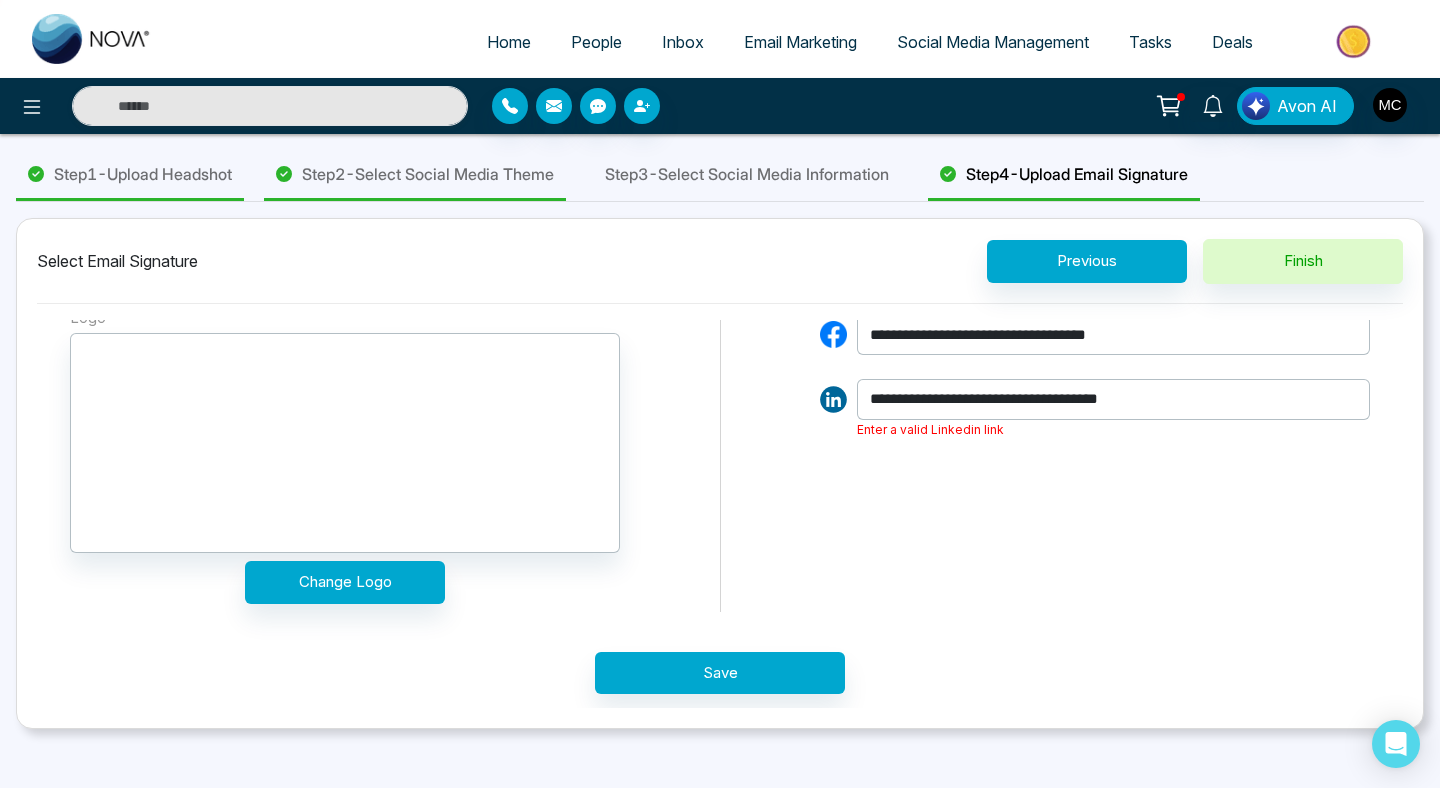 drag, startPoint x: 1169, startPoint y: 401, endPoint x: 844, endPoint y: 390, distance: 325.1861 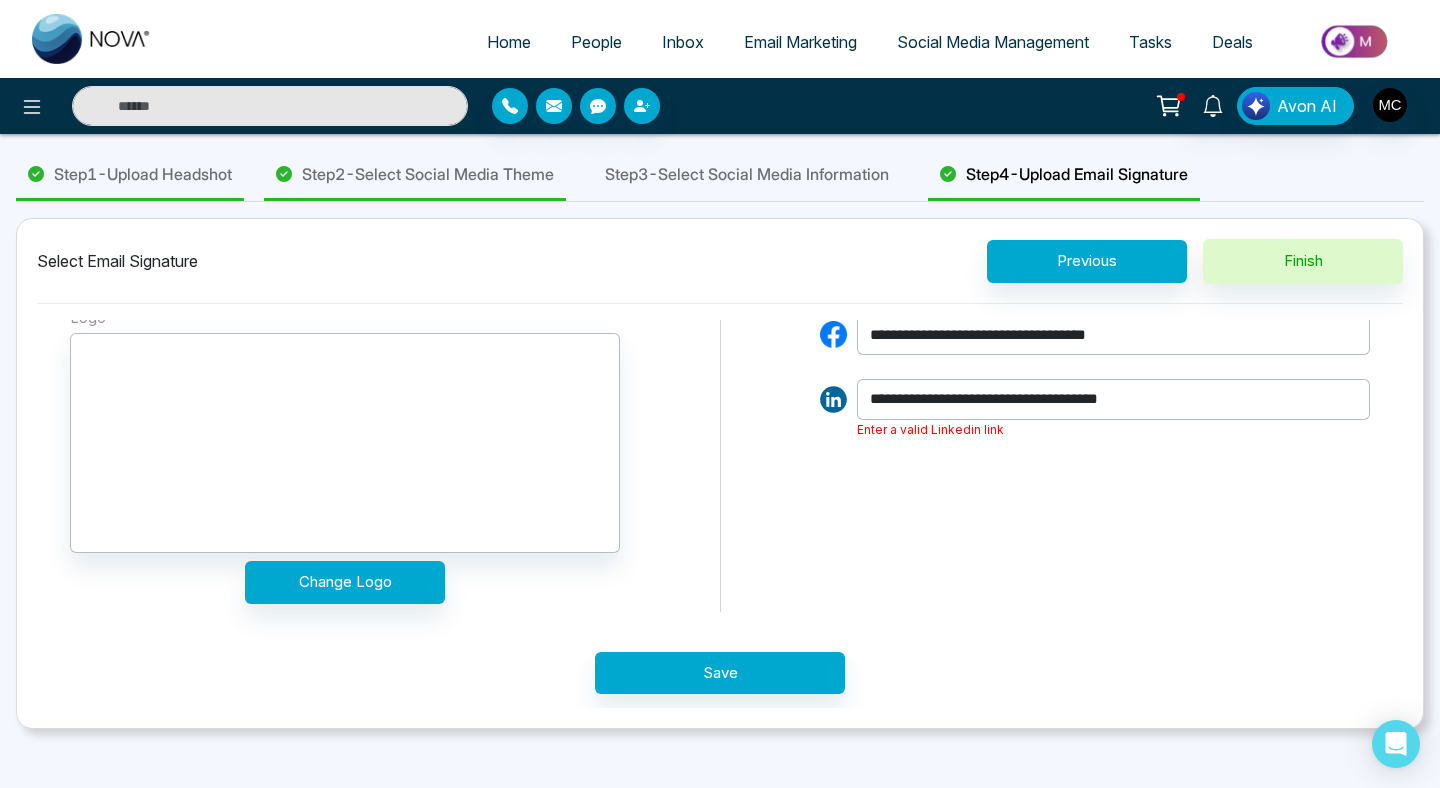 click on "**********" at bounding box center (1095, 399) 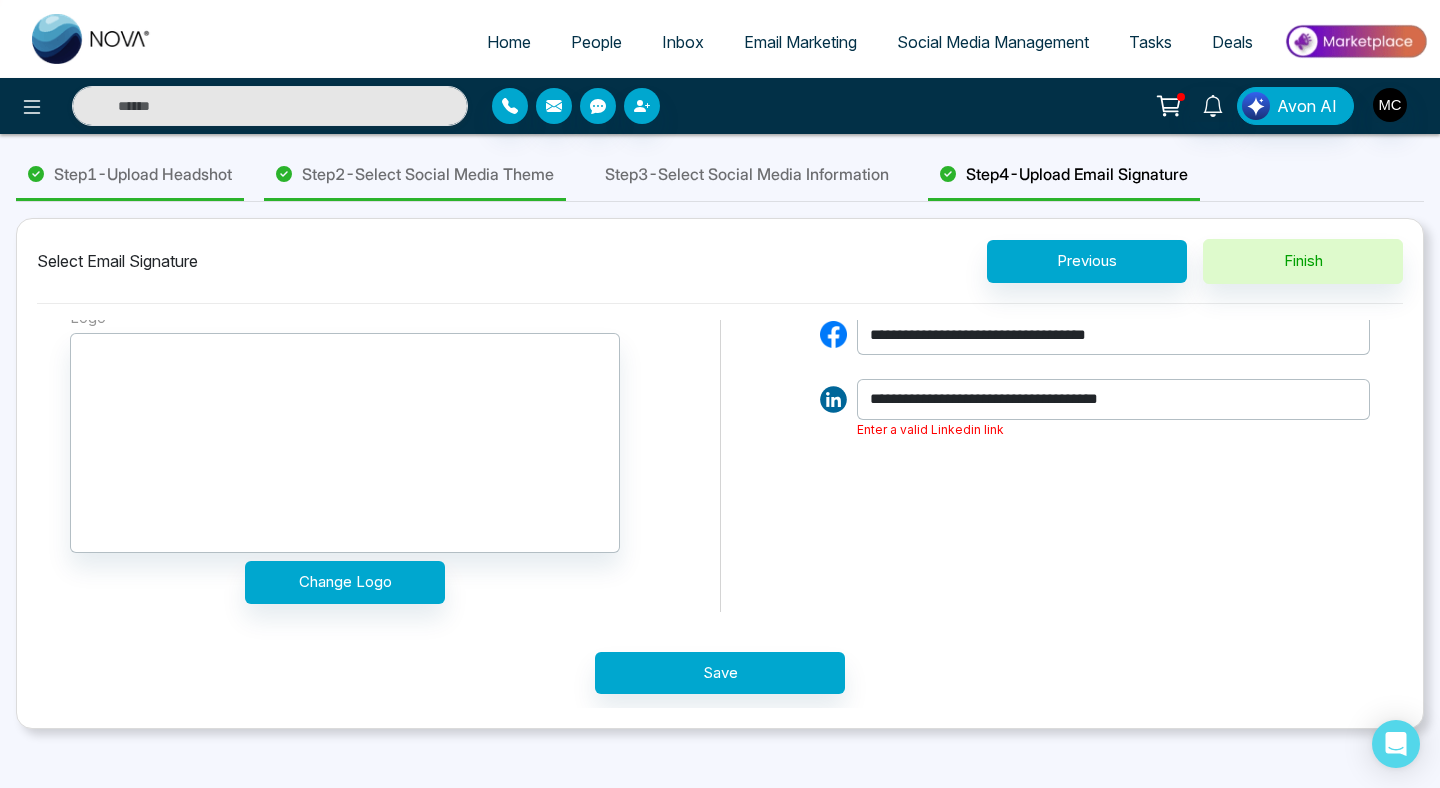 paste on "*********" 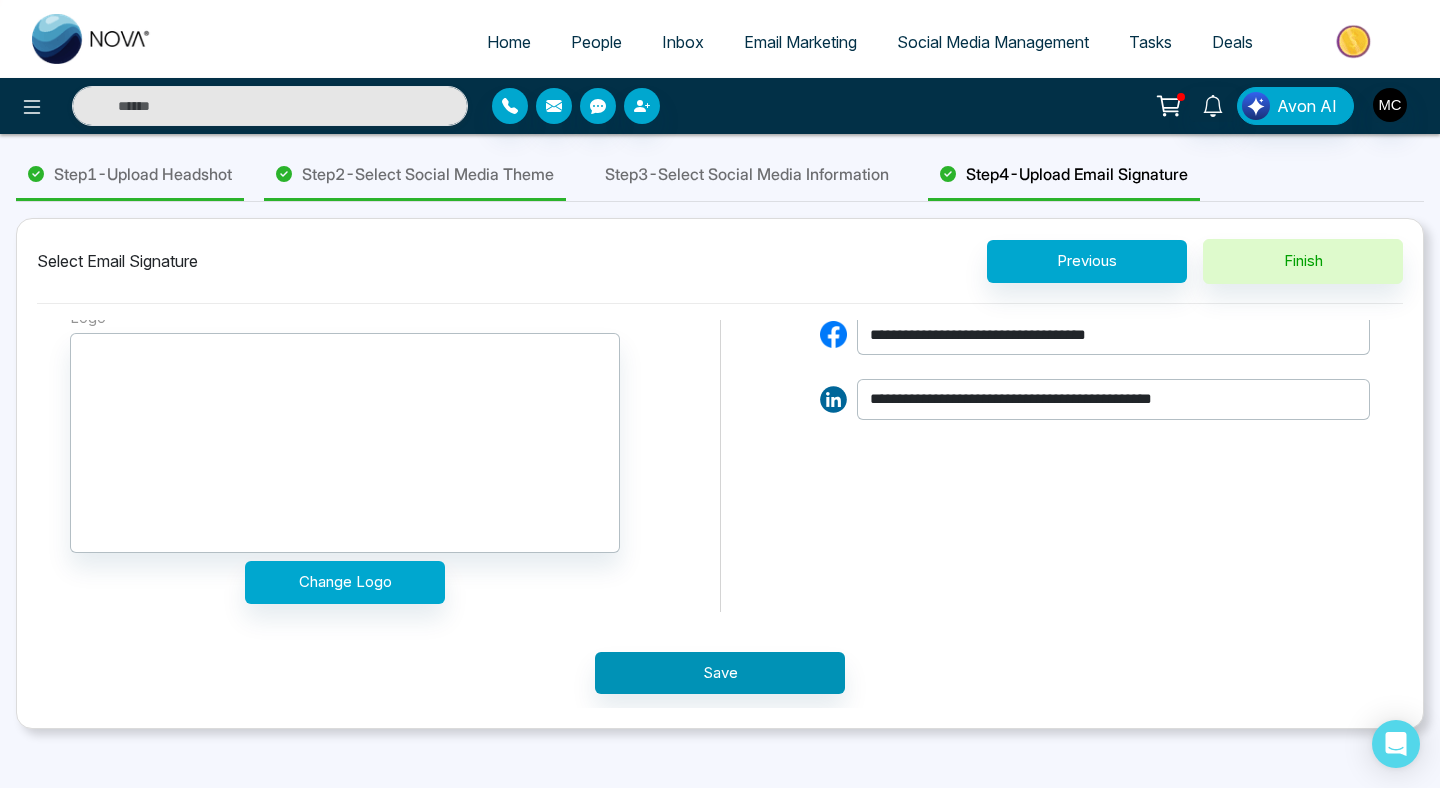 type on "**********" 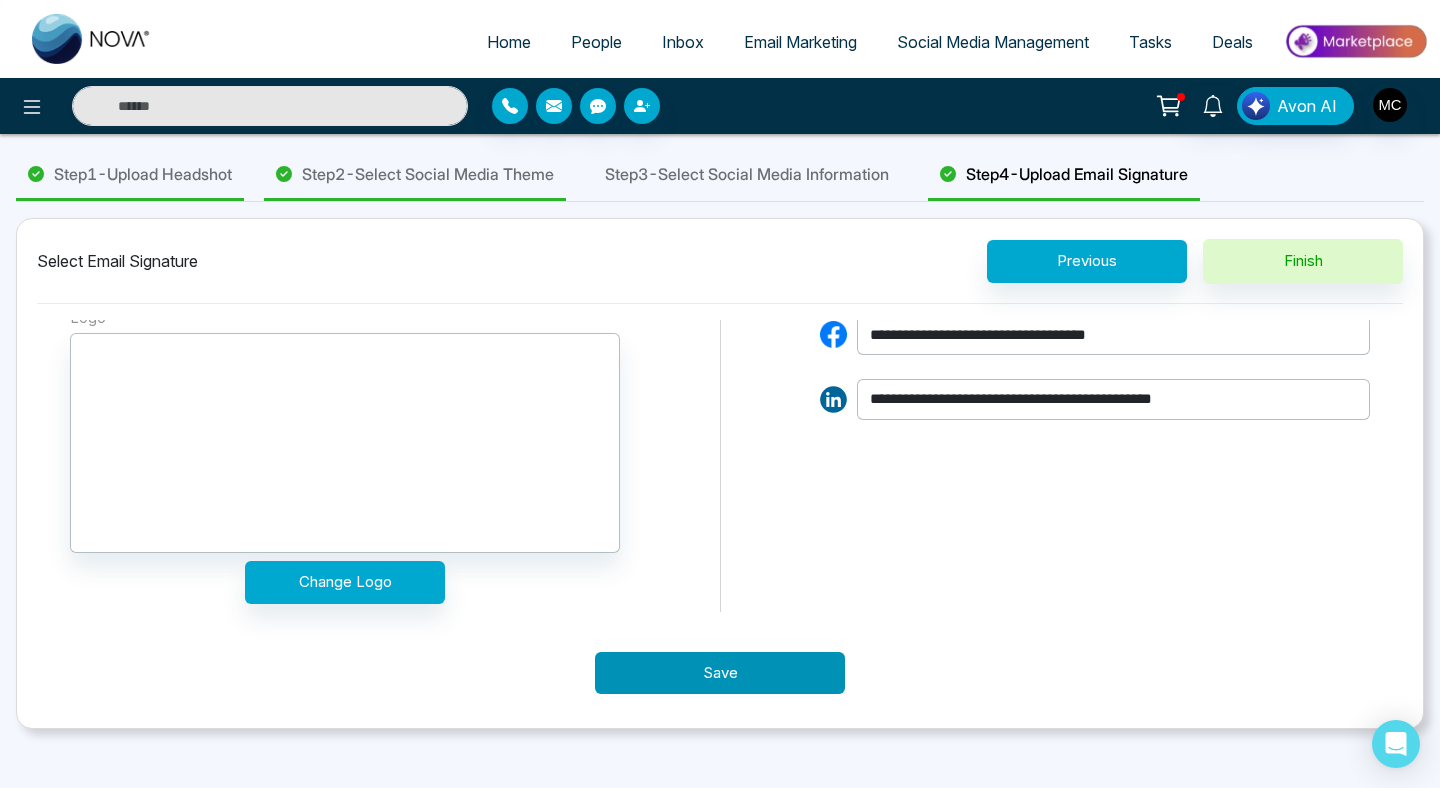 click on "Save" at bounding box center (720, 673) 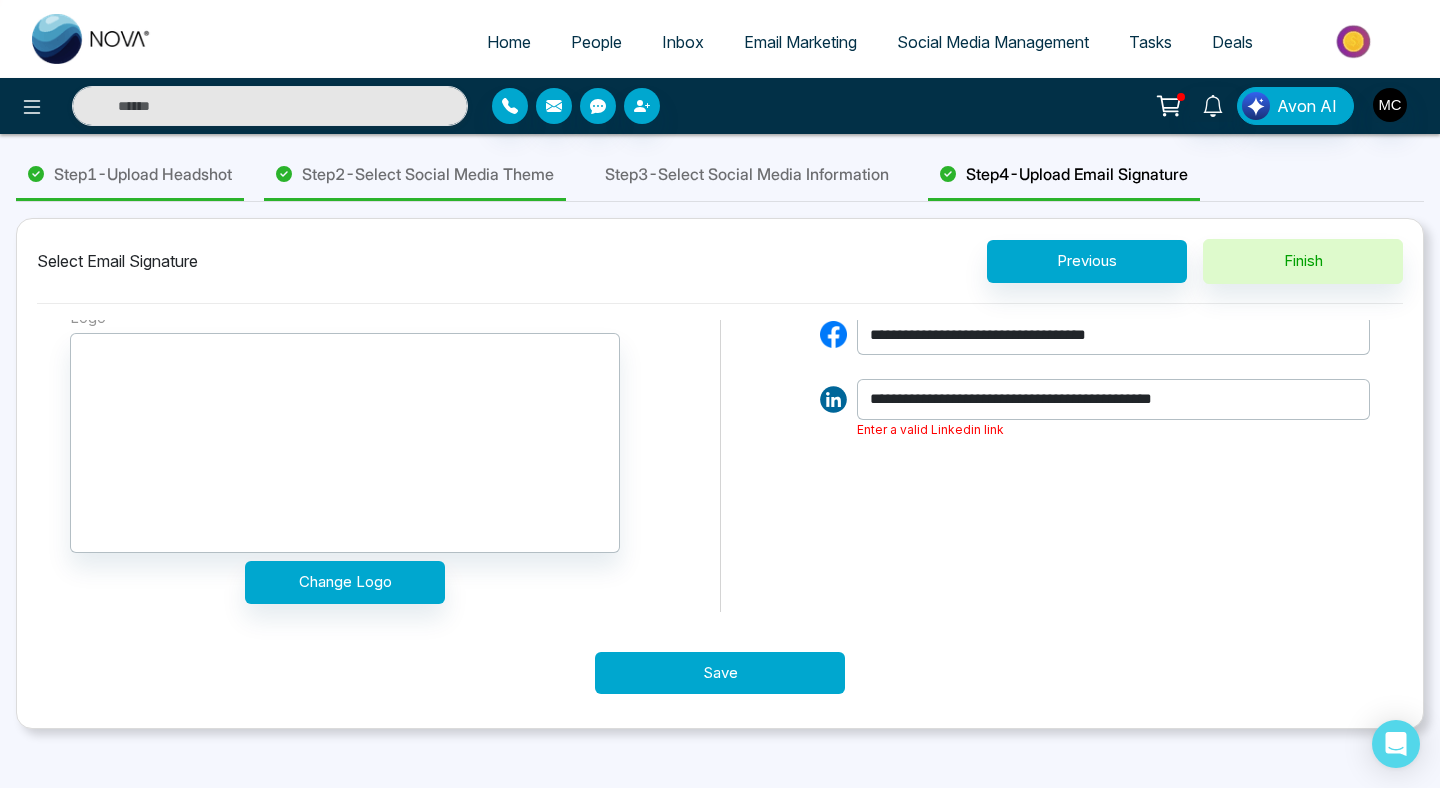 type 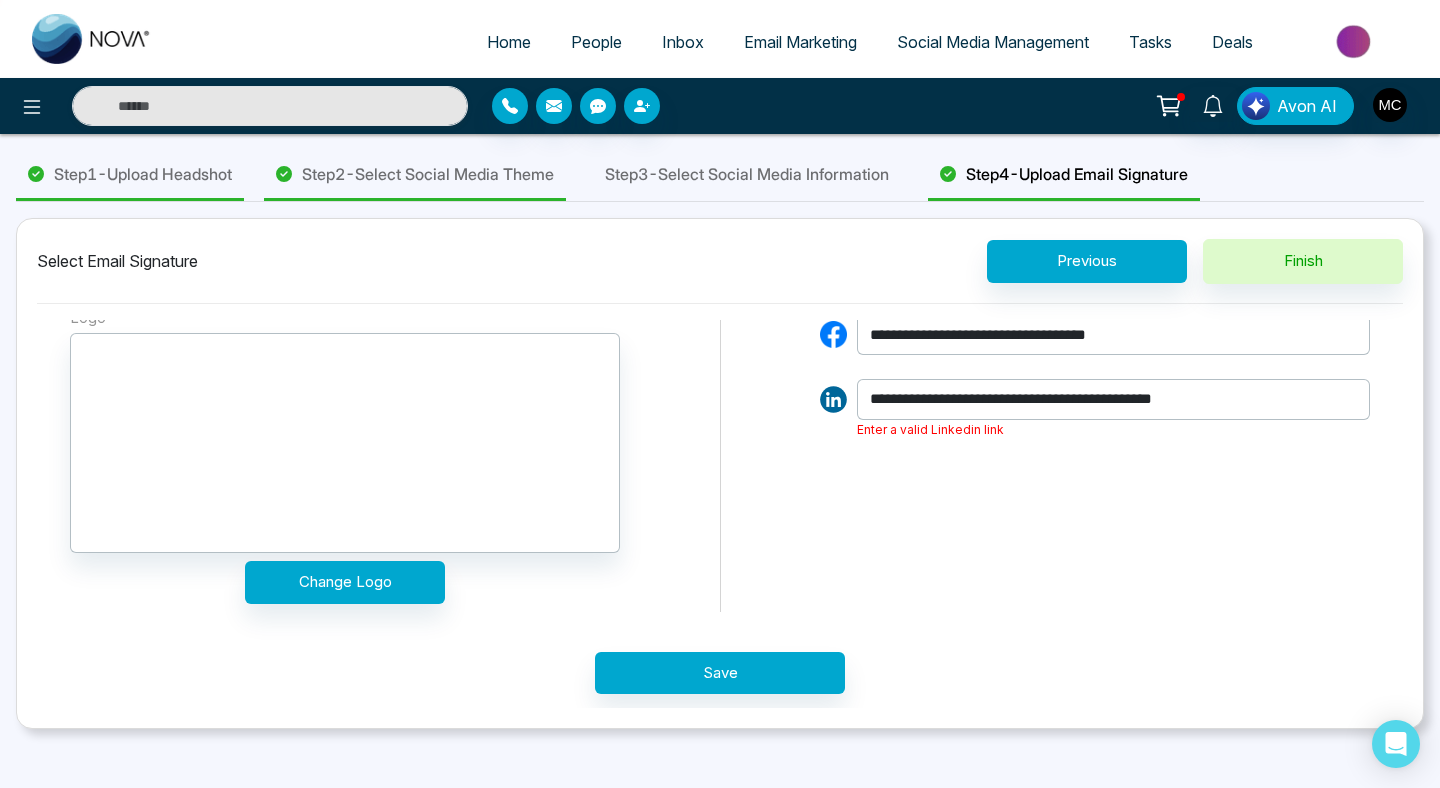 click on "**********" at bounding box center (1113, 399) 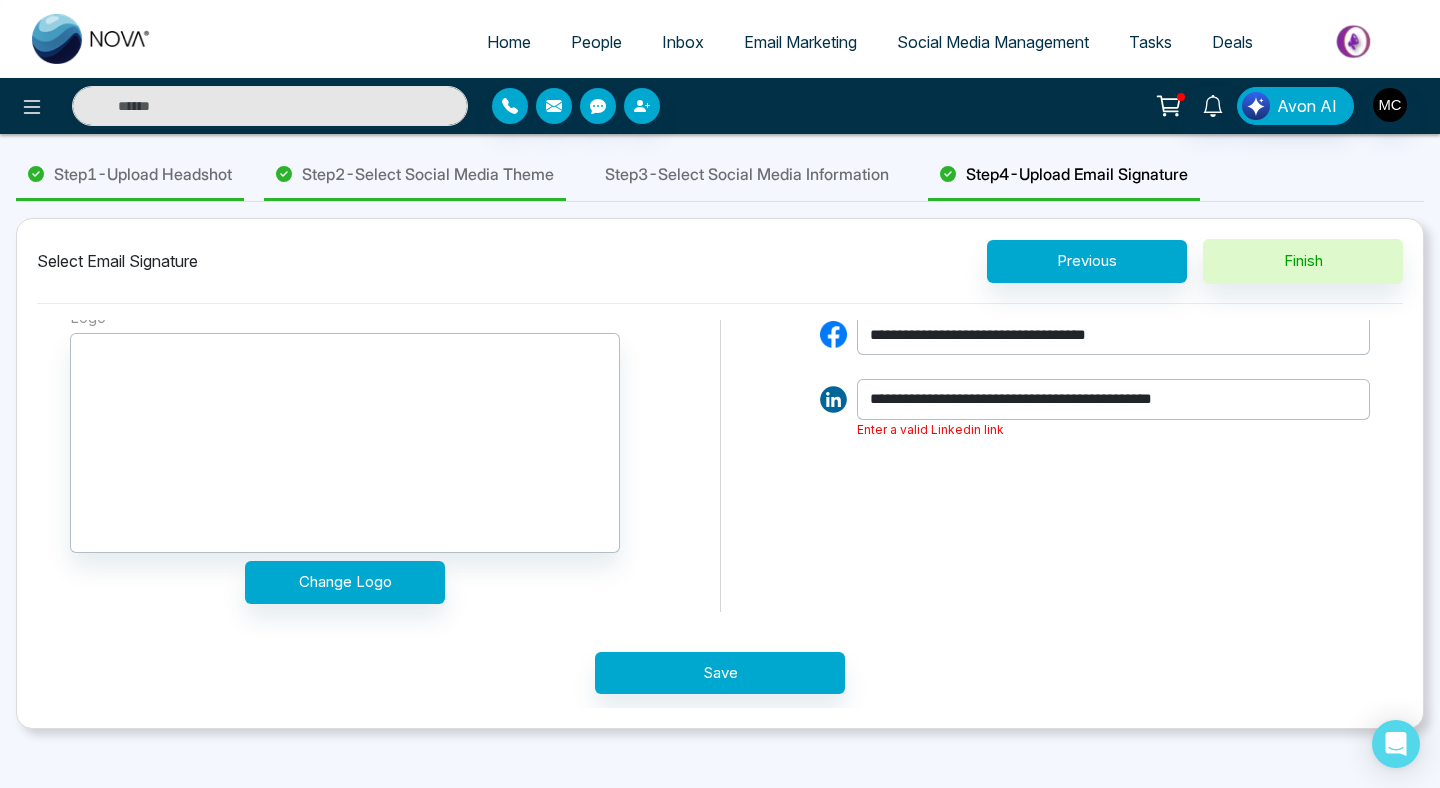 click on "**********" at bounding box center (1113, 399) 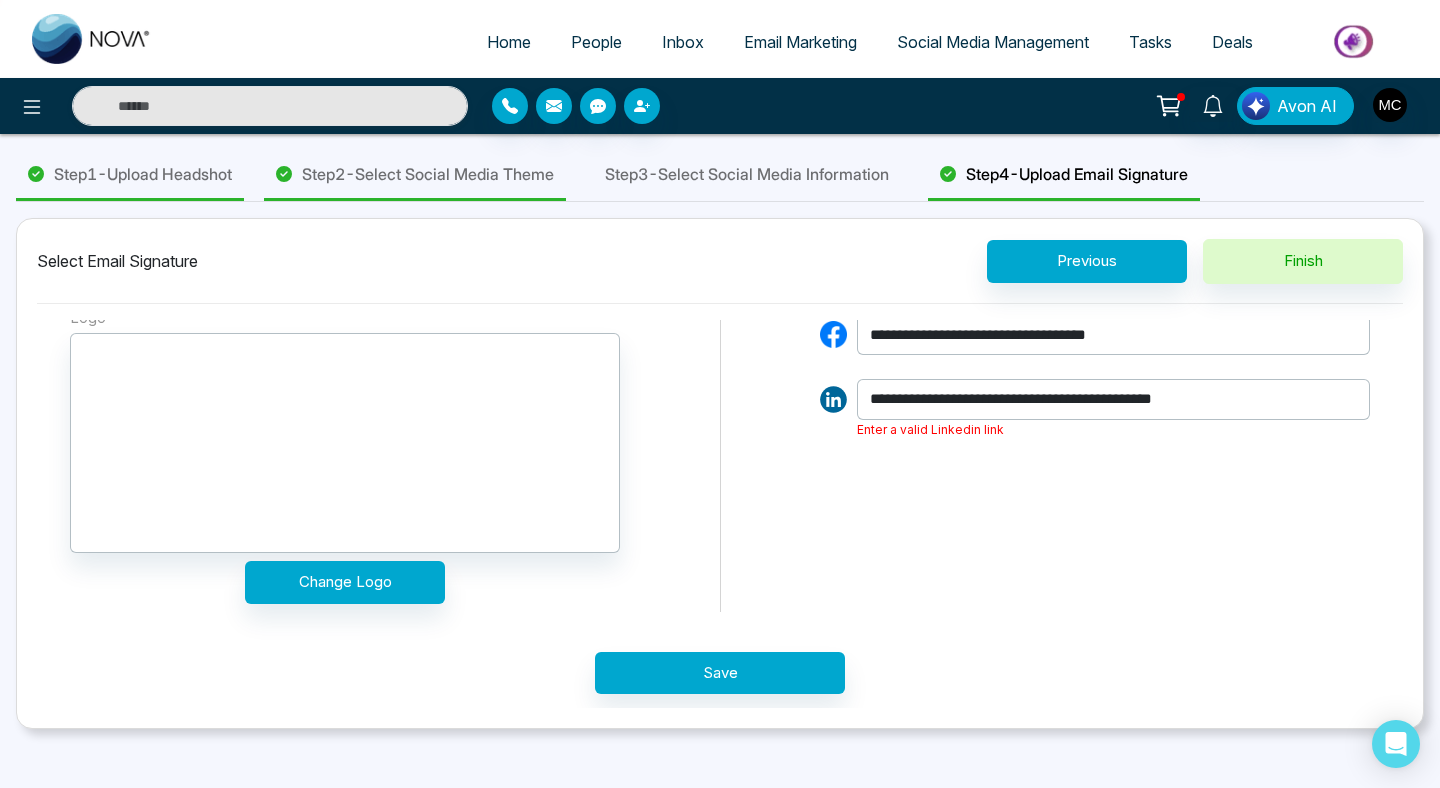 click on "**********" at bounding box center [1113, 399] 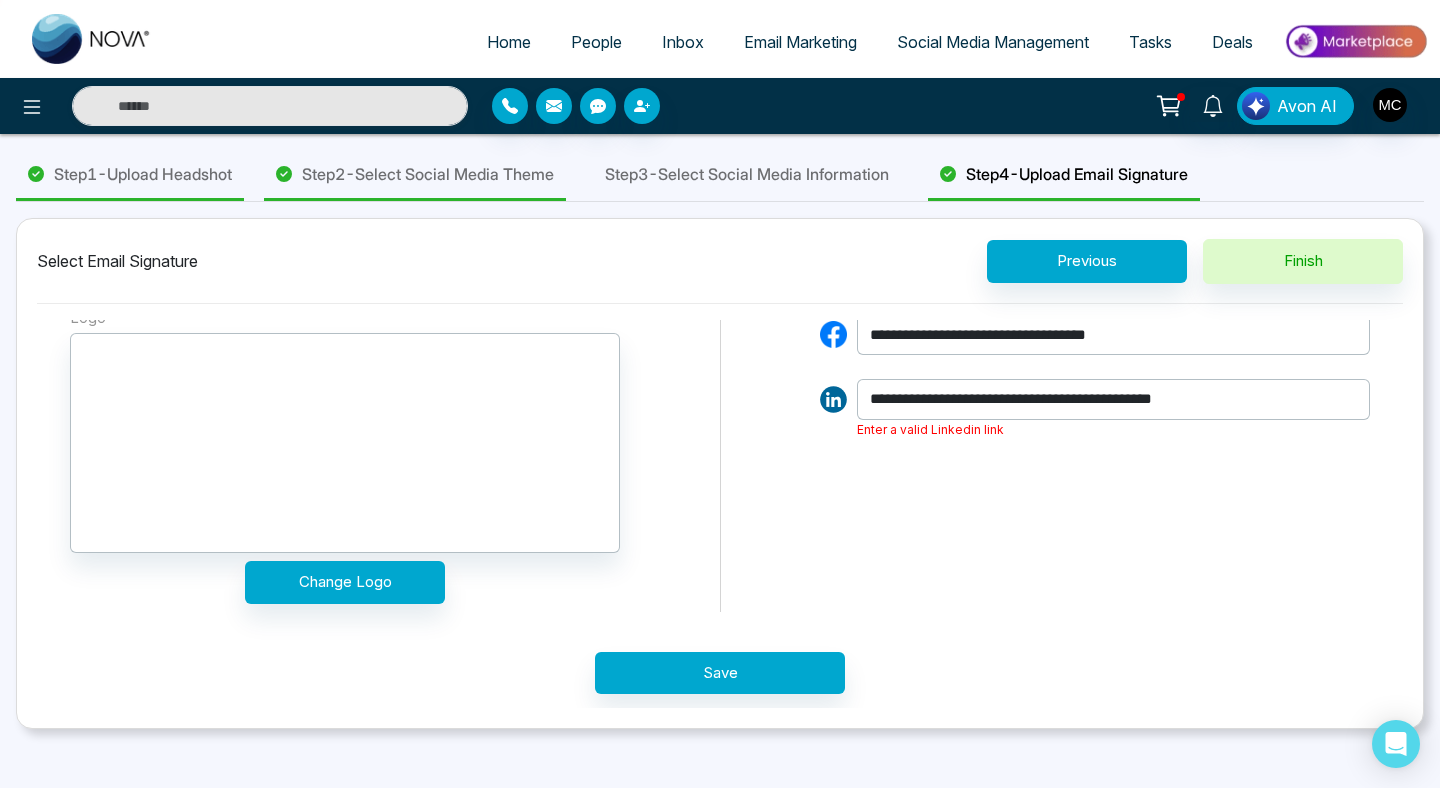 paste on "**" 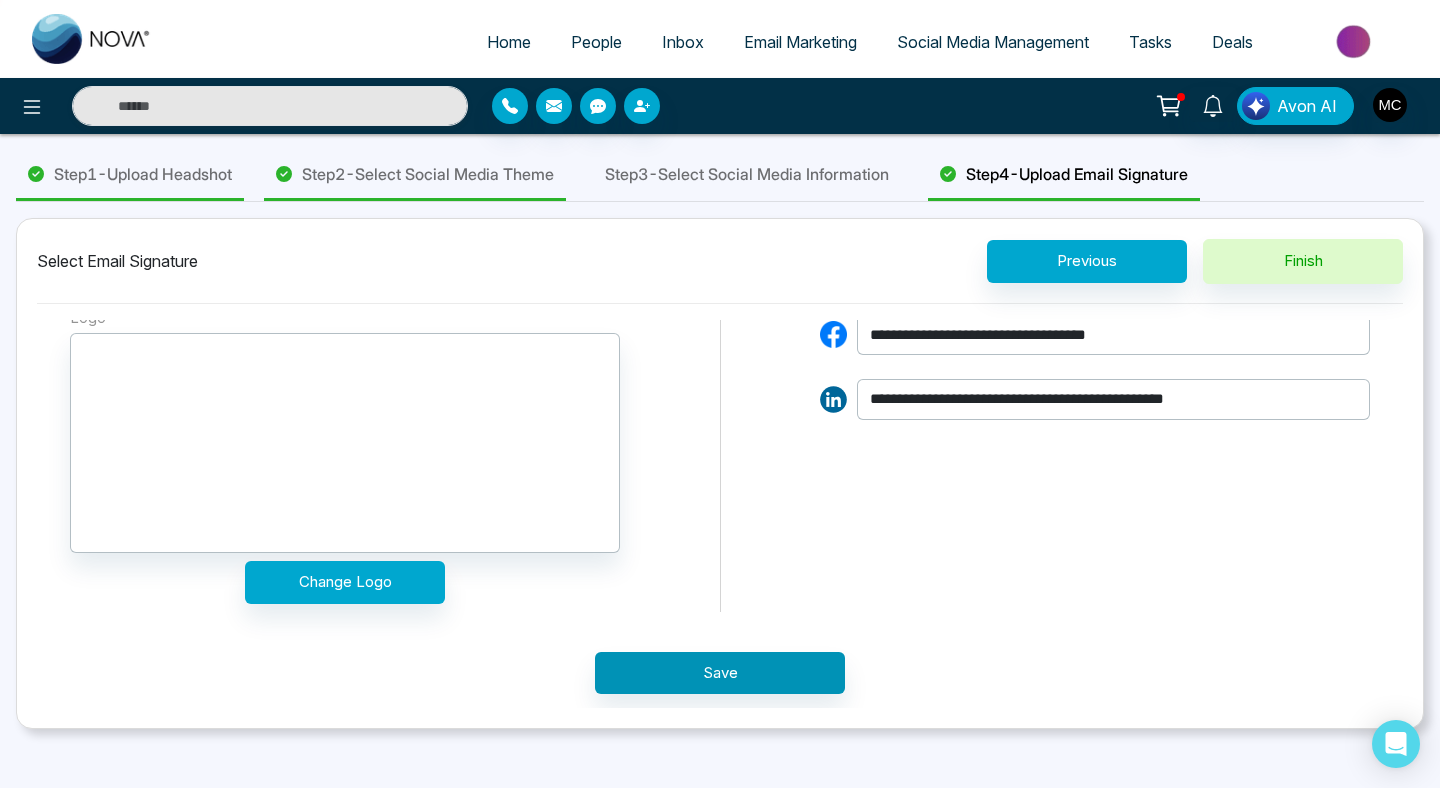 type on "**********" 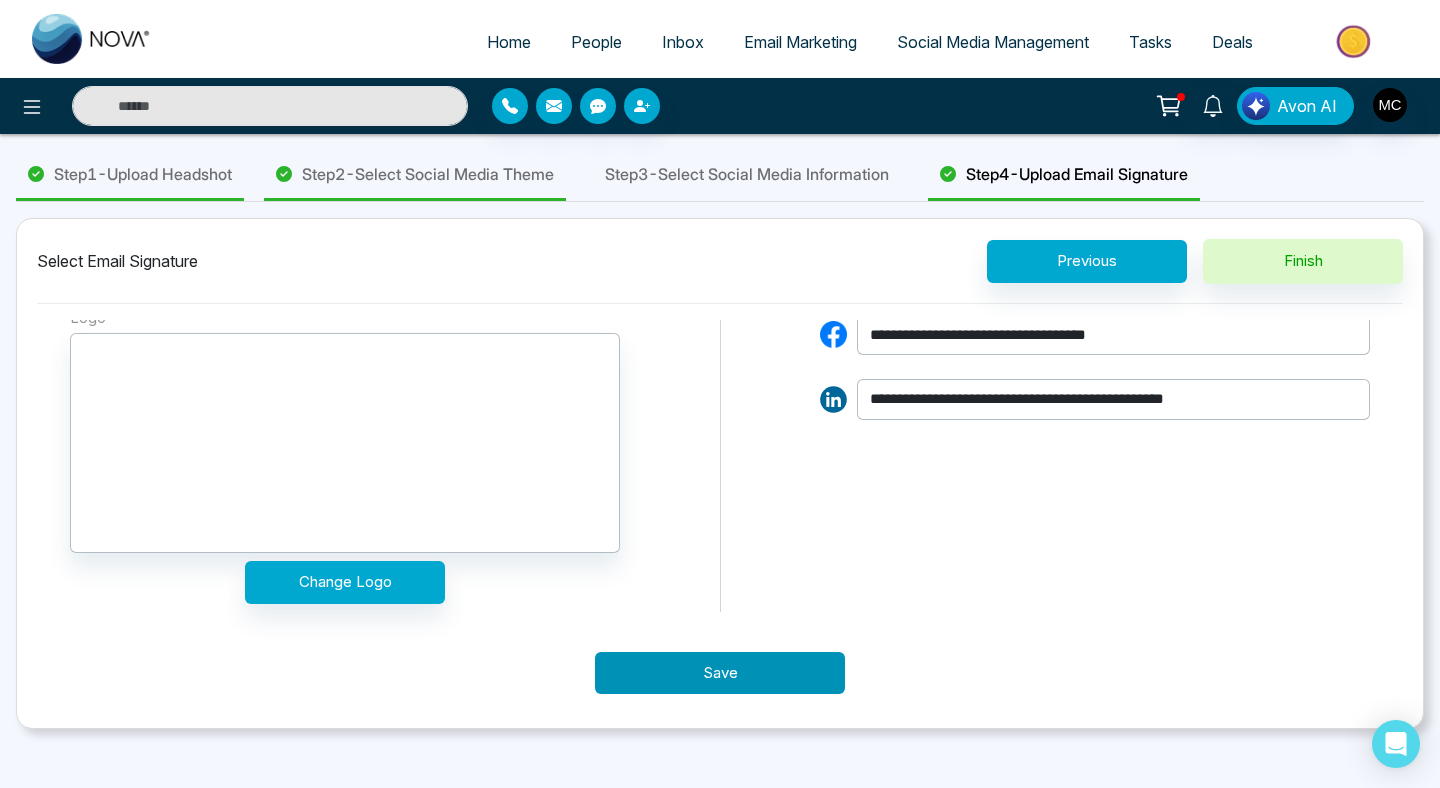 click on "Save" at bounding box center [720, 673] 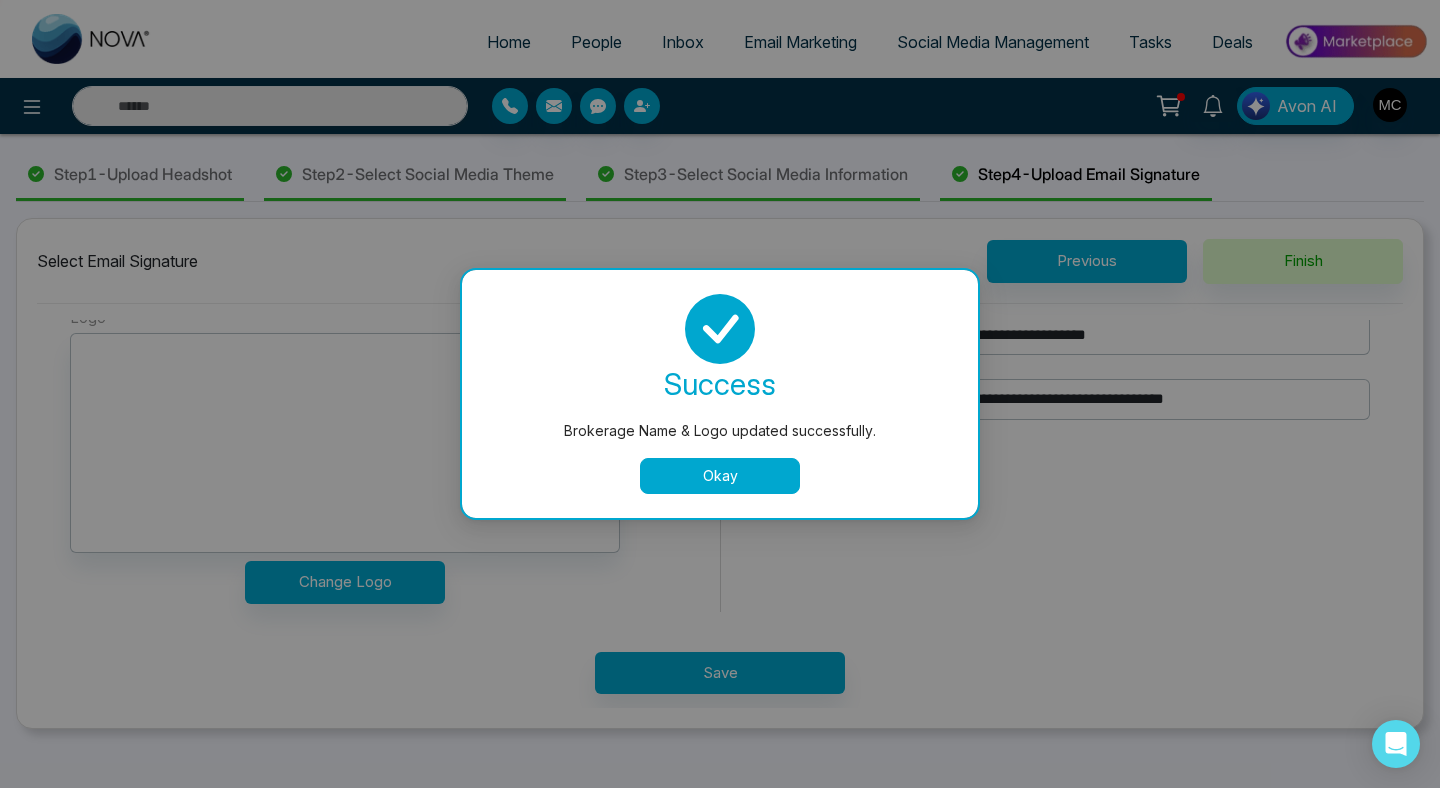 click on "Okay" at bounding box center [720, 476] 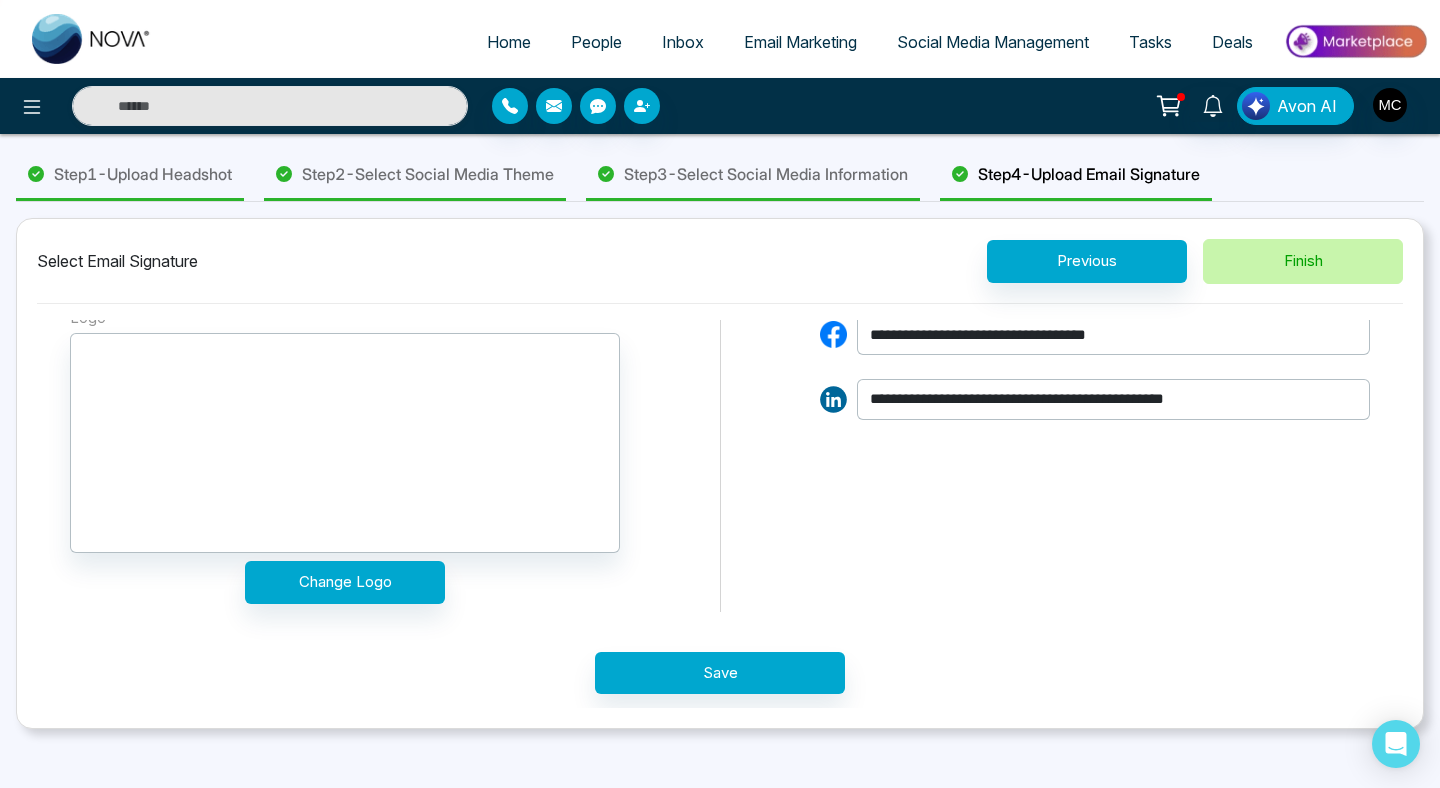 click on "Finish" at bounding box center [1303, 261] 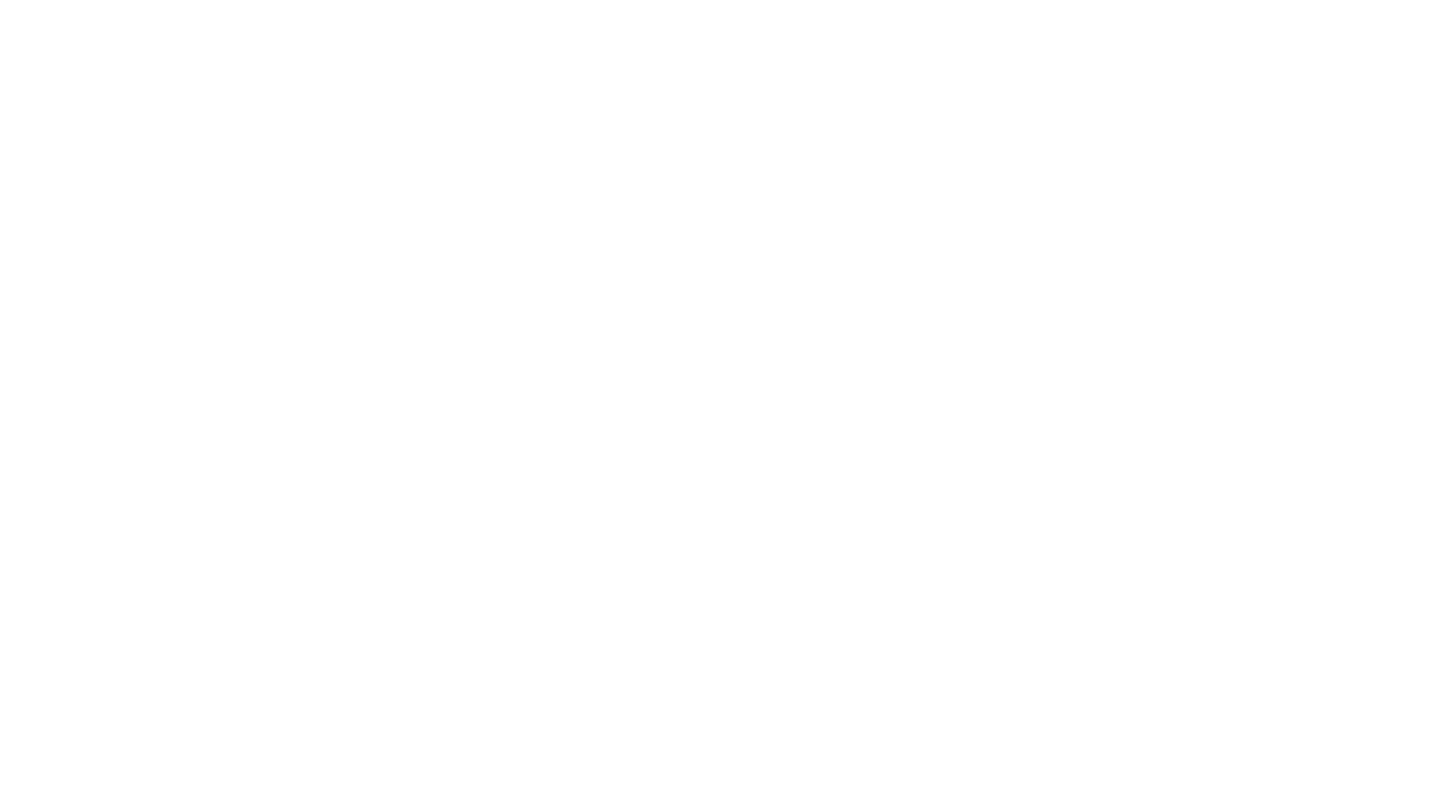 scroll, scrollTop: 0, scrollLeft: 0, axis: both 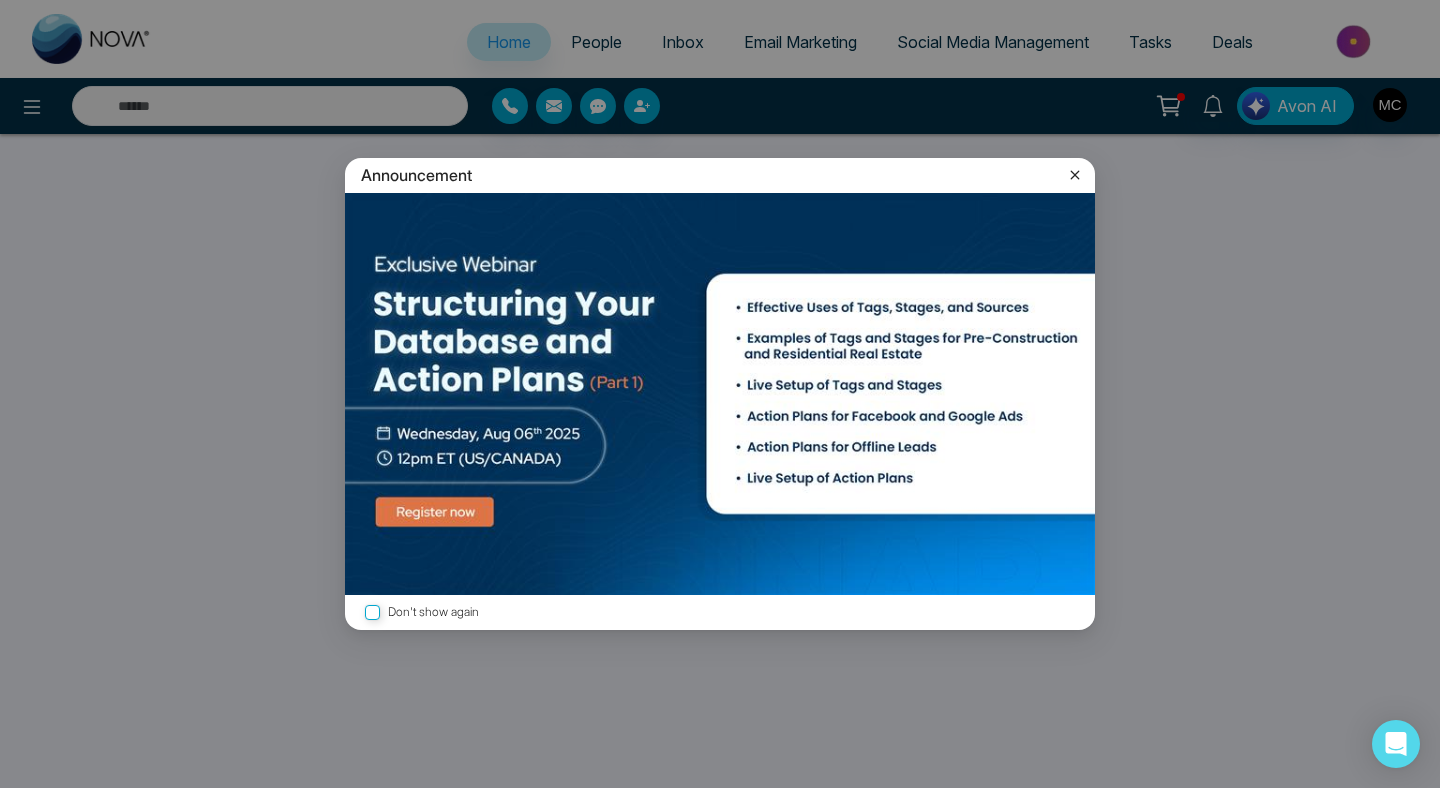 select on "*" 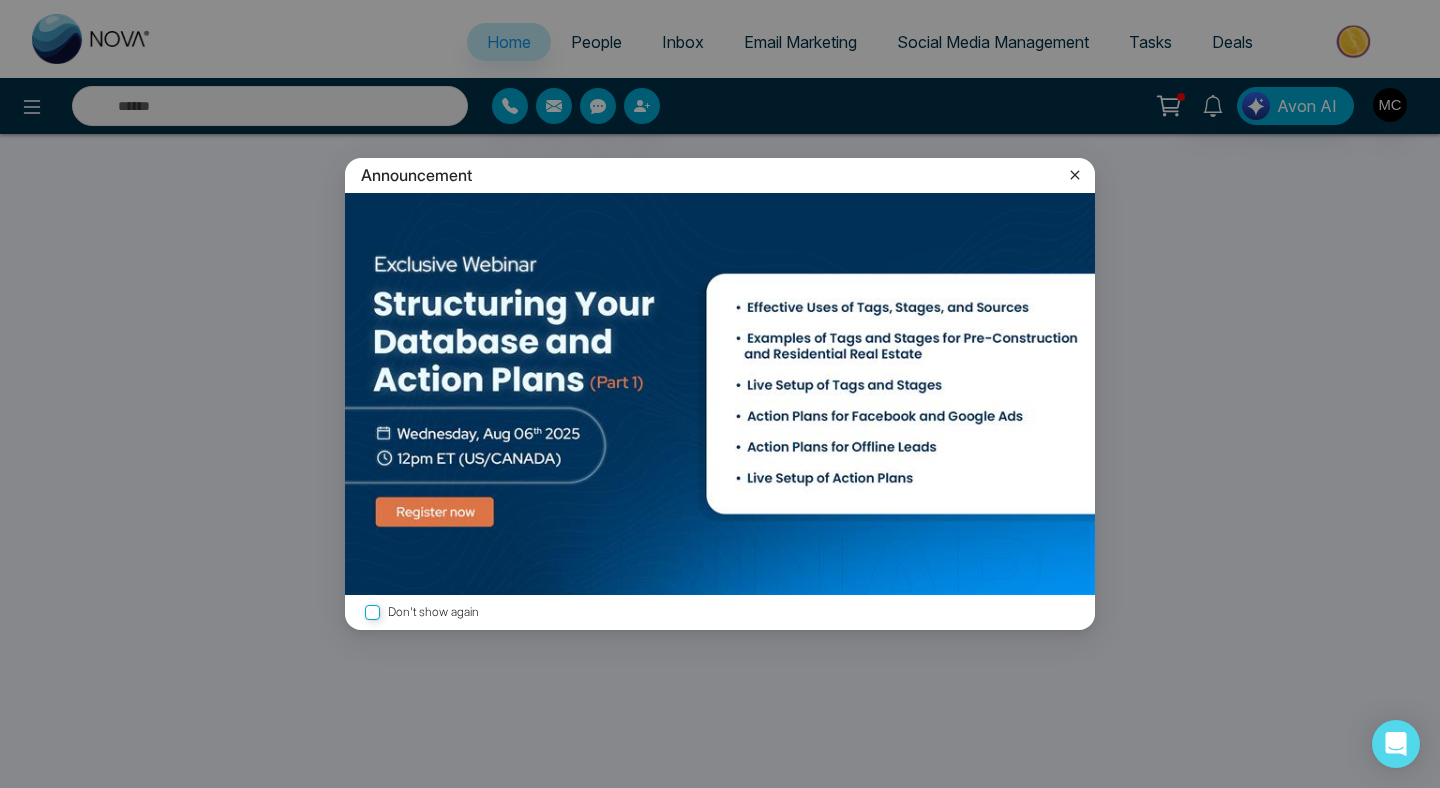select on "*" 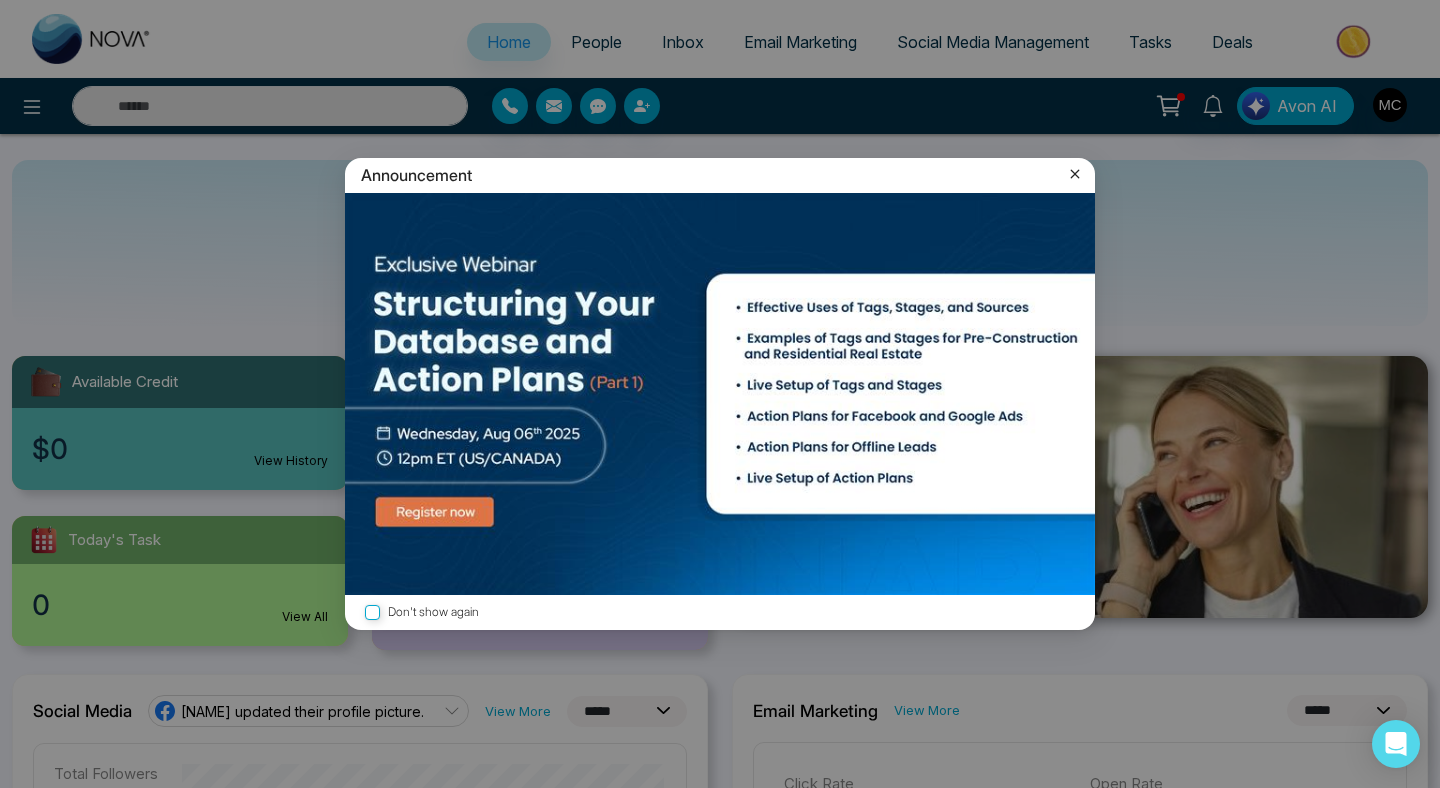 click 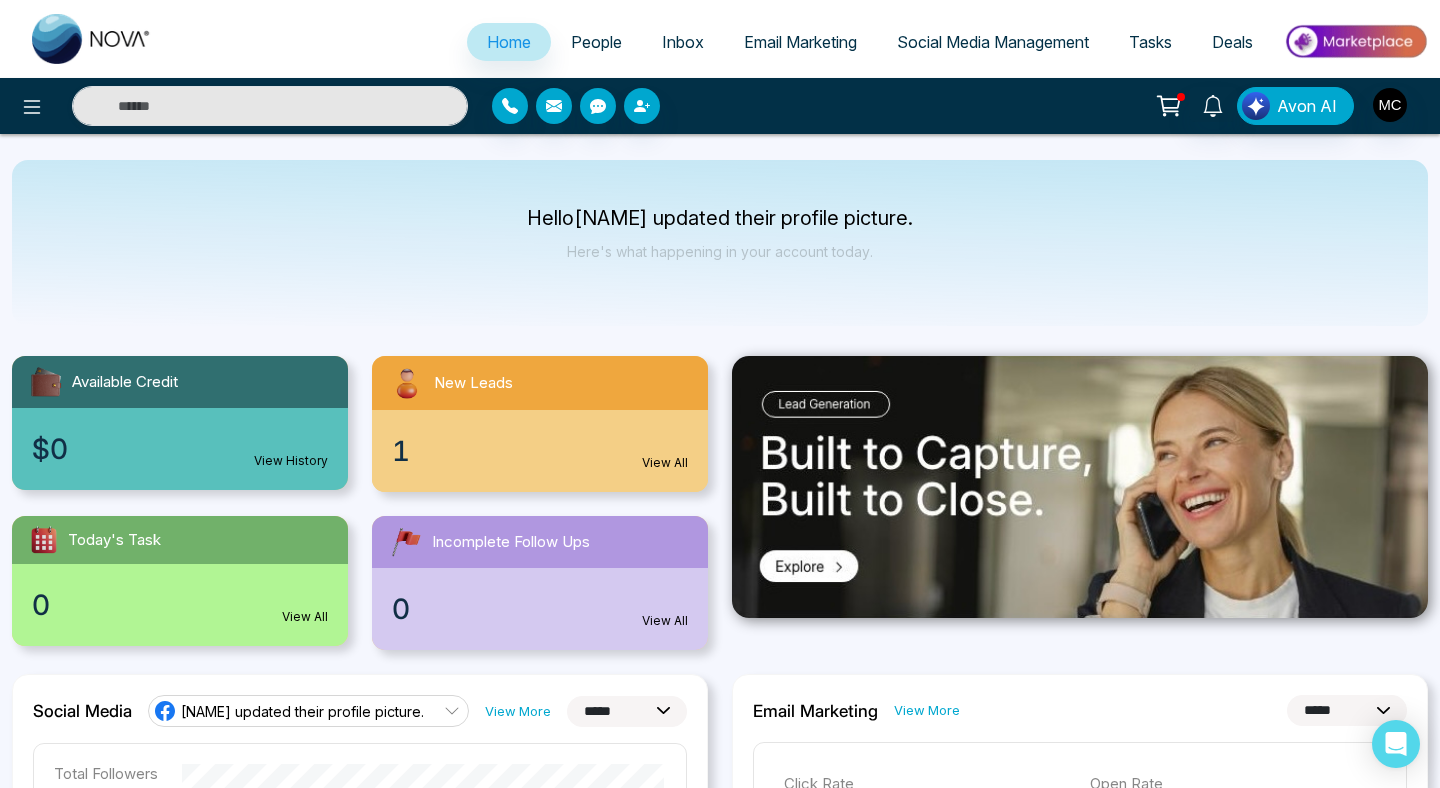 click on "Social Media Management" at bounding box center (993, 42) 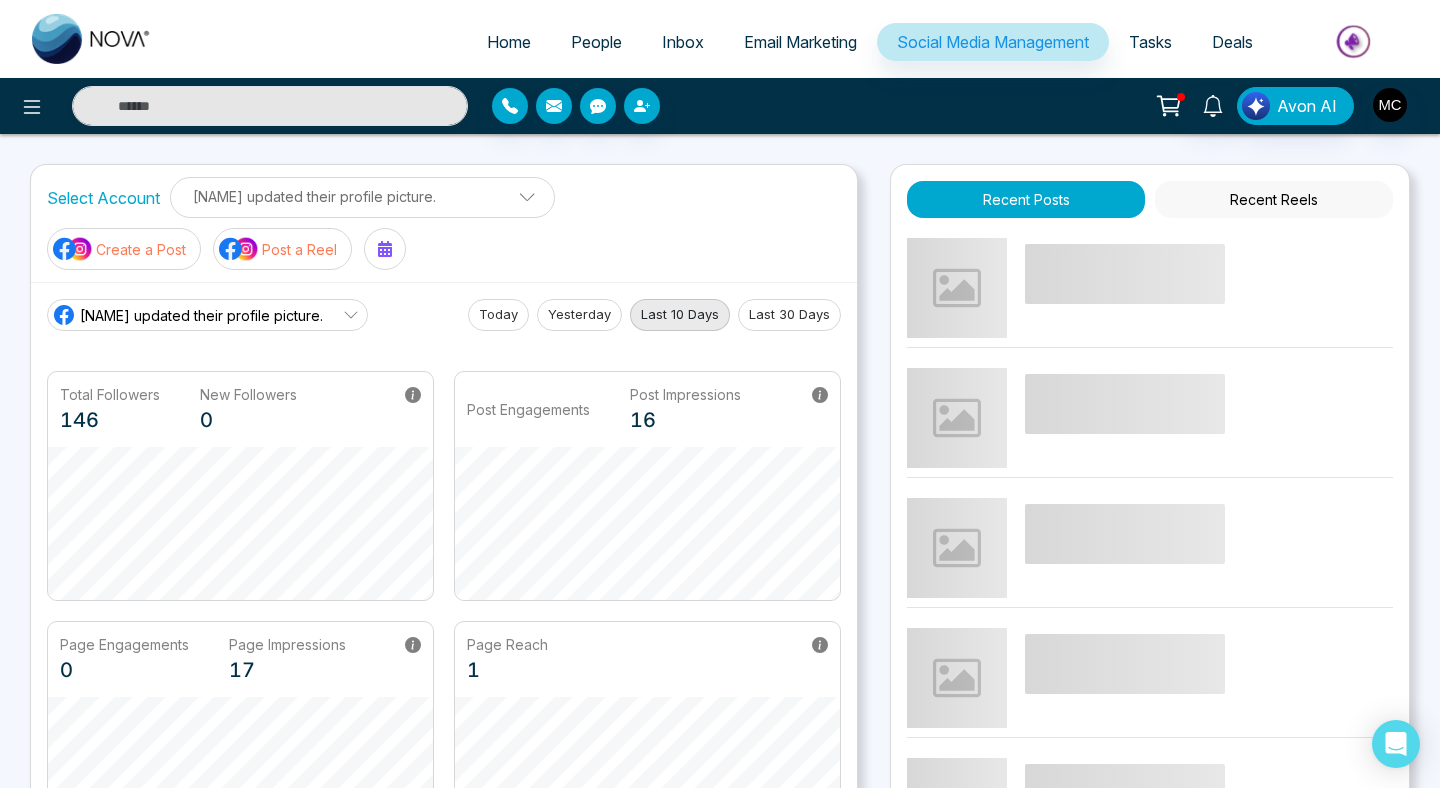 click on "Email Marketing" at bounding box center [800, 42] 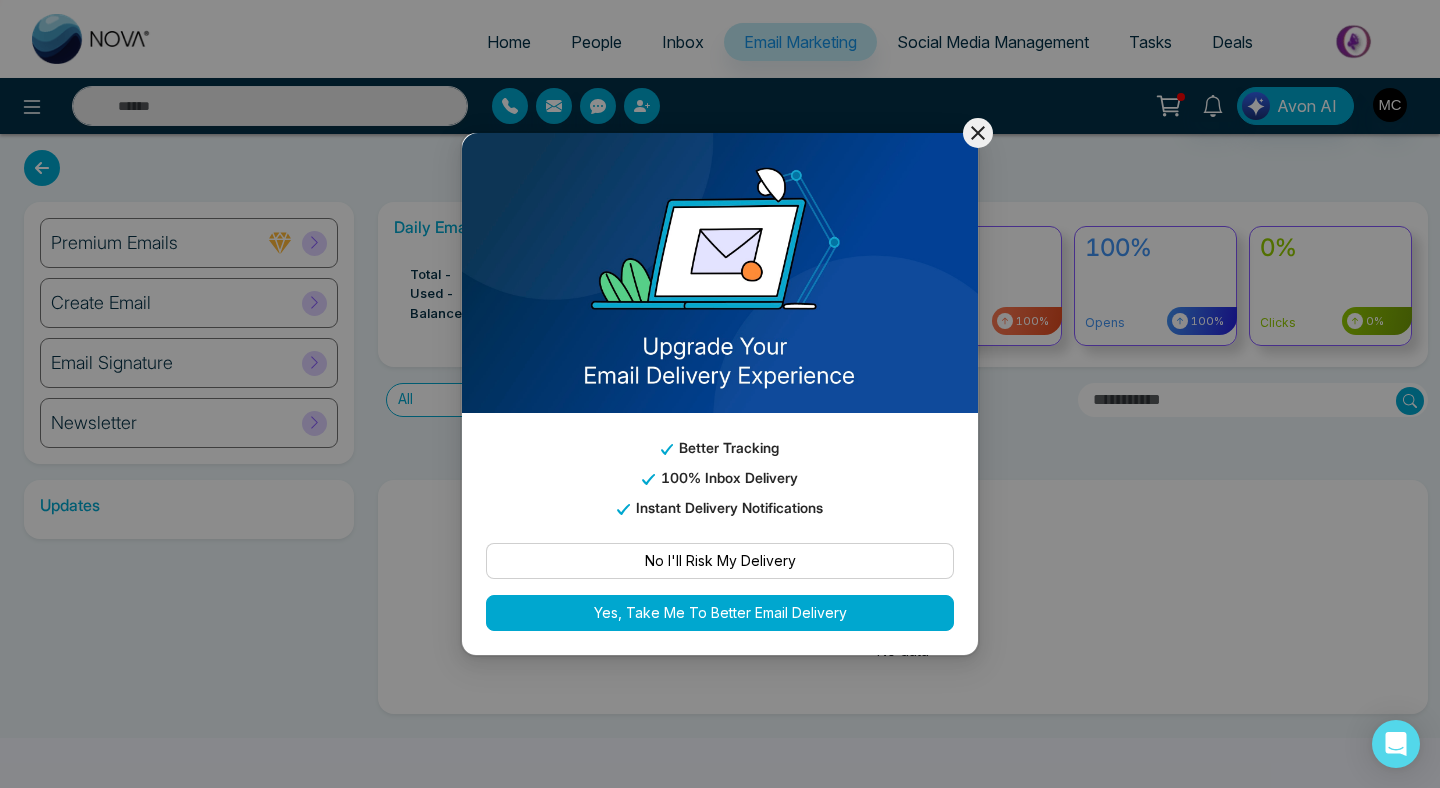 click 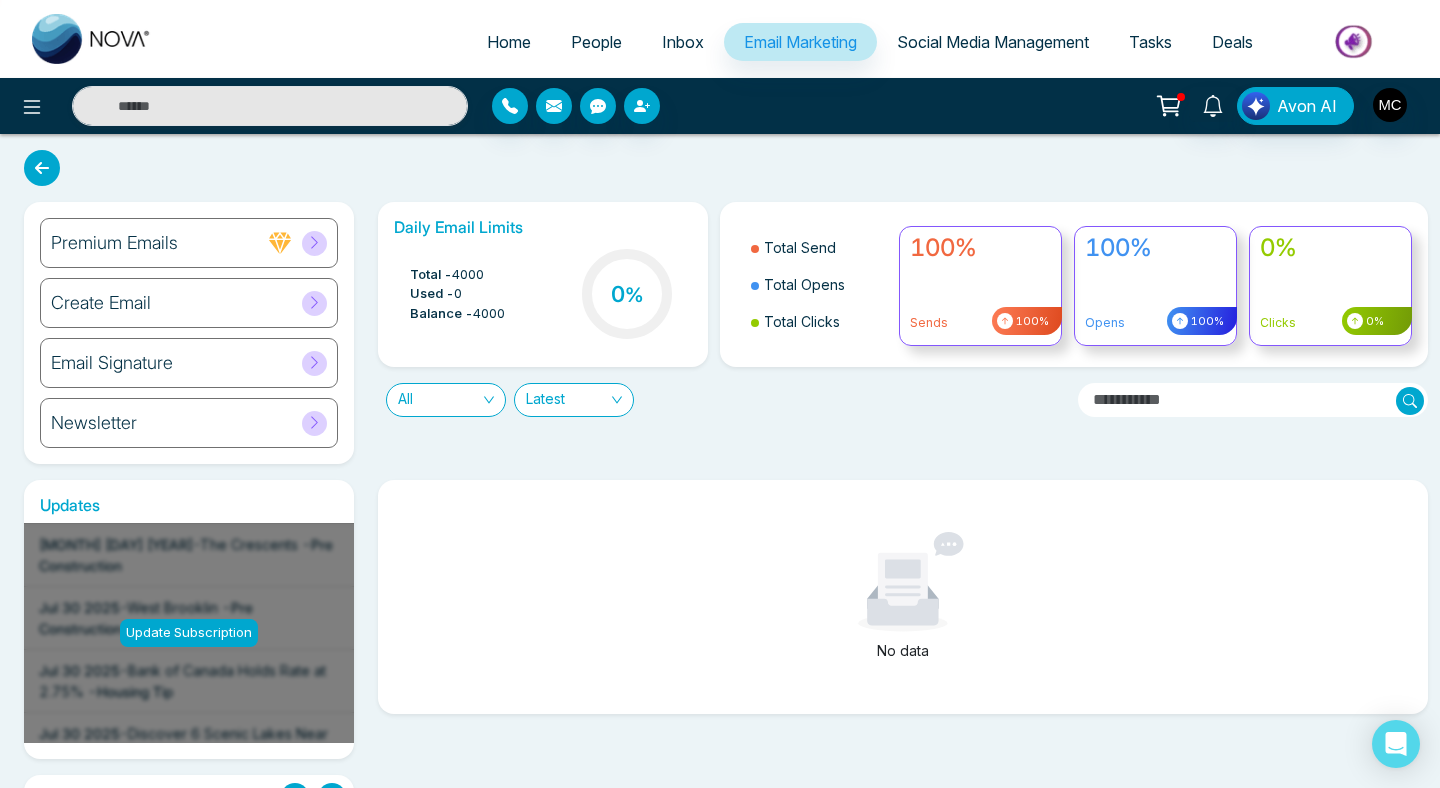 click on "Email Signature" at bounding box center (189, 363) 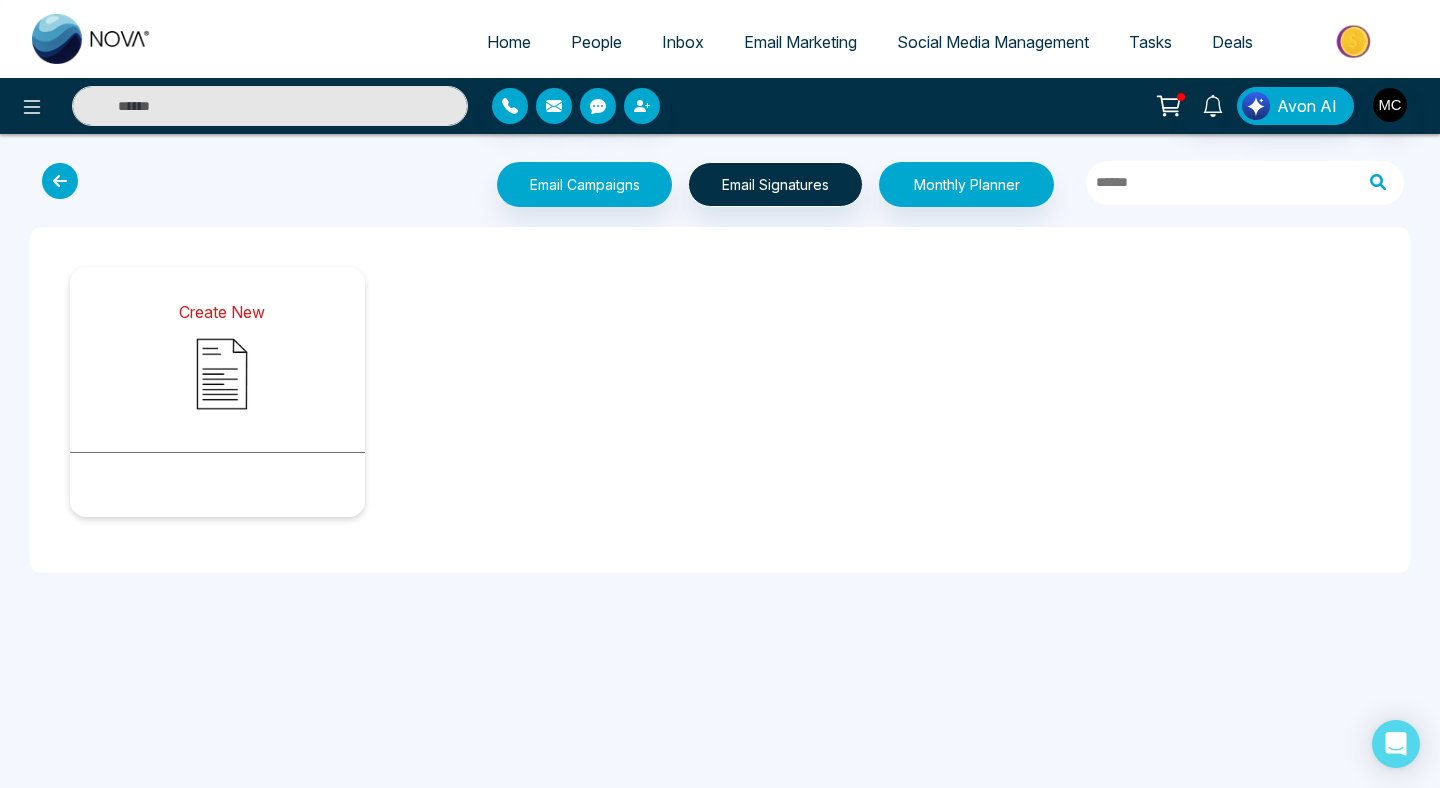 click at bounding box center [222, 374] 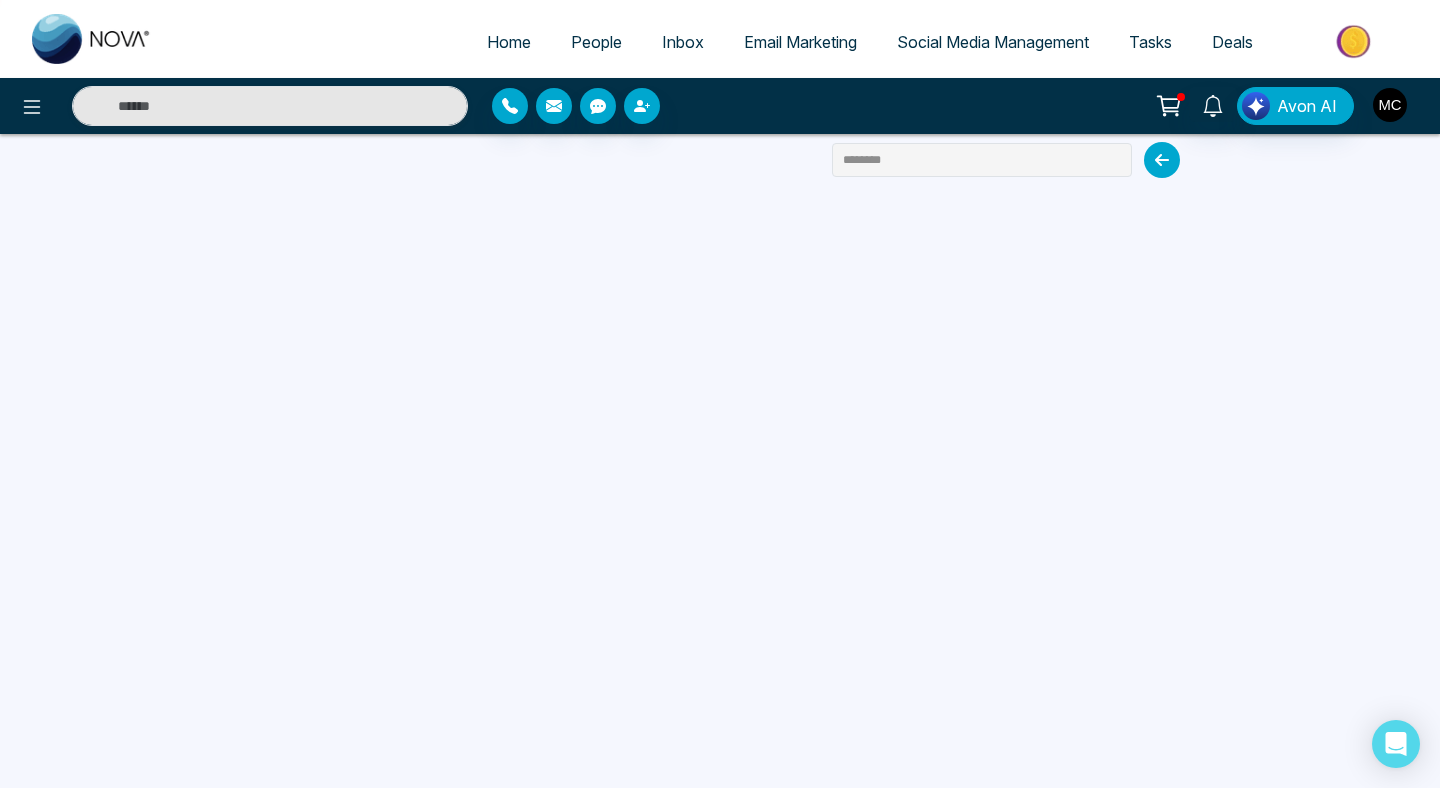 click at bounding box center (1390, 105) 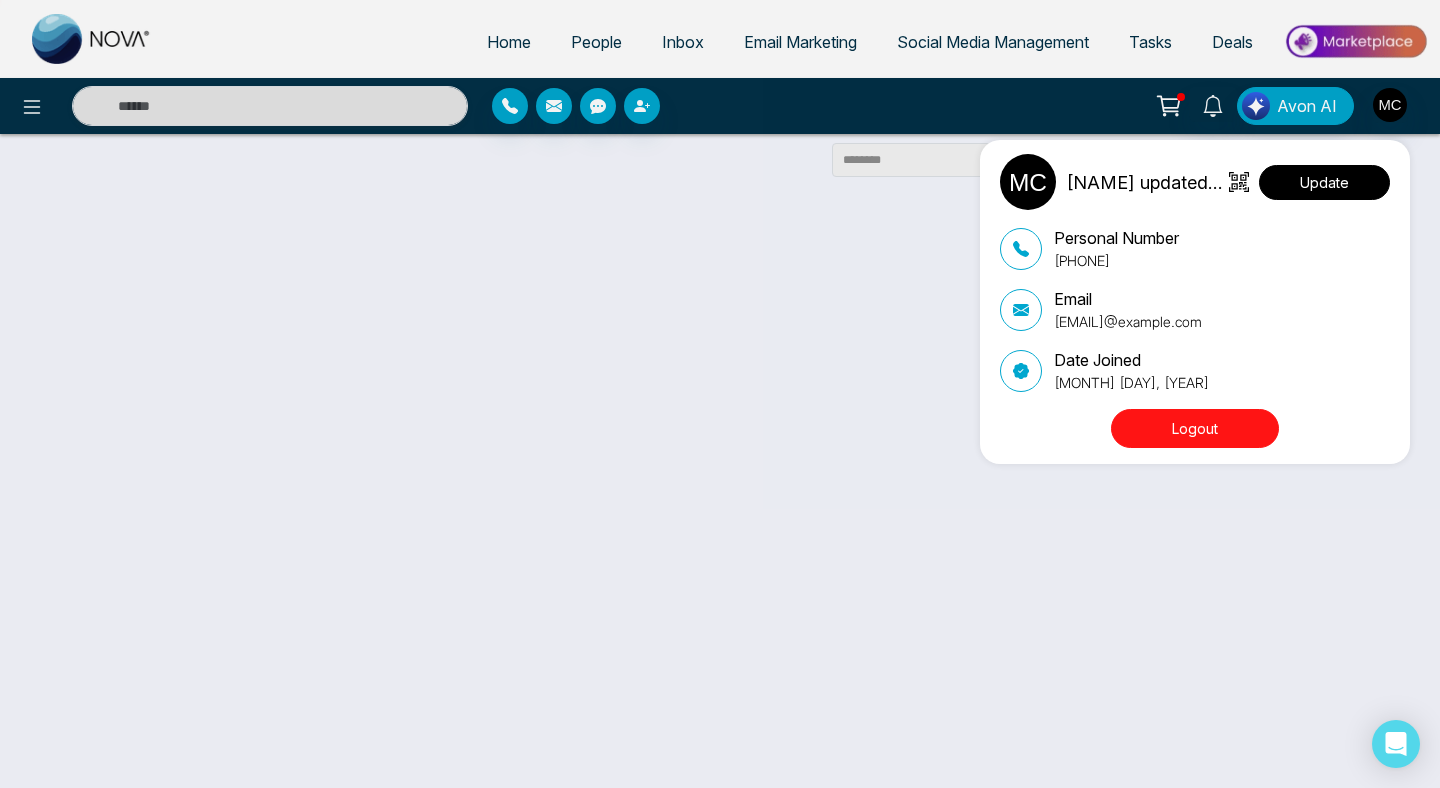 click on "Update" at bounding box center [1324, 182] 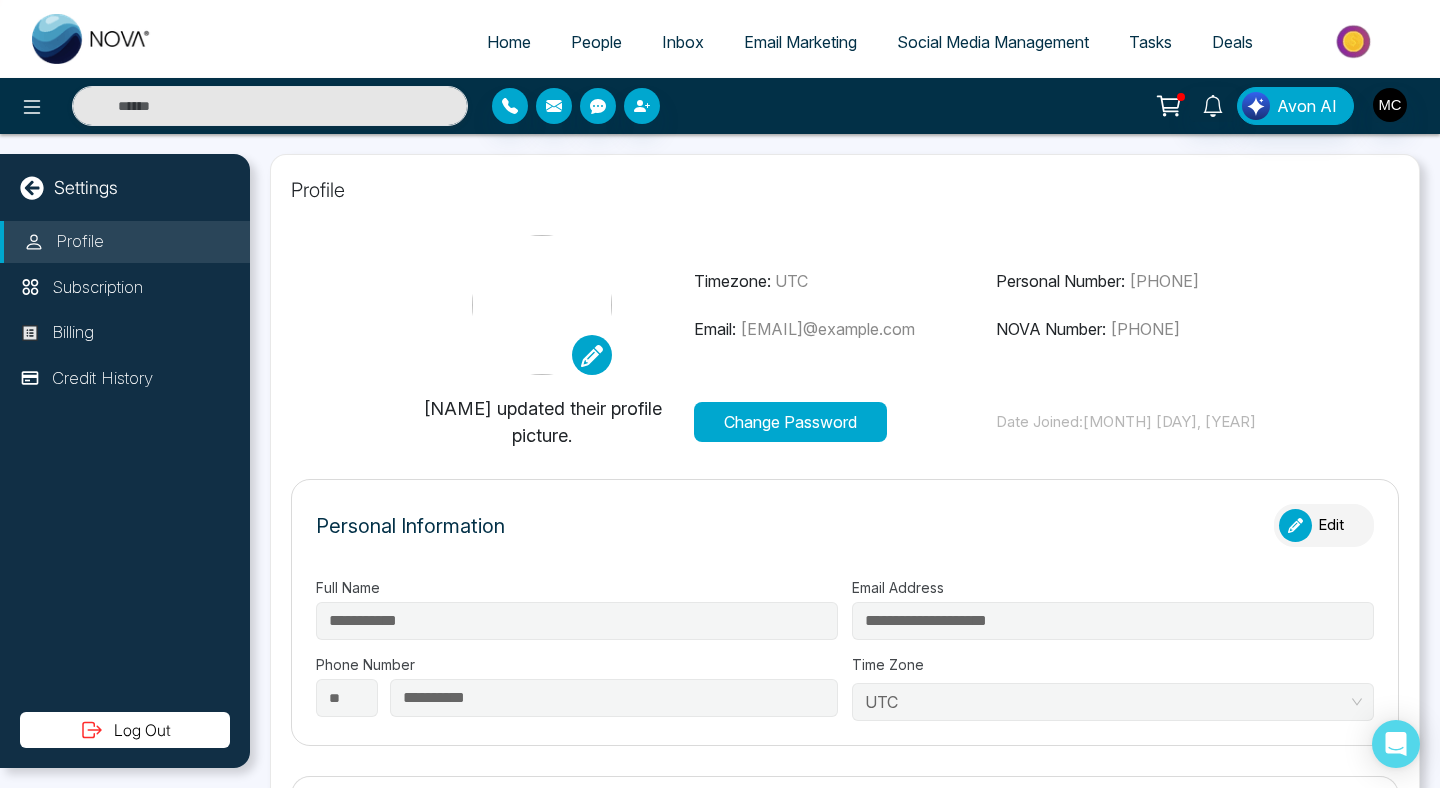 click at bounding box center [542, 305] 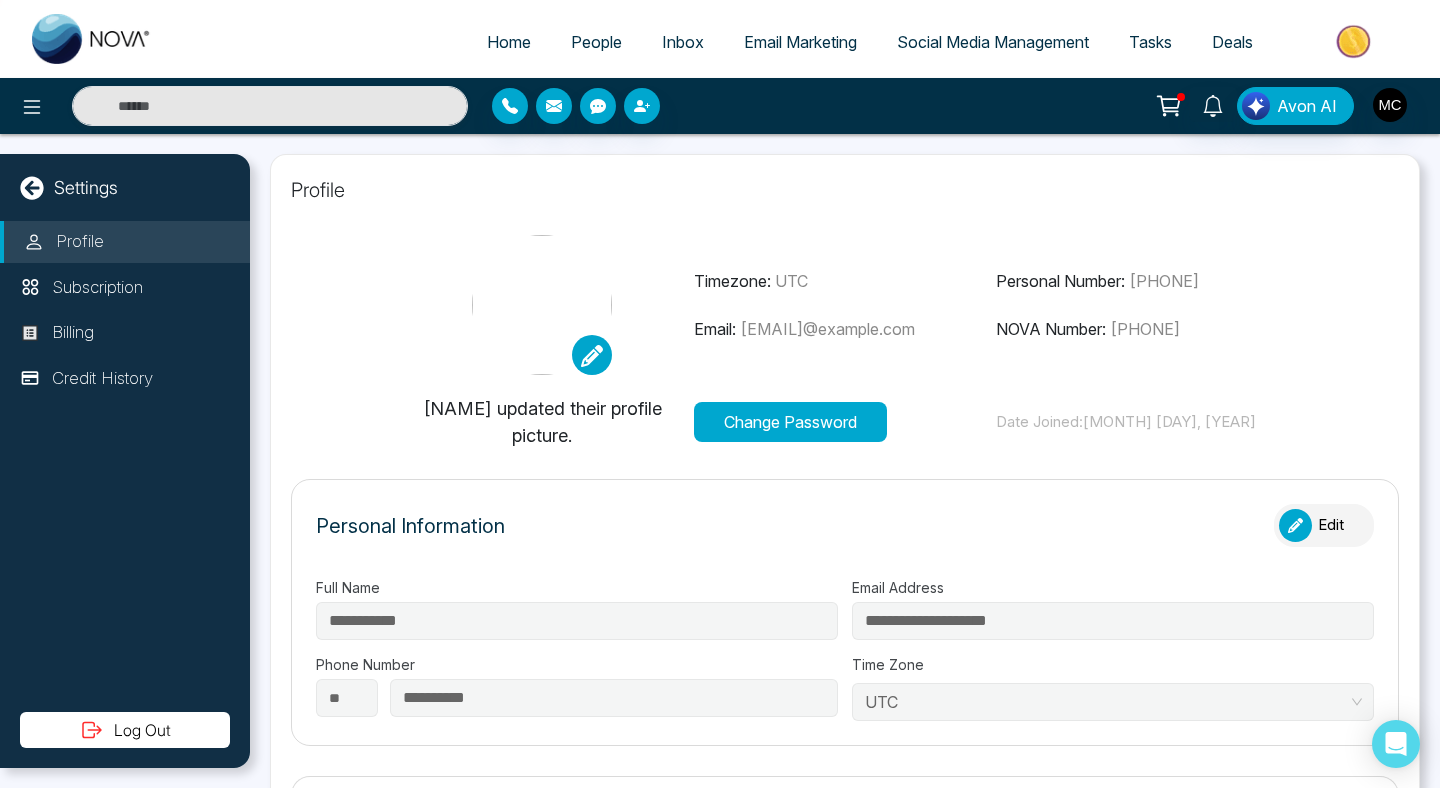 click at bounding box center (592, 355) 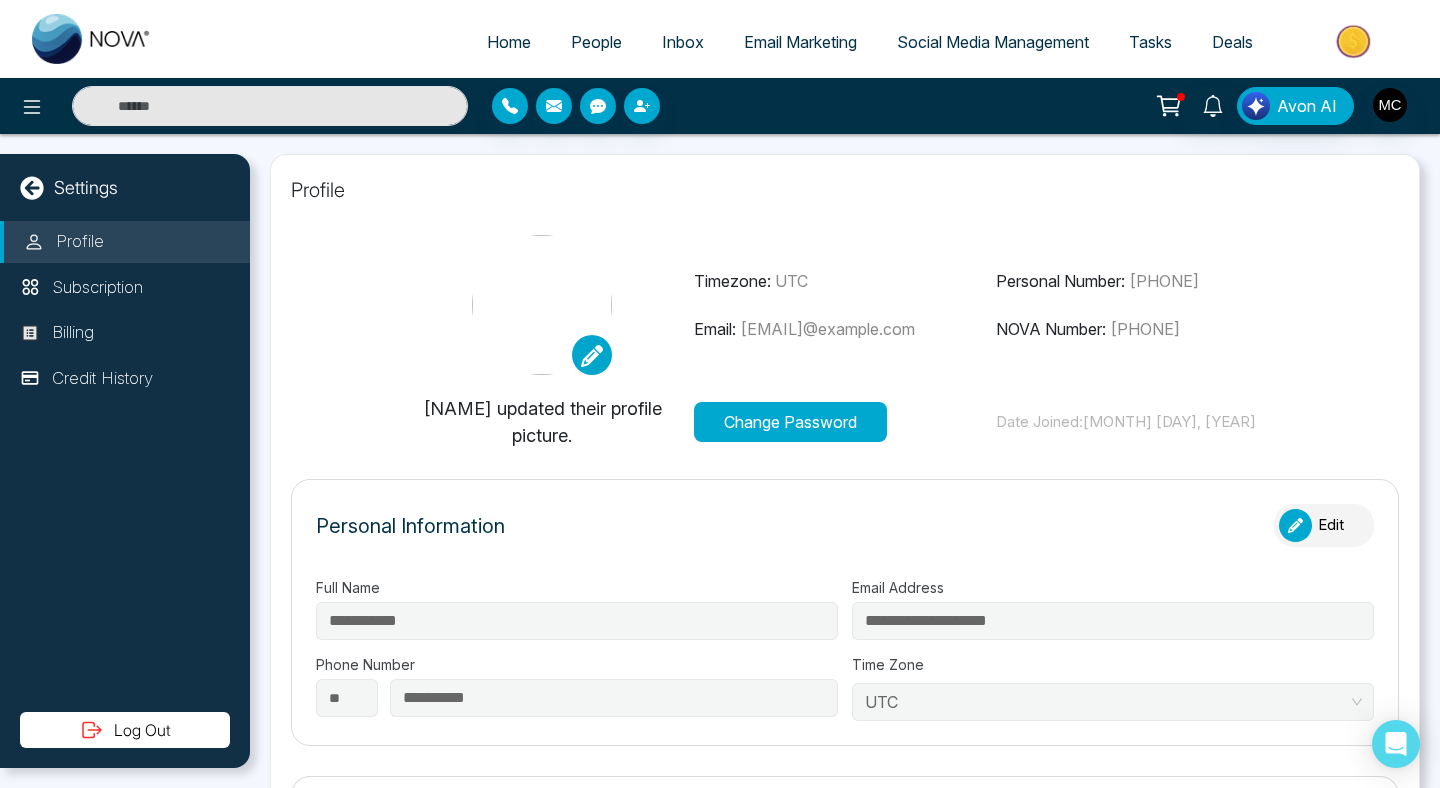 click at bounding box center (0, 0) 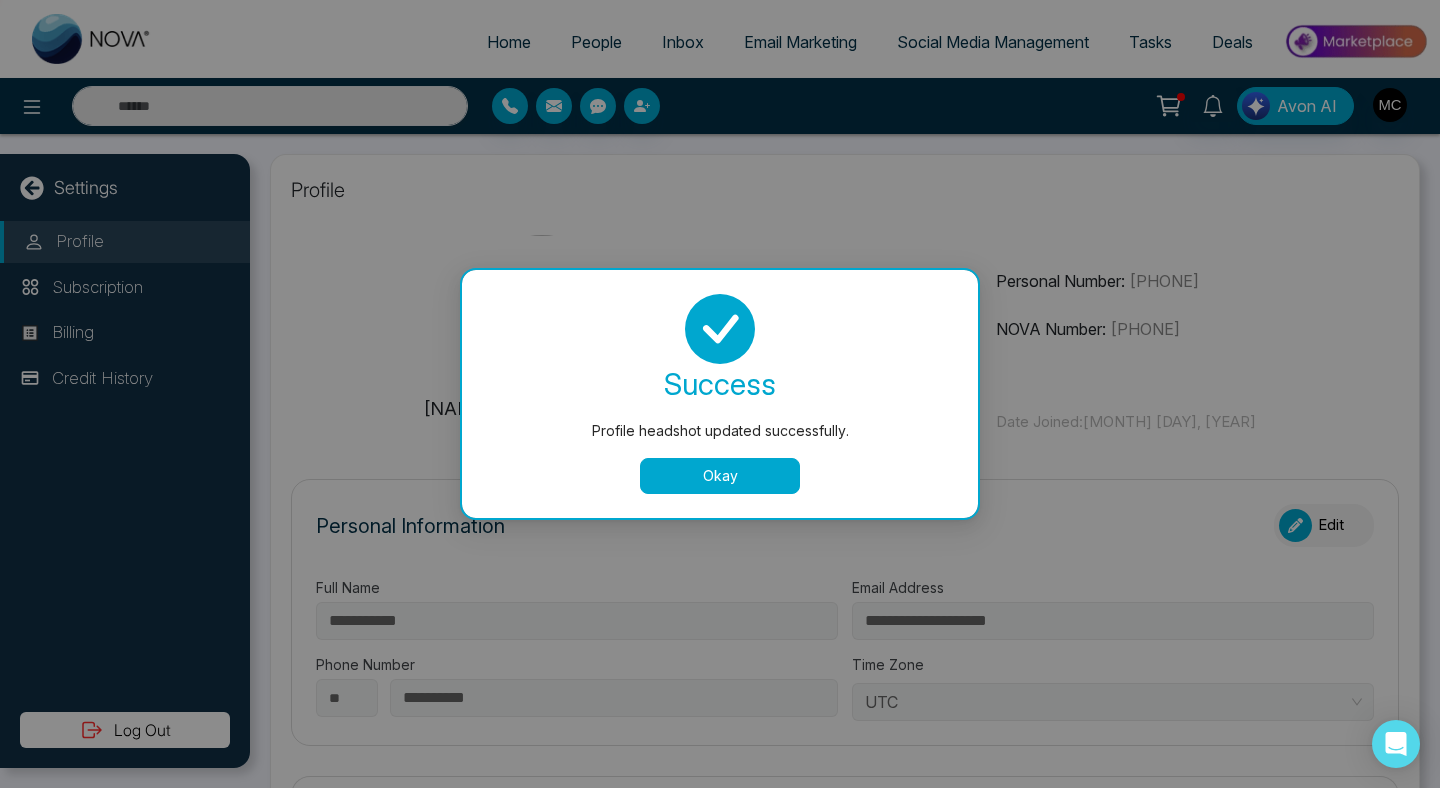 click on "Okay" at bounding box center (720, 476) 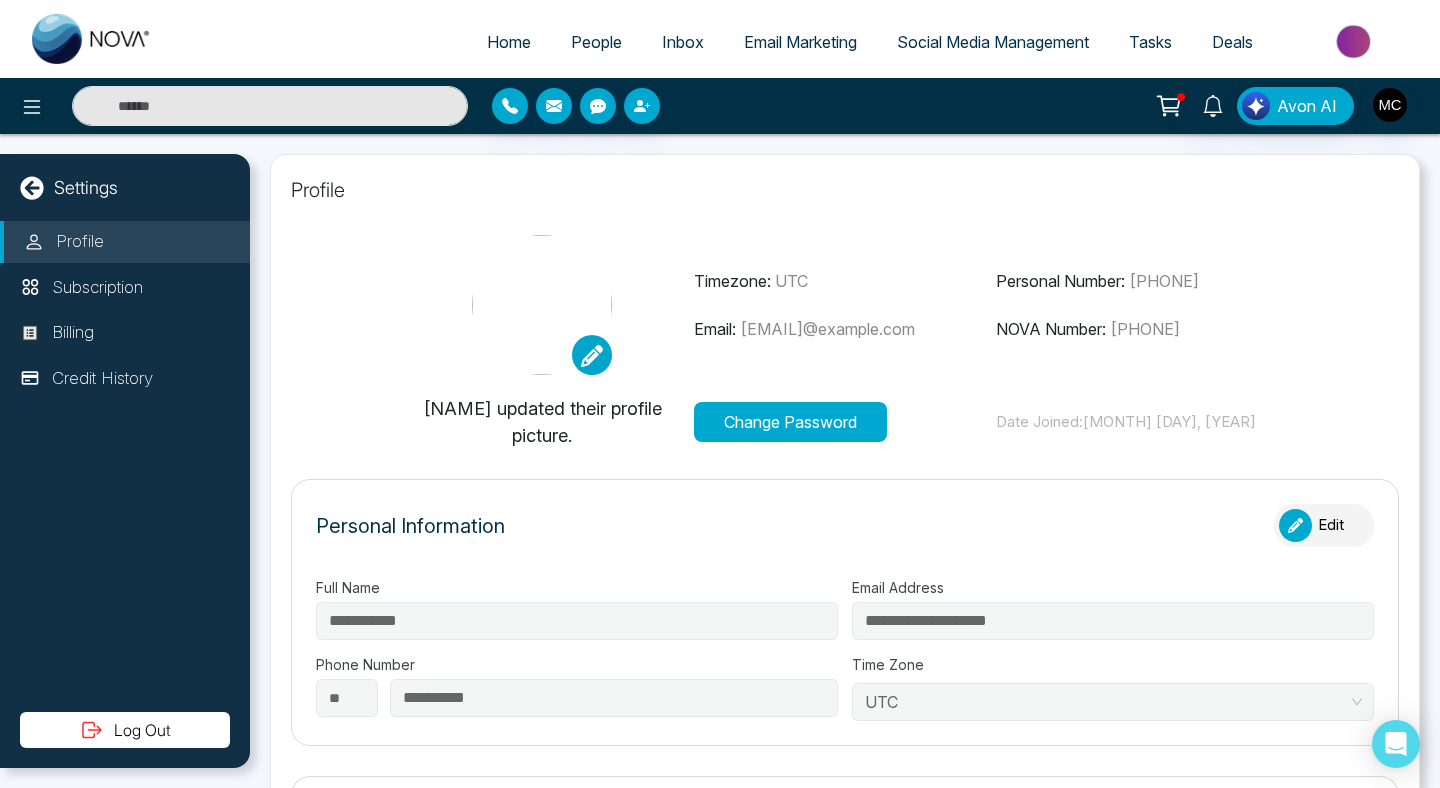 click at bounding box center (592, 355) 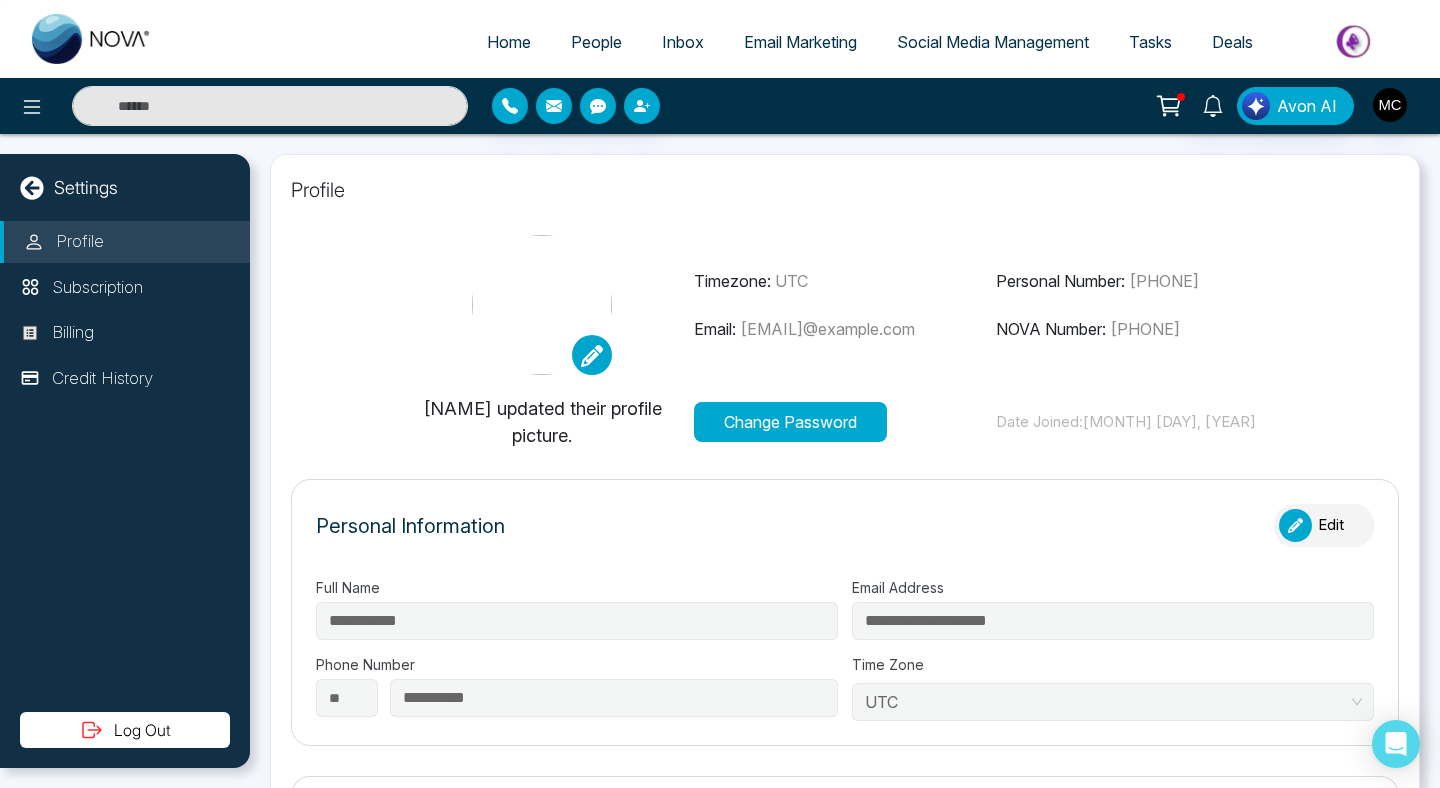 click 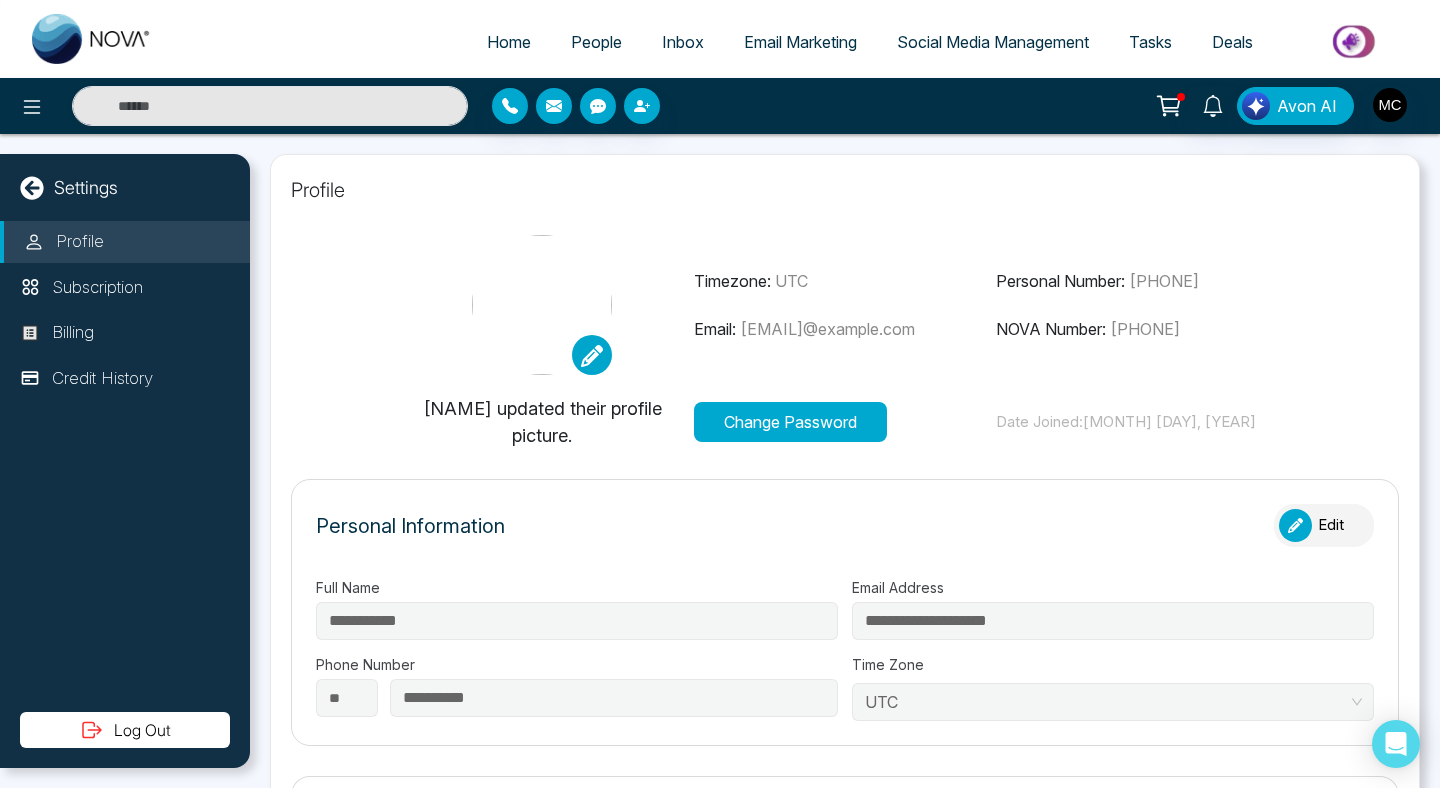 click at bounding box center [0, 0] 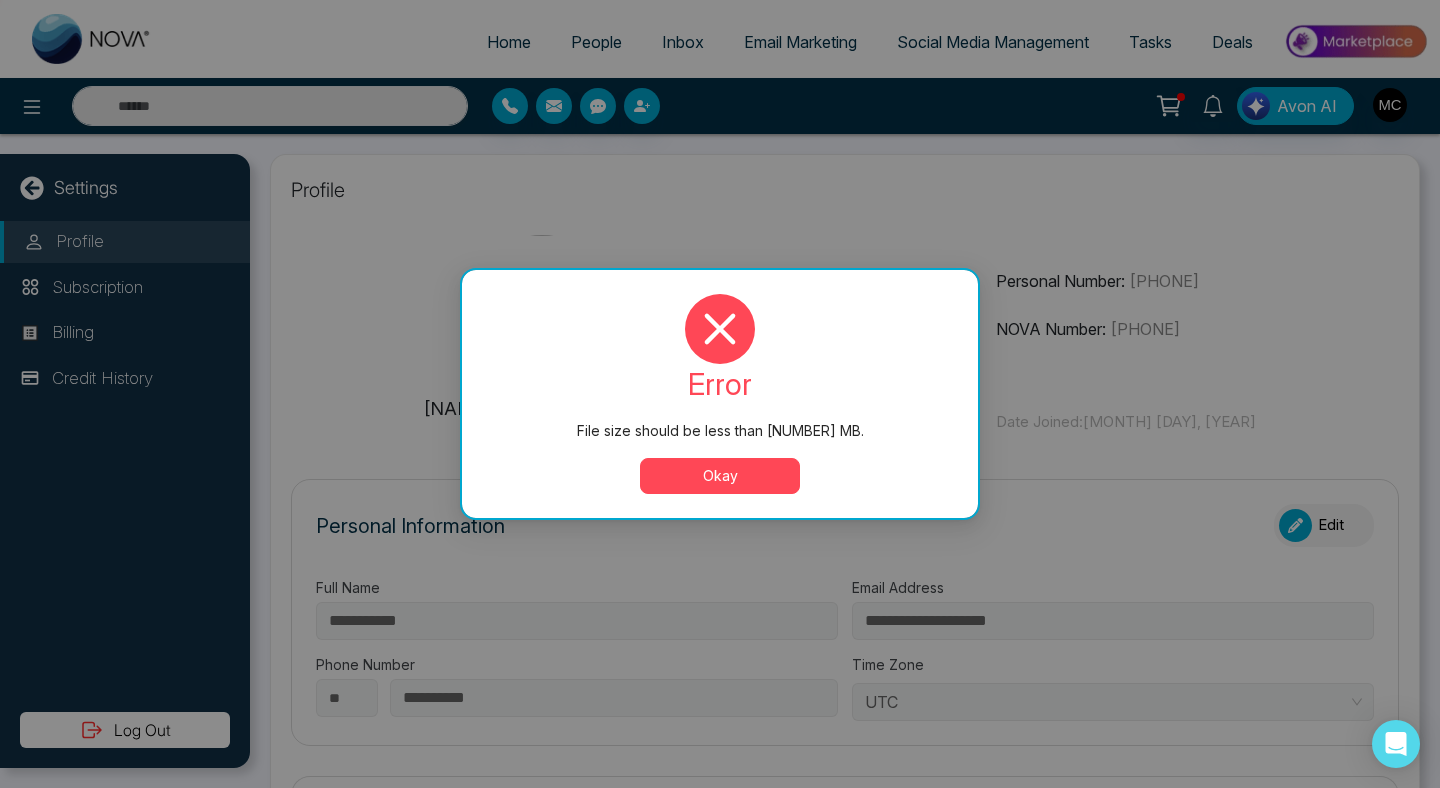 click on "Okay" at bounding box center (720, 476) 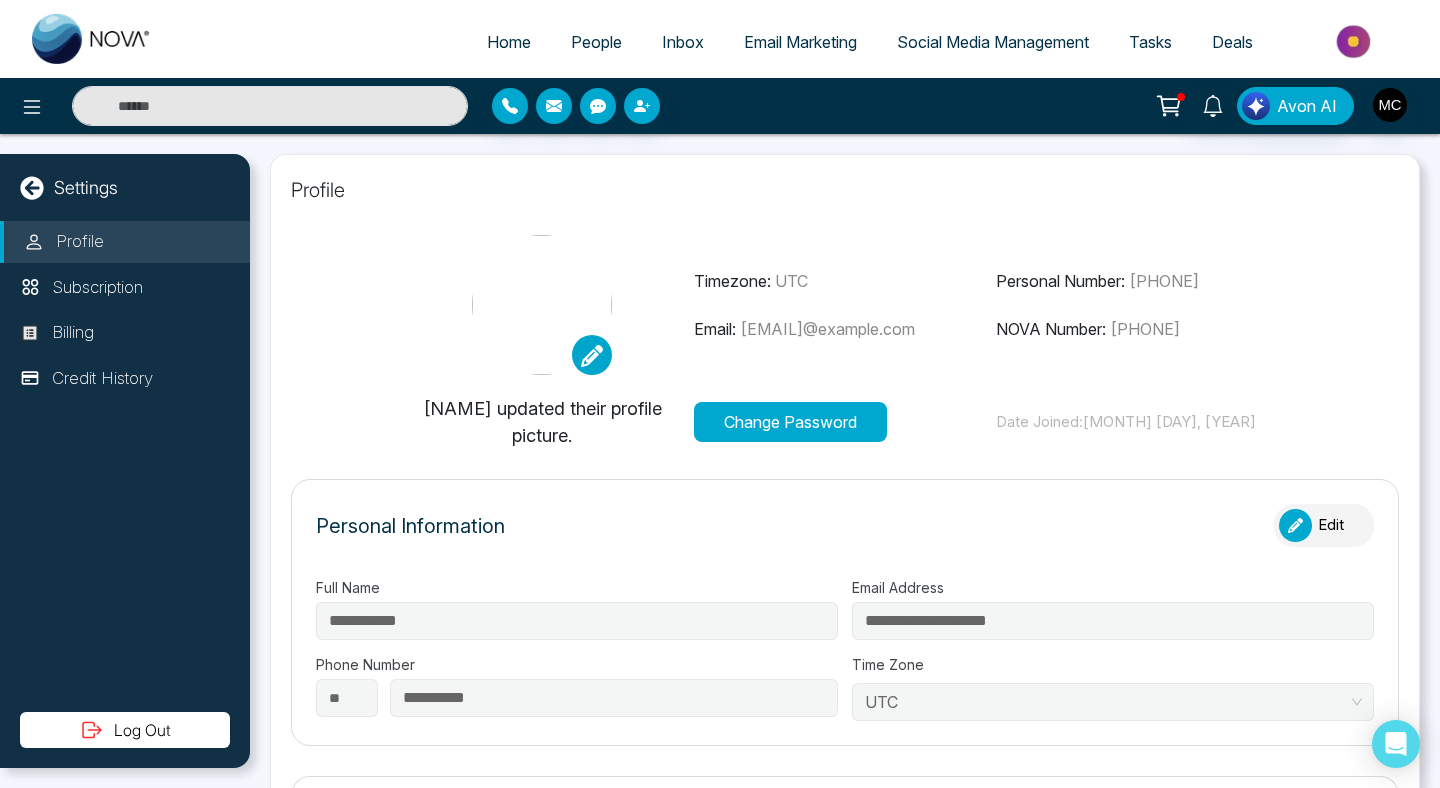 click at bounding box center [592, 355] 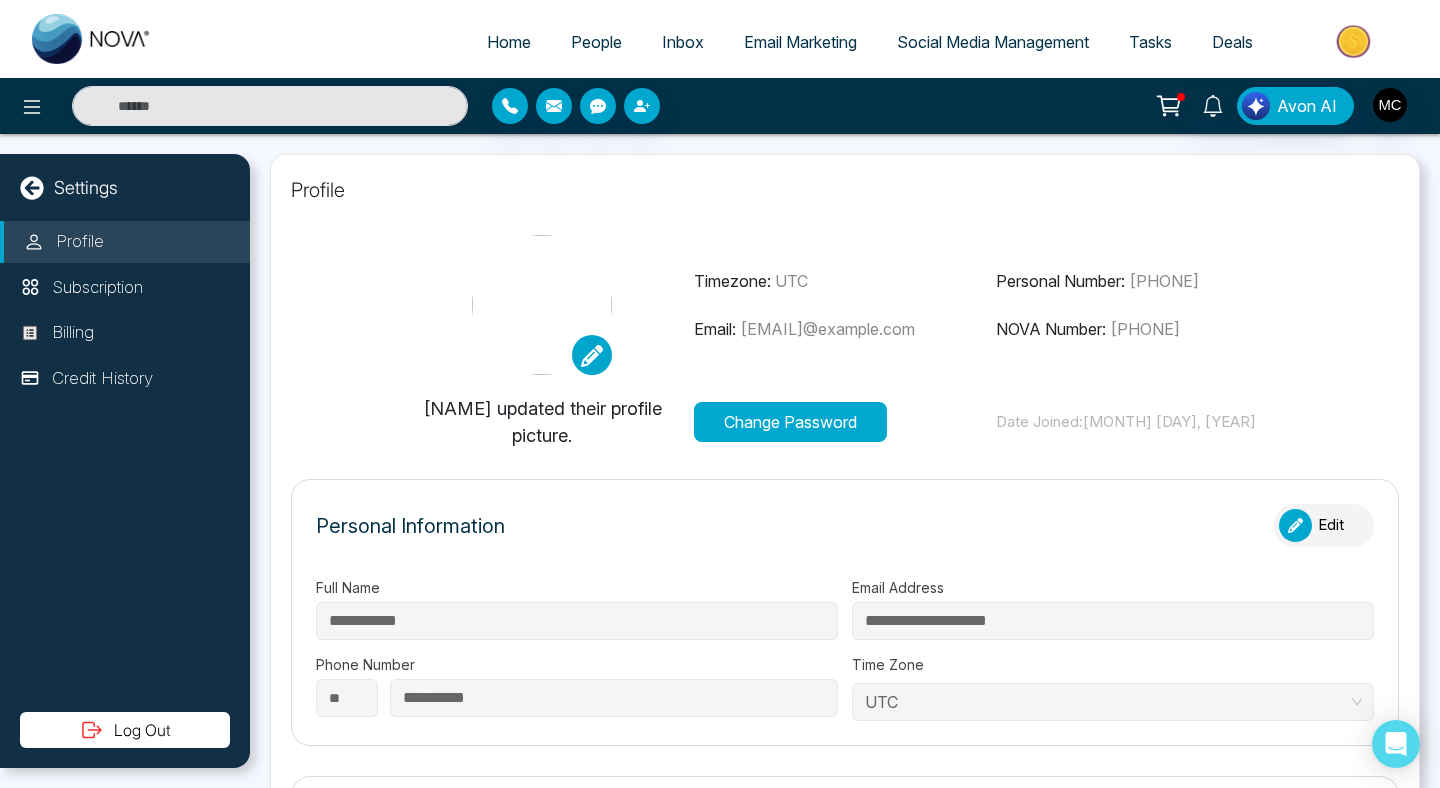 click 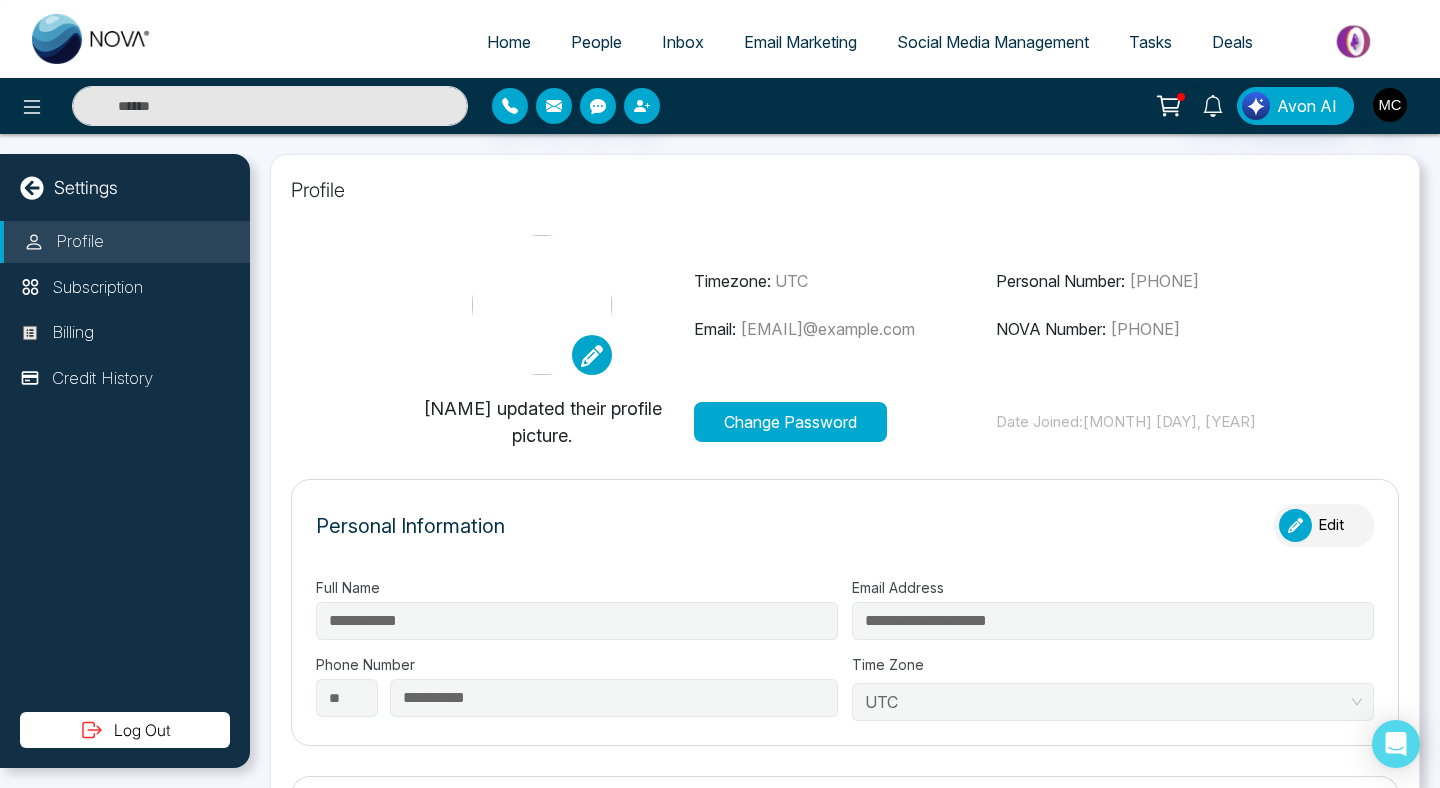 click at bounding box center (0, 0) 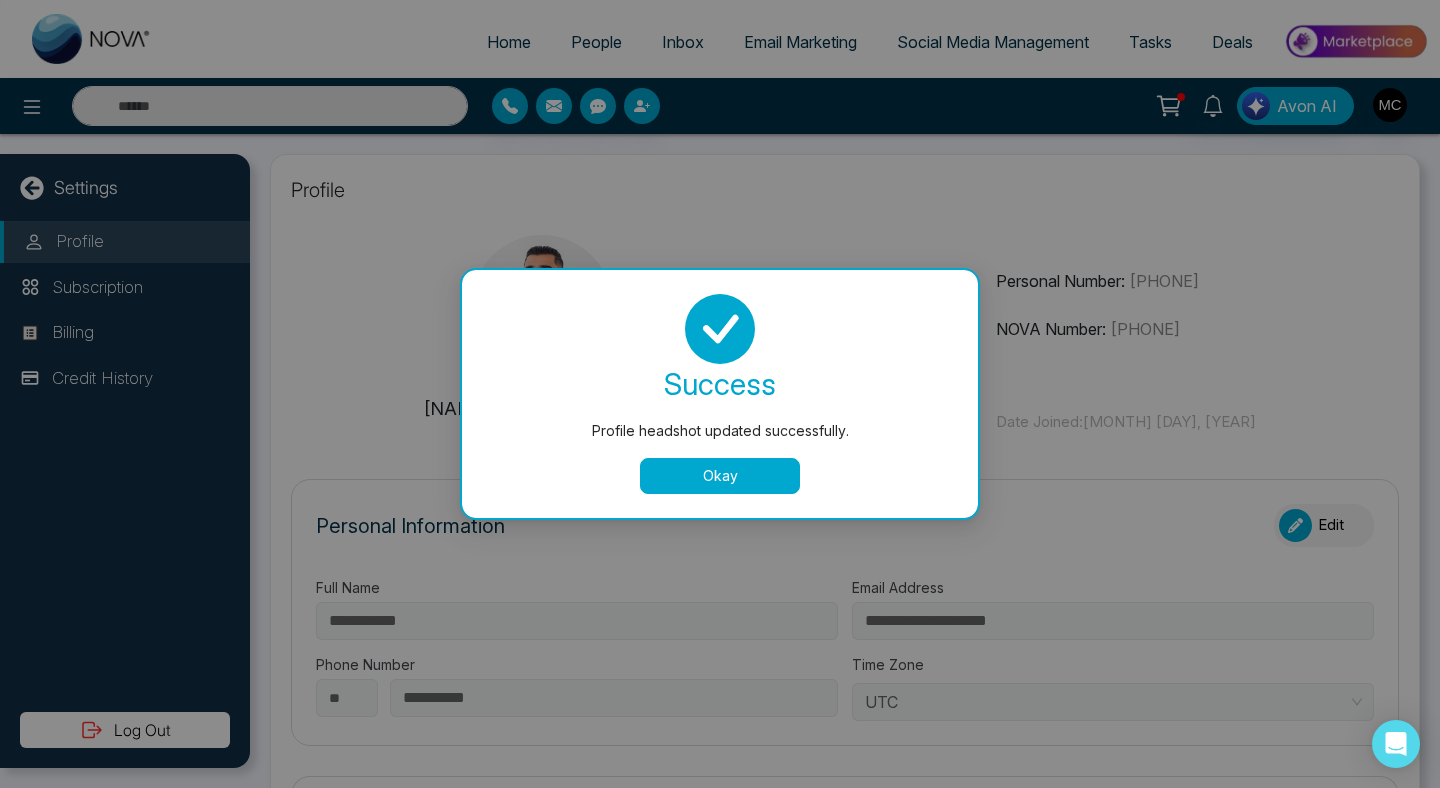 click on "Okay" at bounding box center (720, 476) 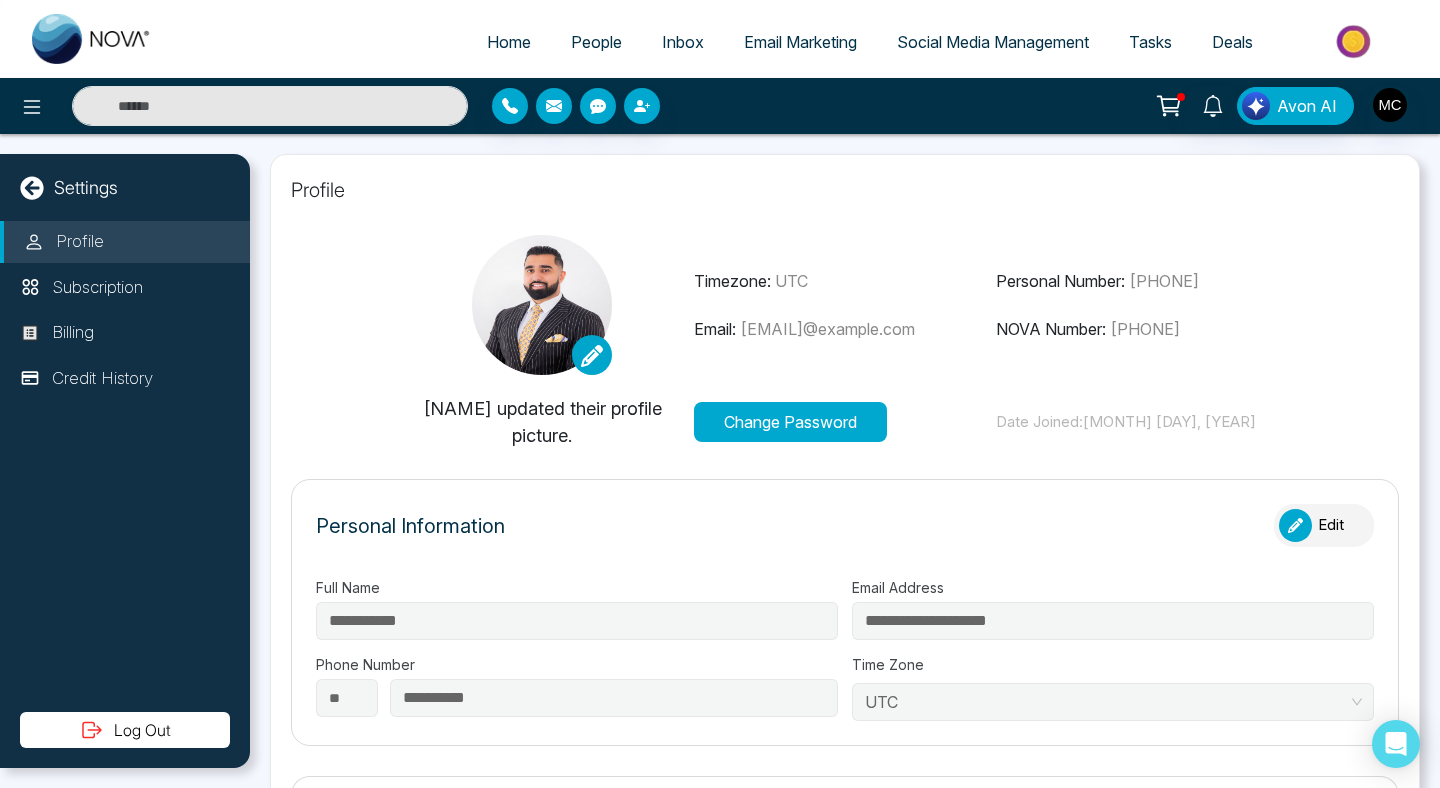 click at bounding box center [542, 305] 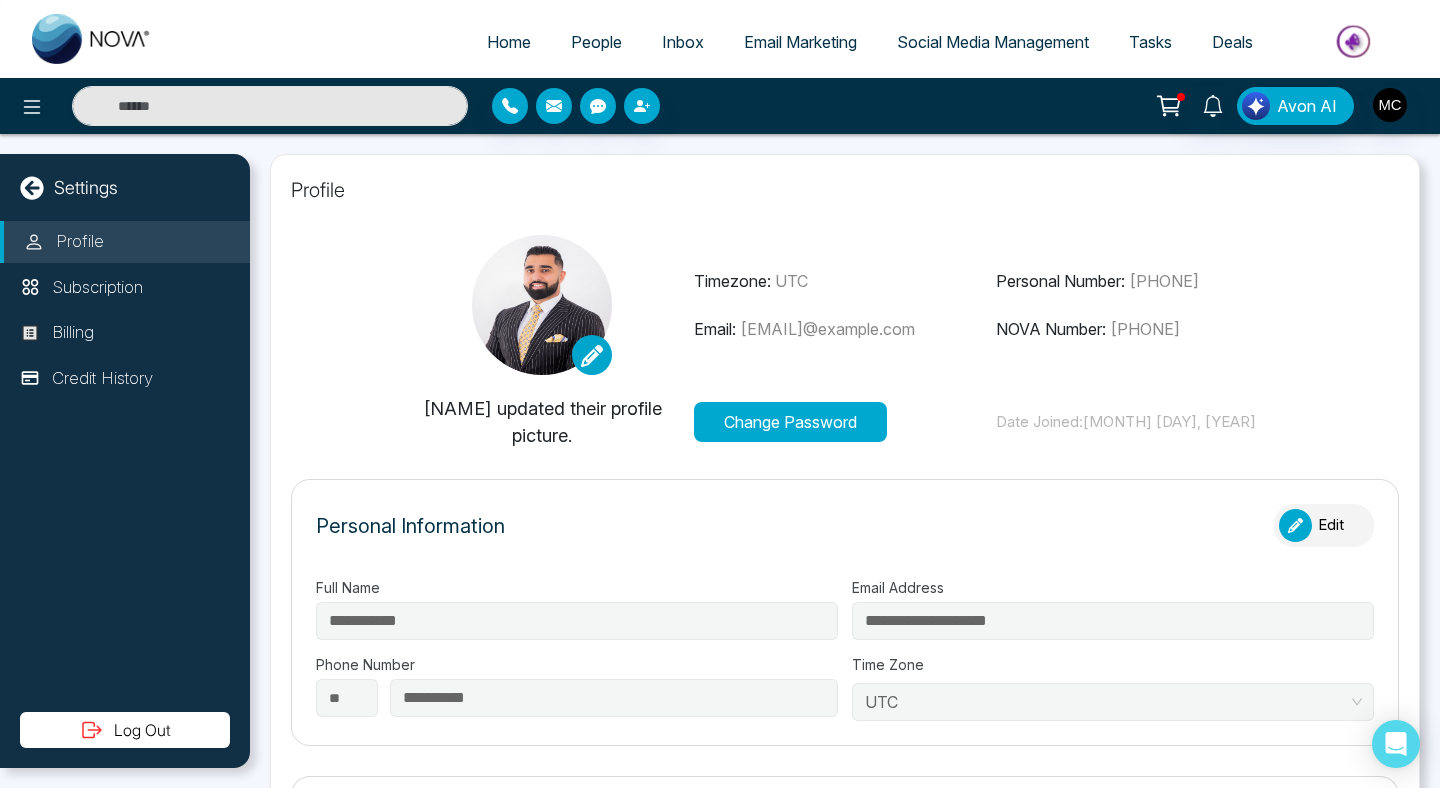 click at bounding box center [542, 305] 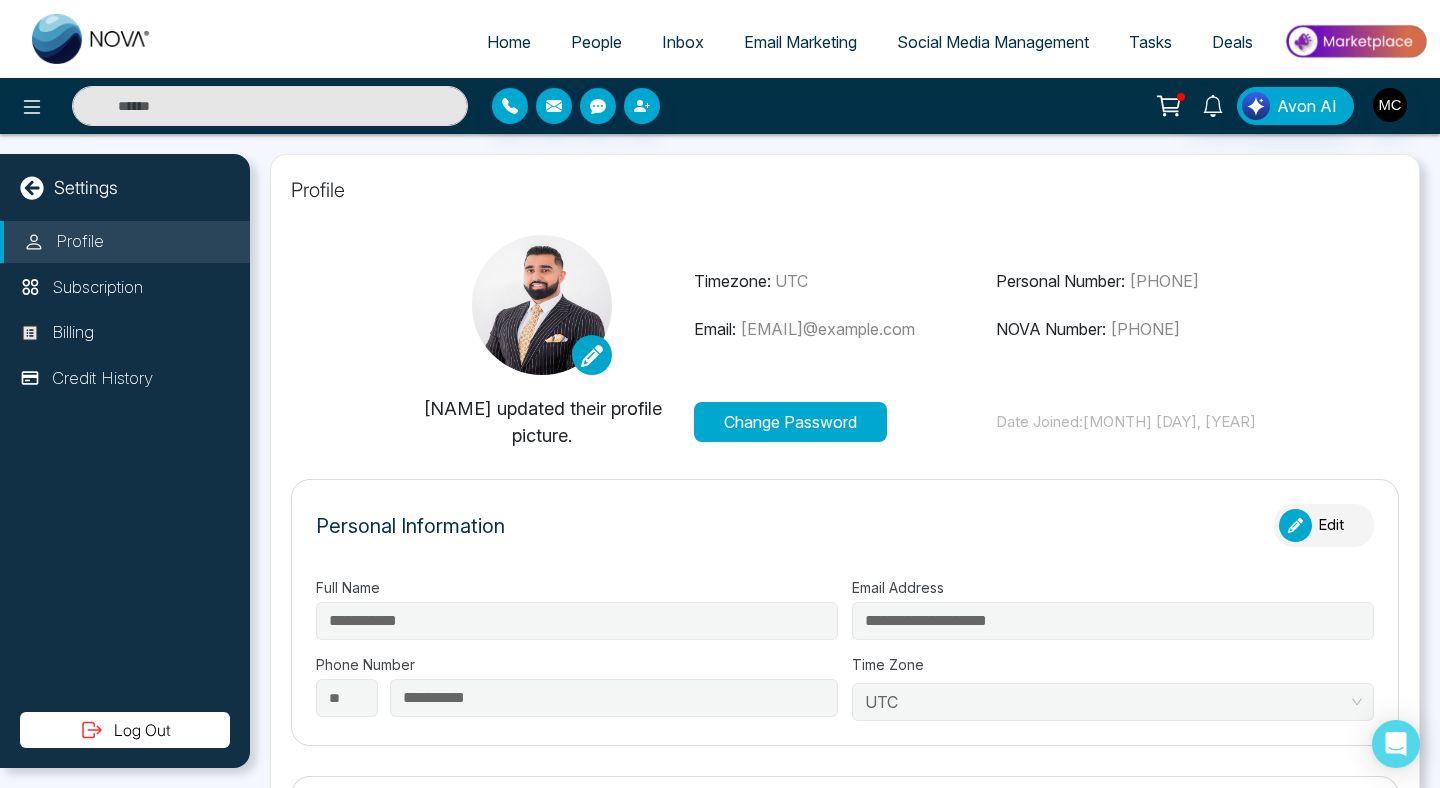 click at bounding box center (542, 305) 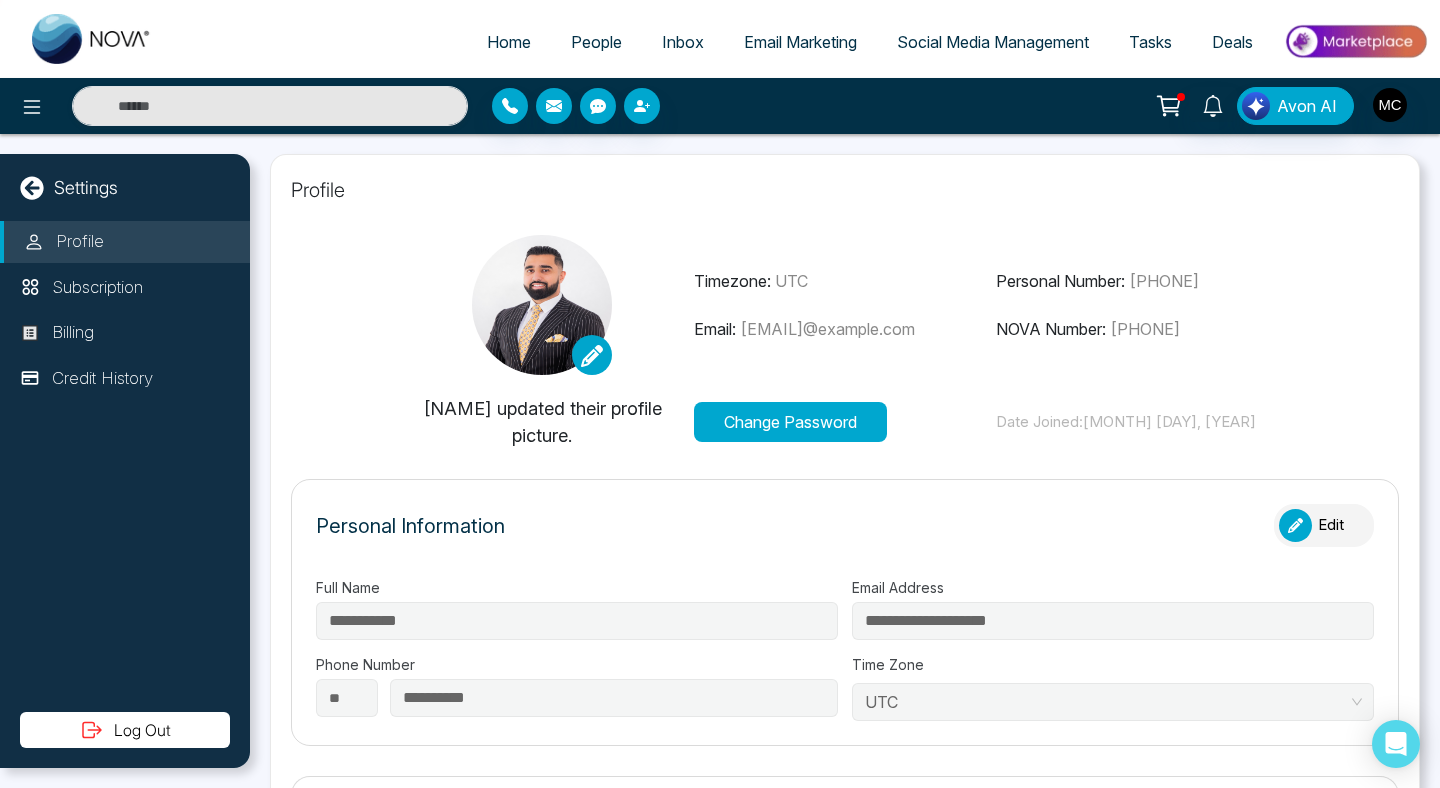 click 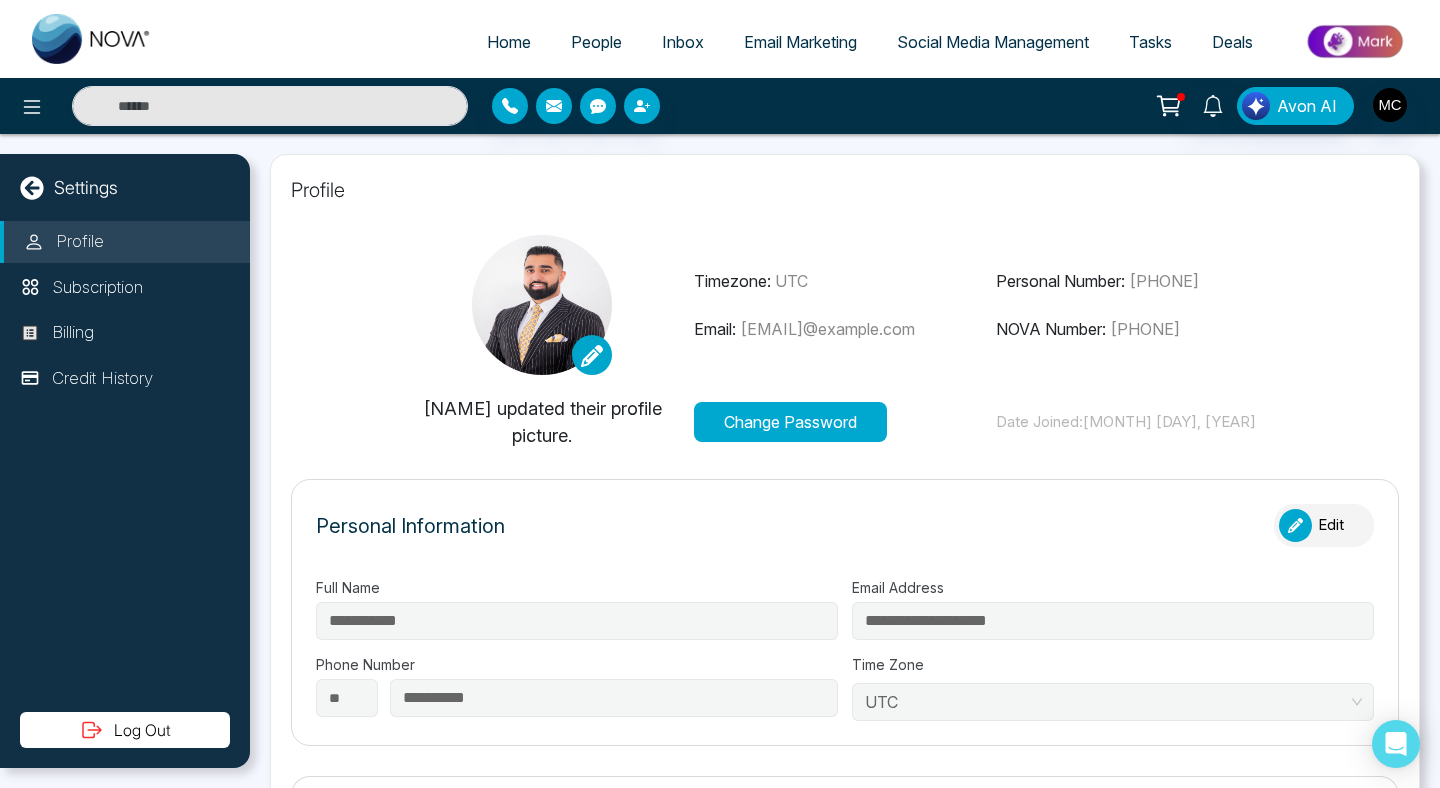 click at bounding box center [0, 0] 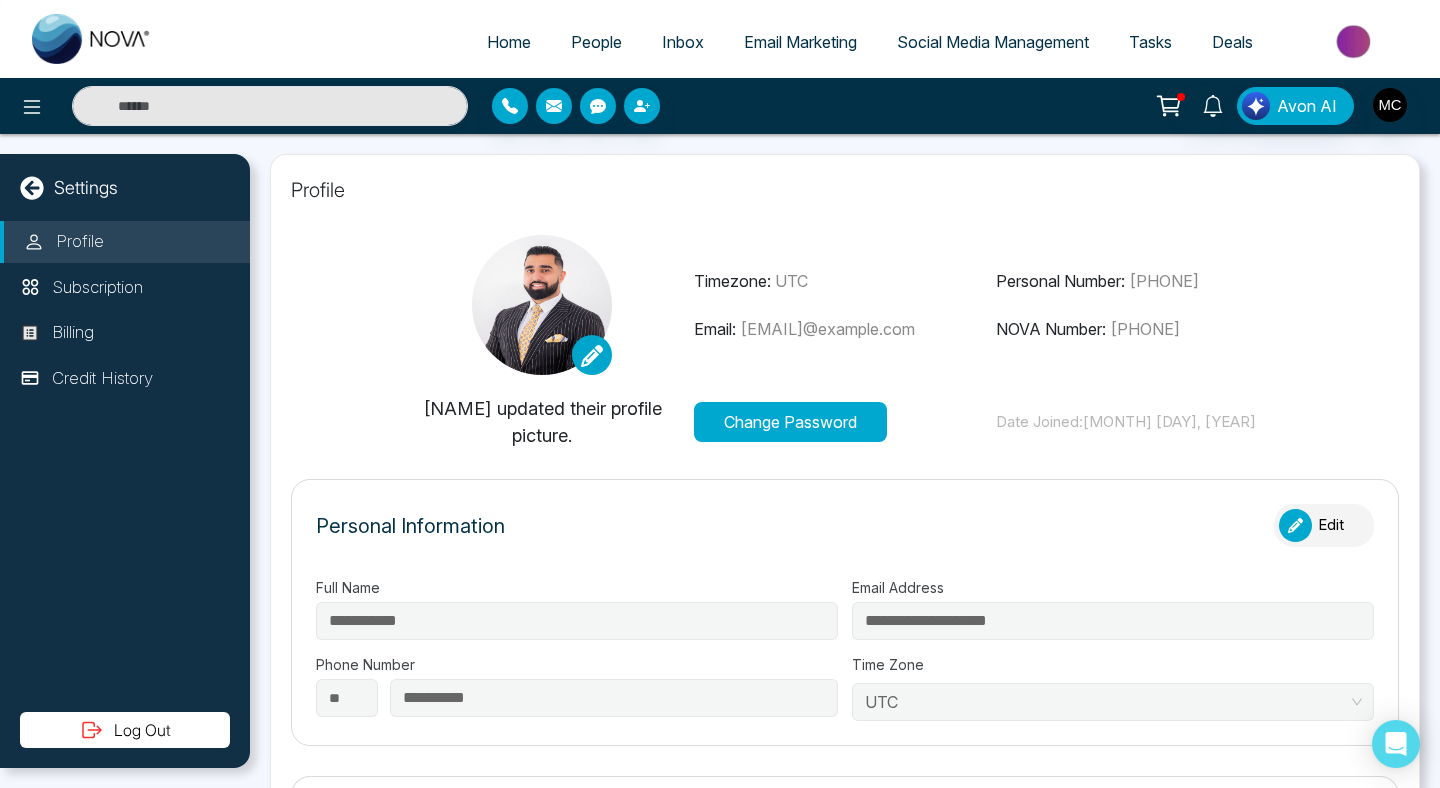 click at bounding box center [592, 355] 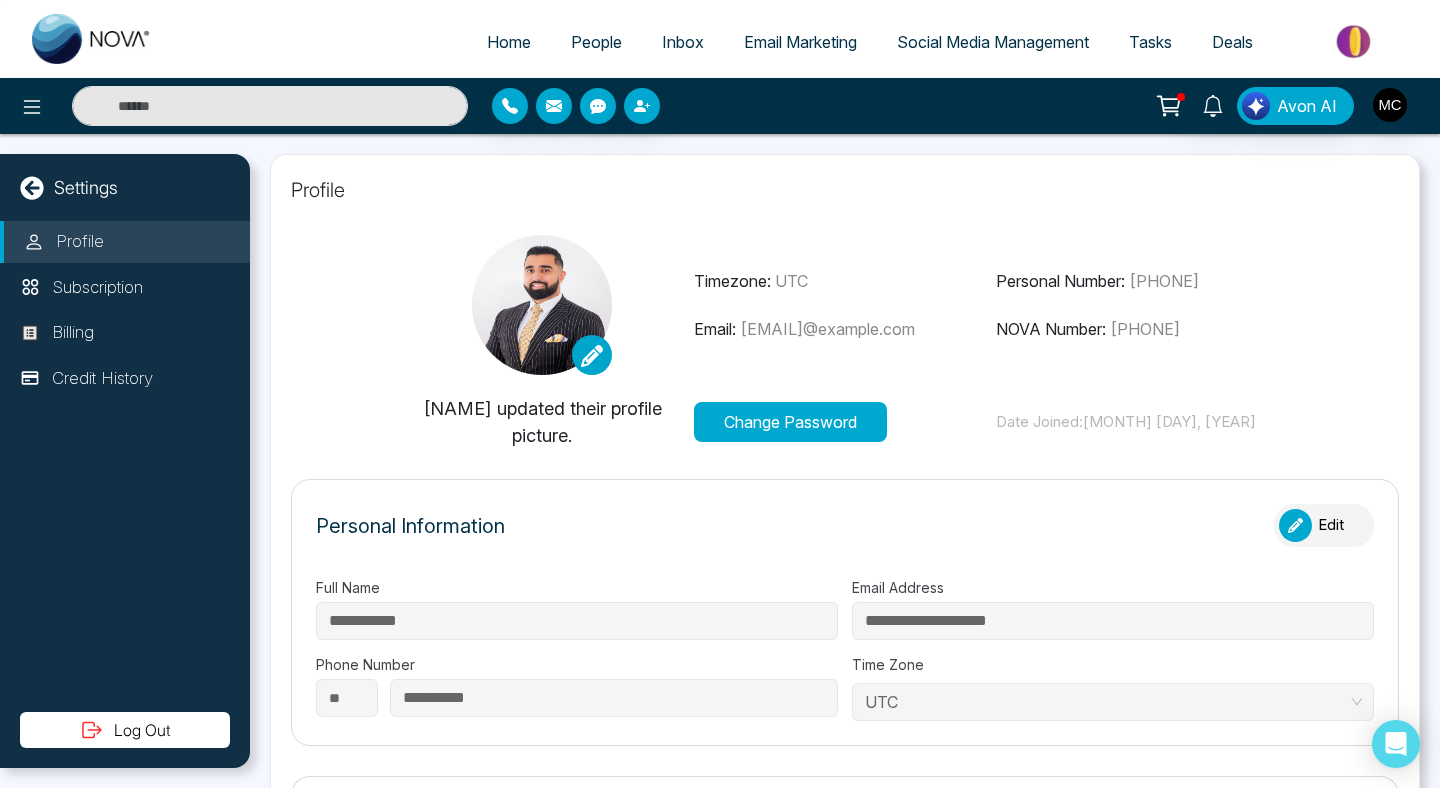click 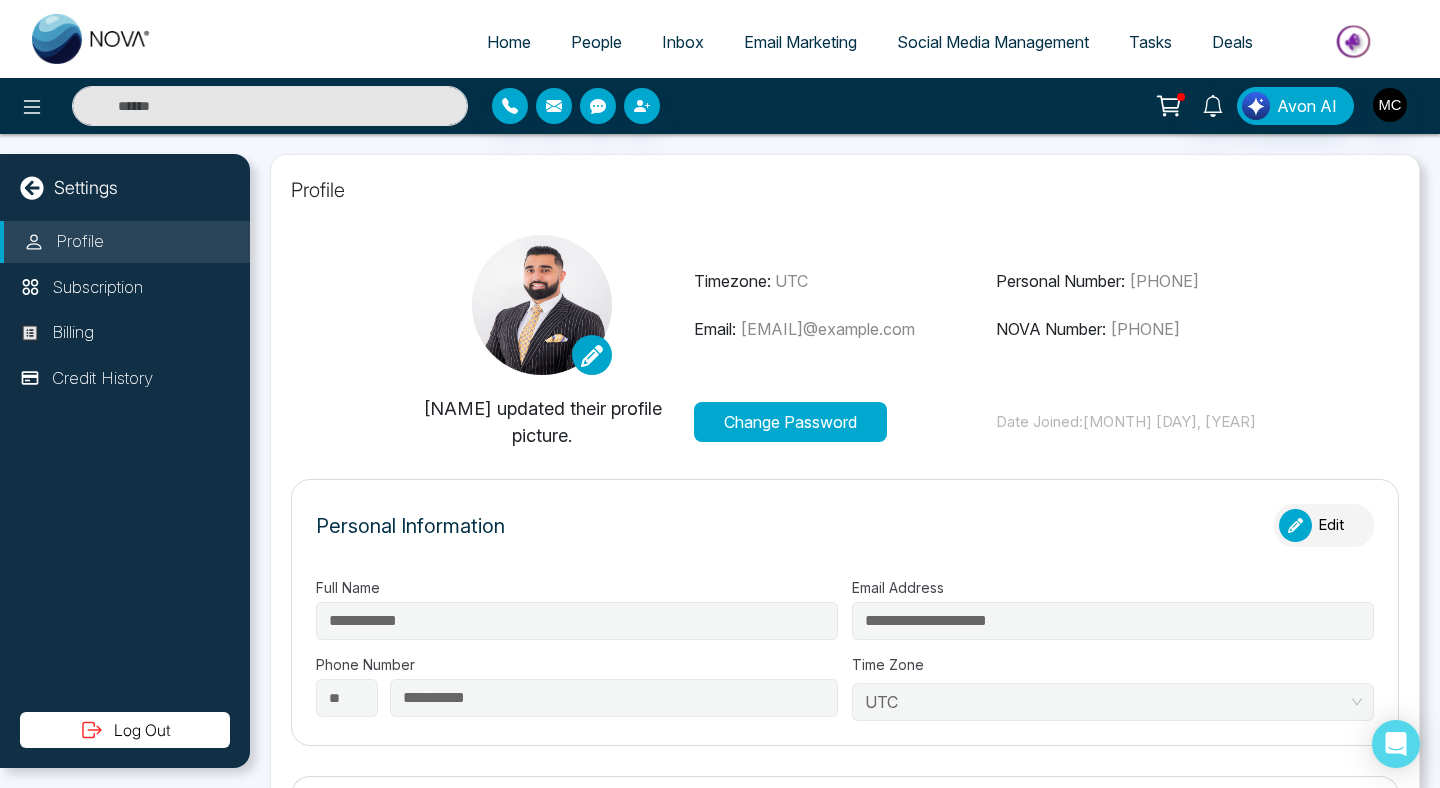 click at bounding box center [0, 0] 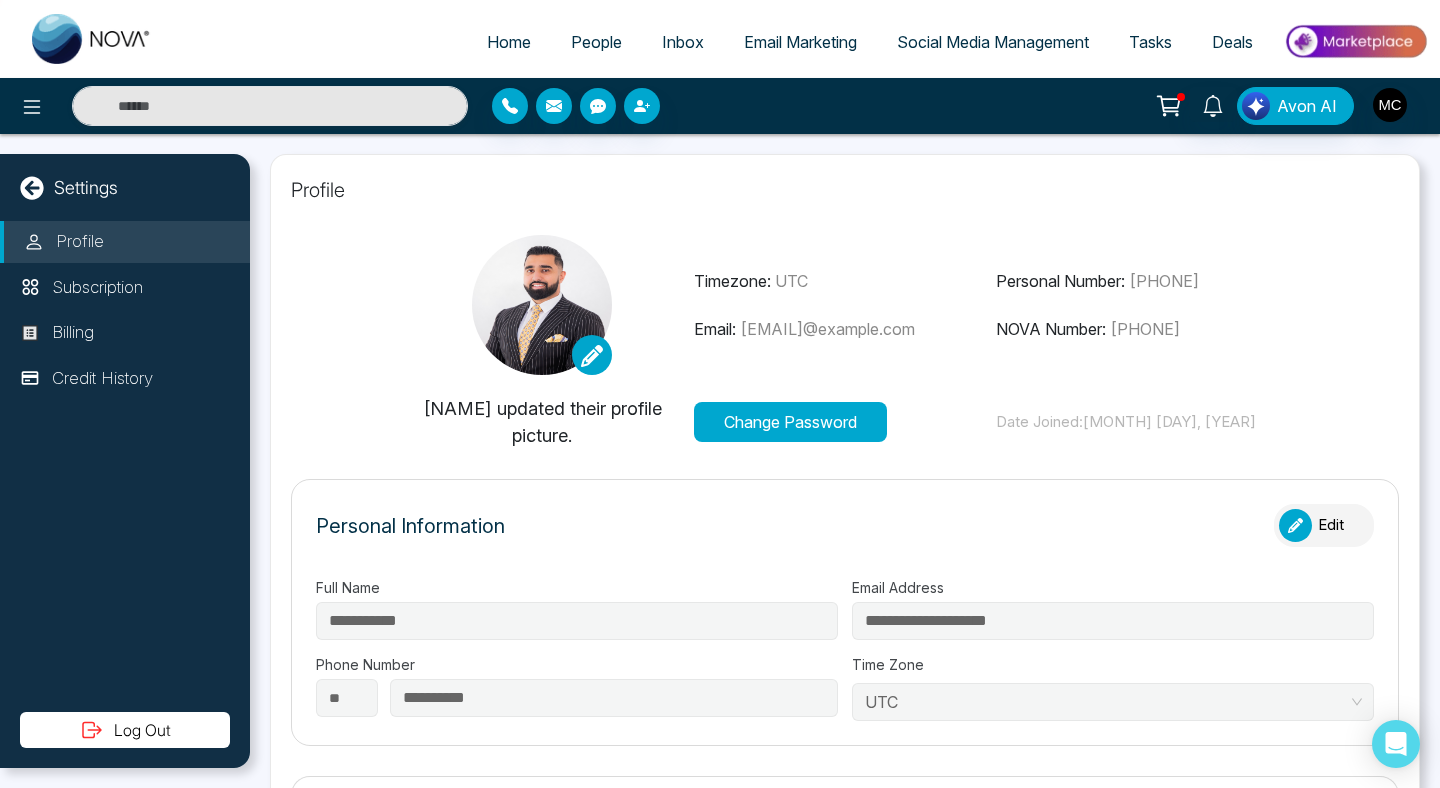 click 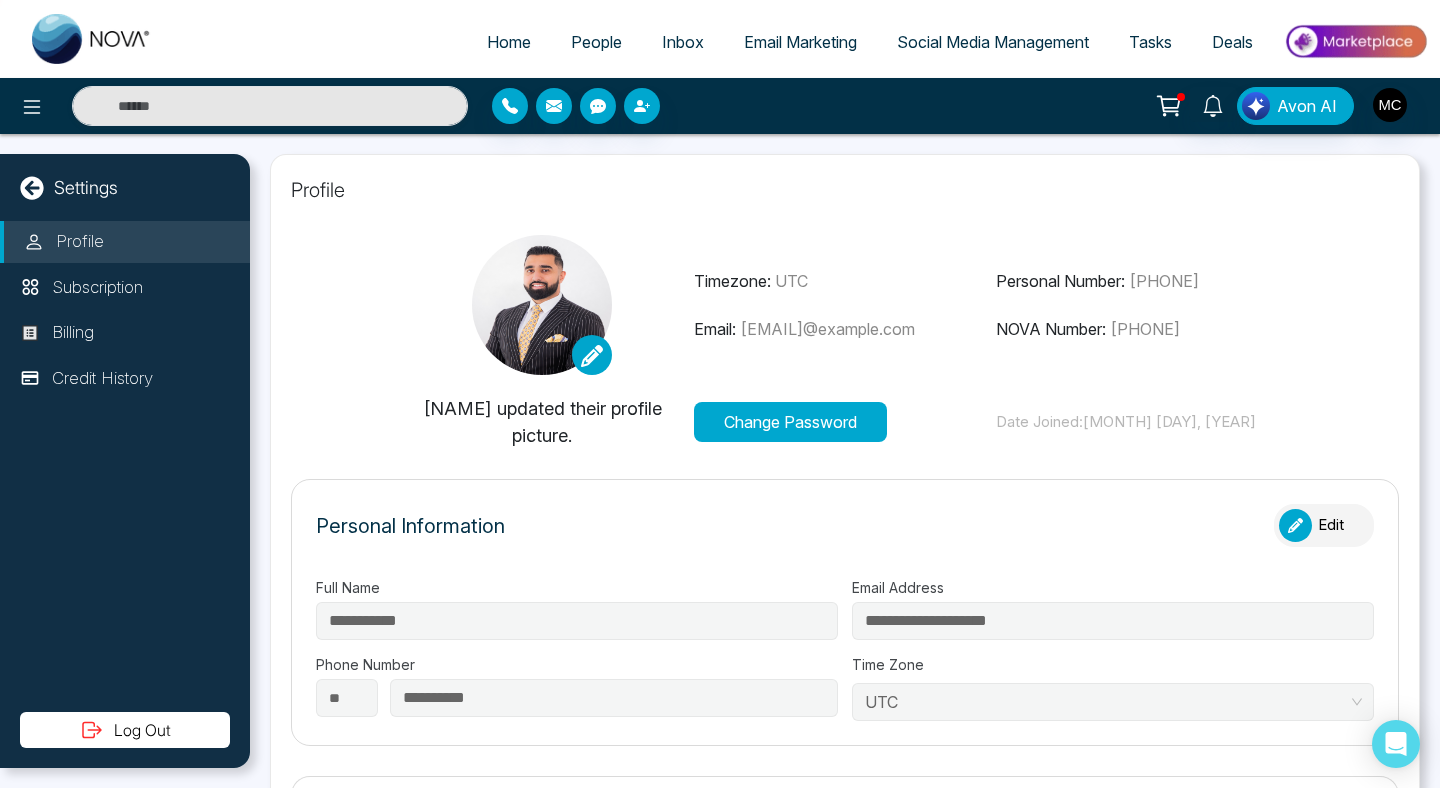 click at bounding box center [0, 0] 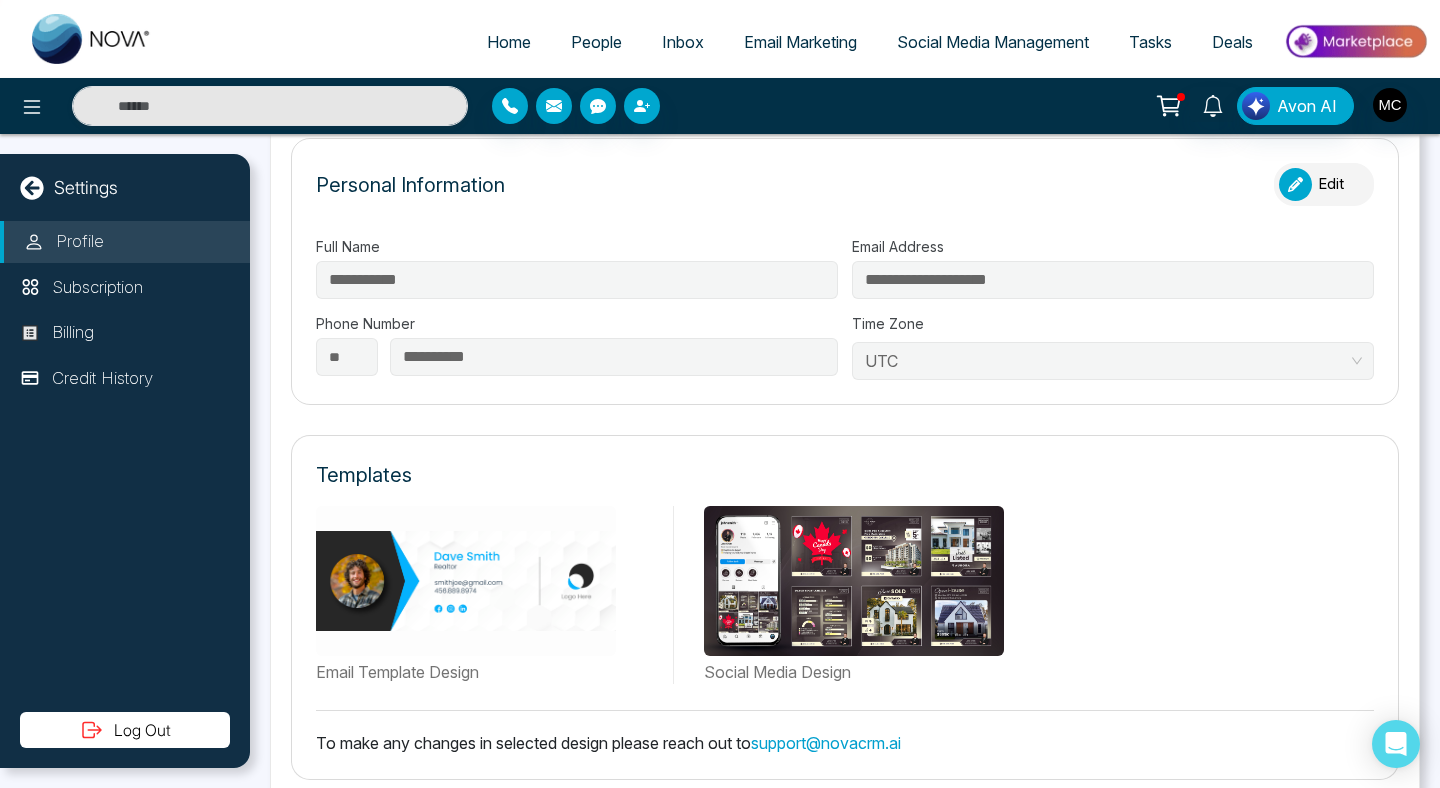 scroll, scrollTop: 540, scrollLeft: 0, axis: vertical 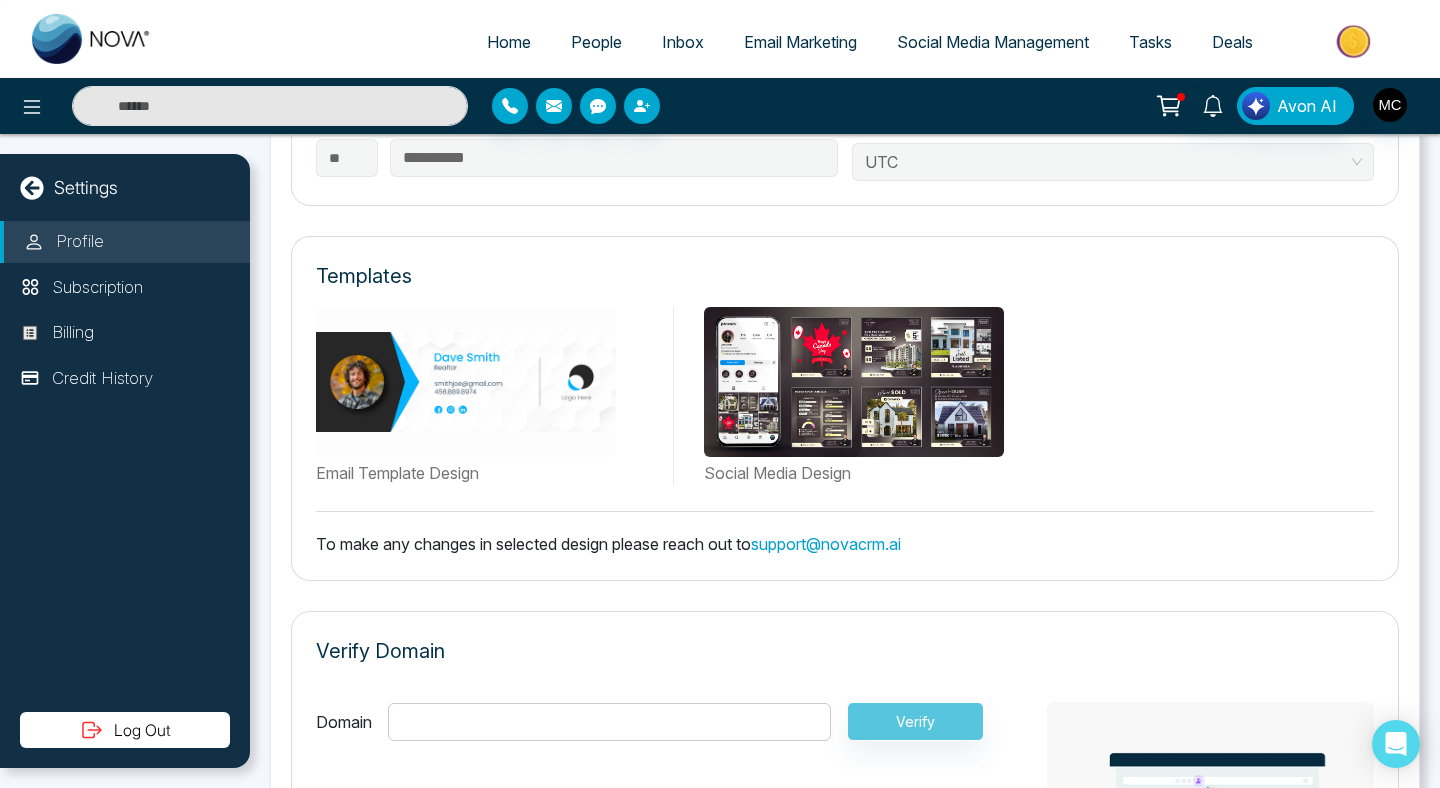 click at bounding box center (466, 382) 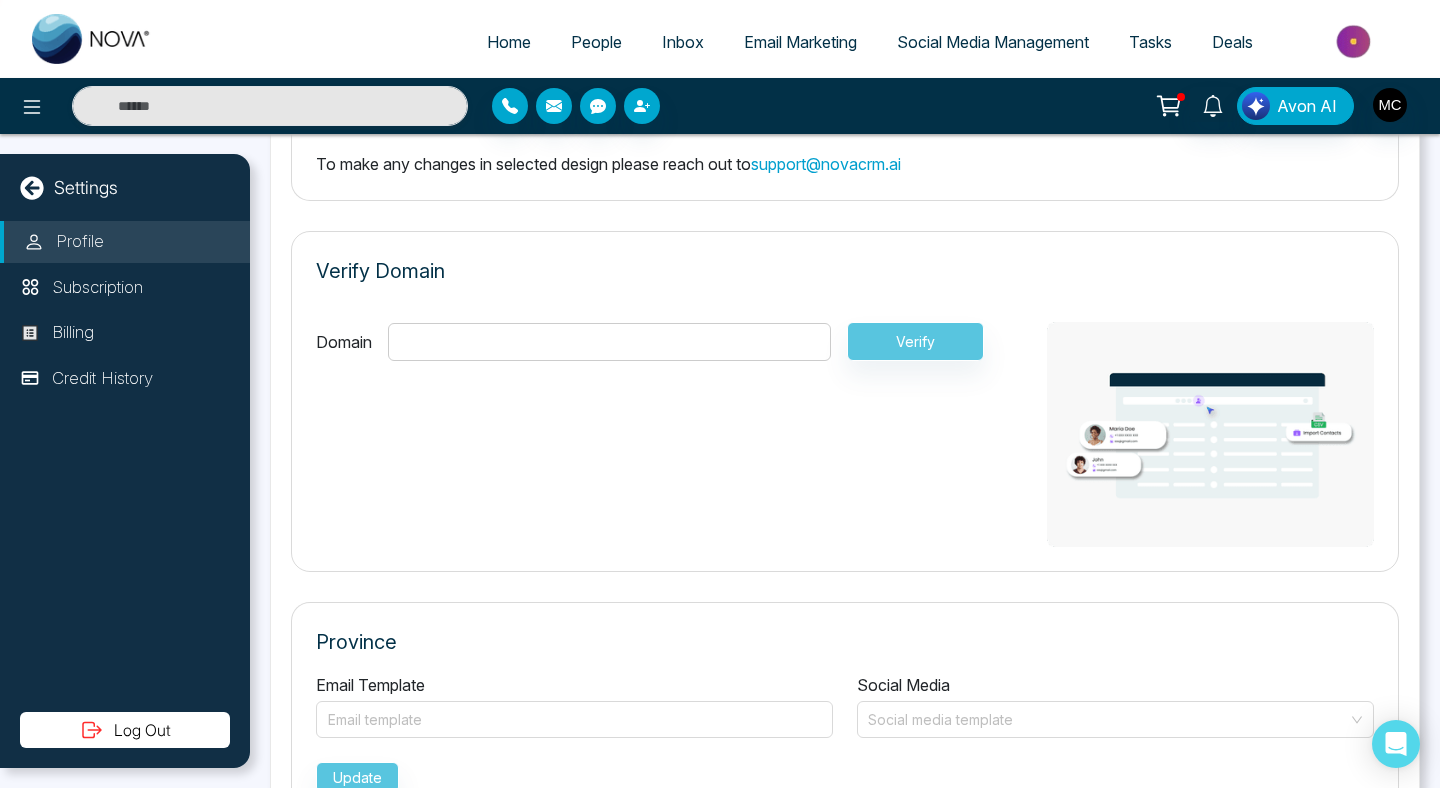 scroll, scrollTop: 976, scrollLeft: 0, axis: vertical 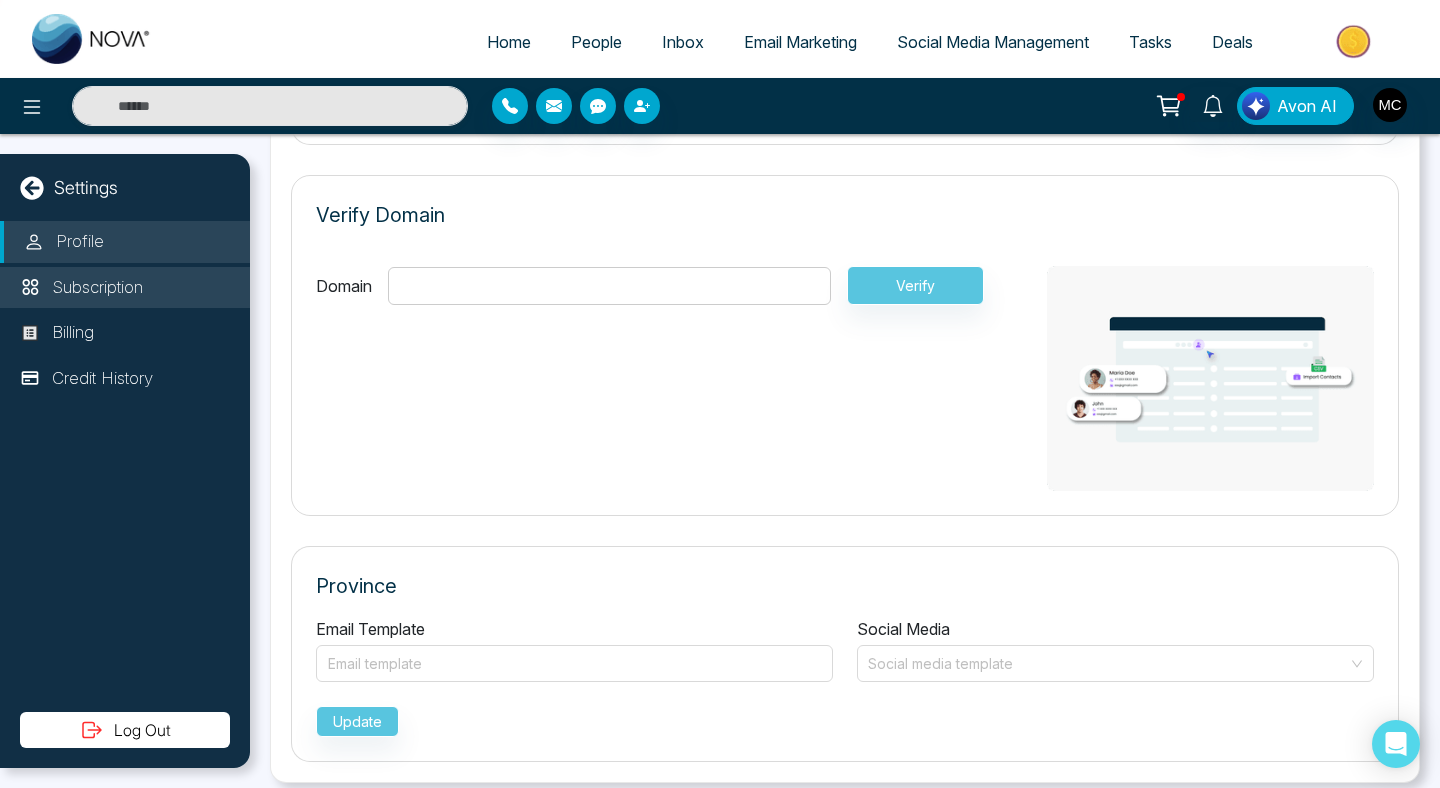 click on "Subscription" at bounding box center [125, 288] 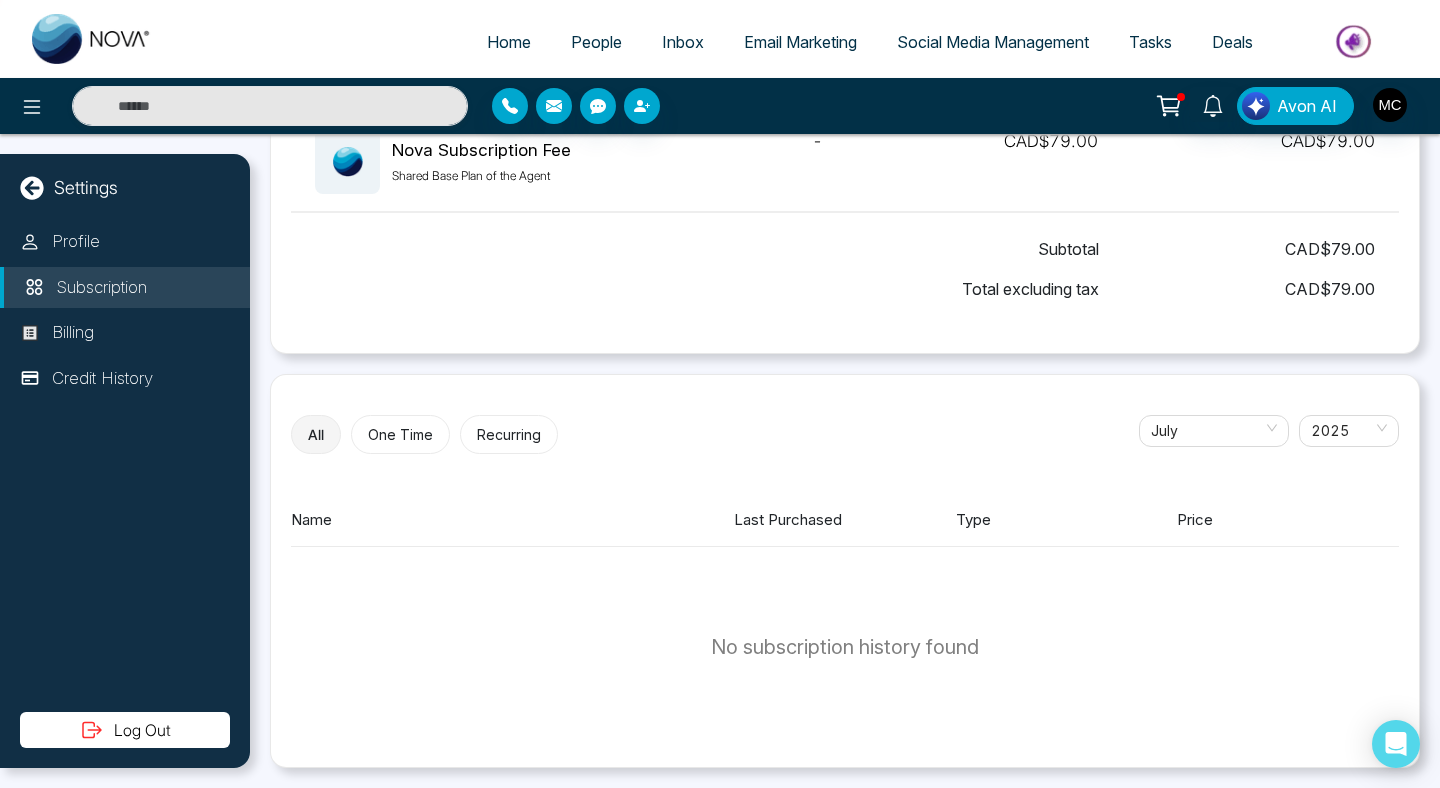 scroll, scrollTop: 0, scrollLeft: 0, axis: both 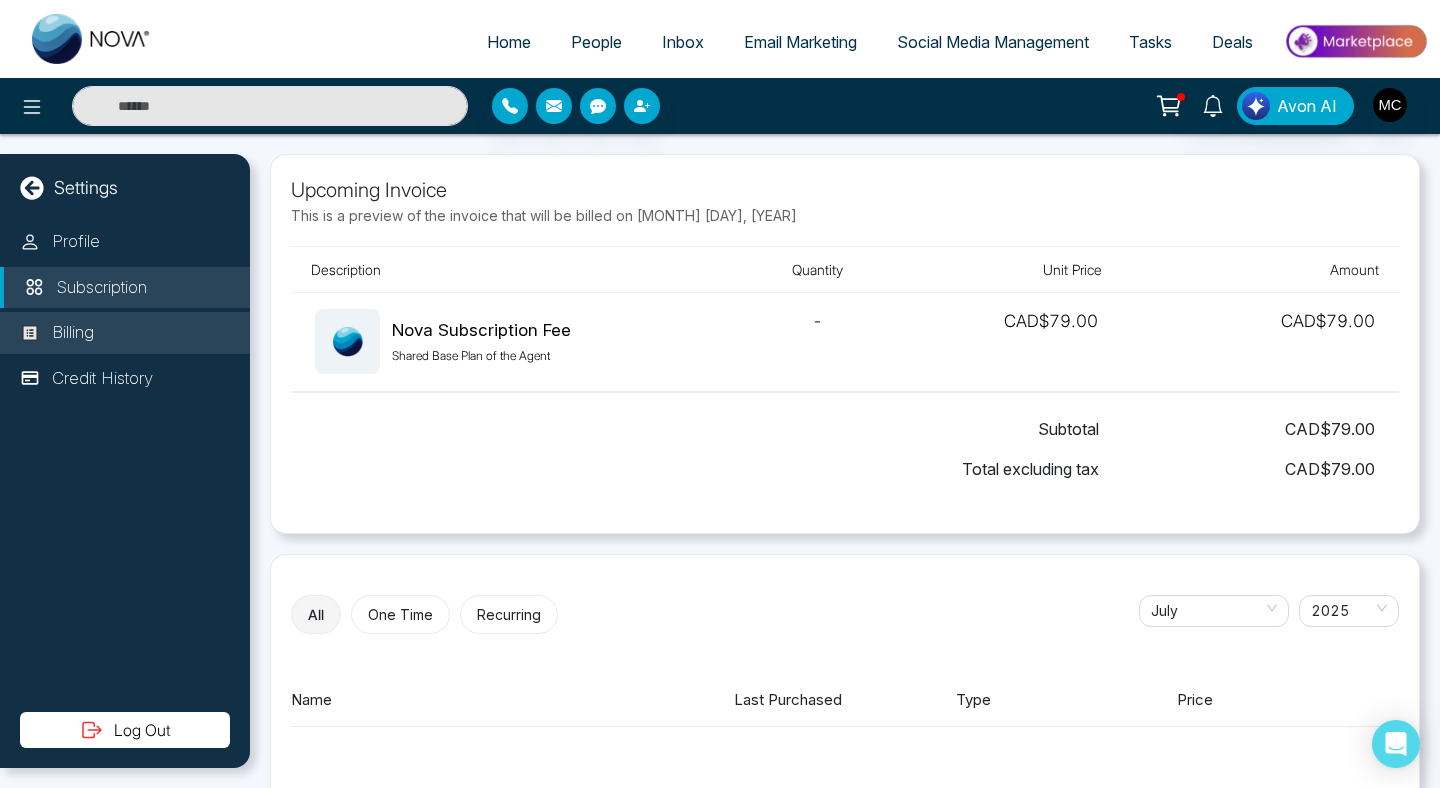 click on "Billing" at bounding box center (125, 333) 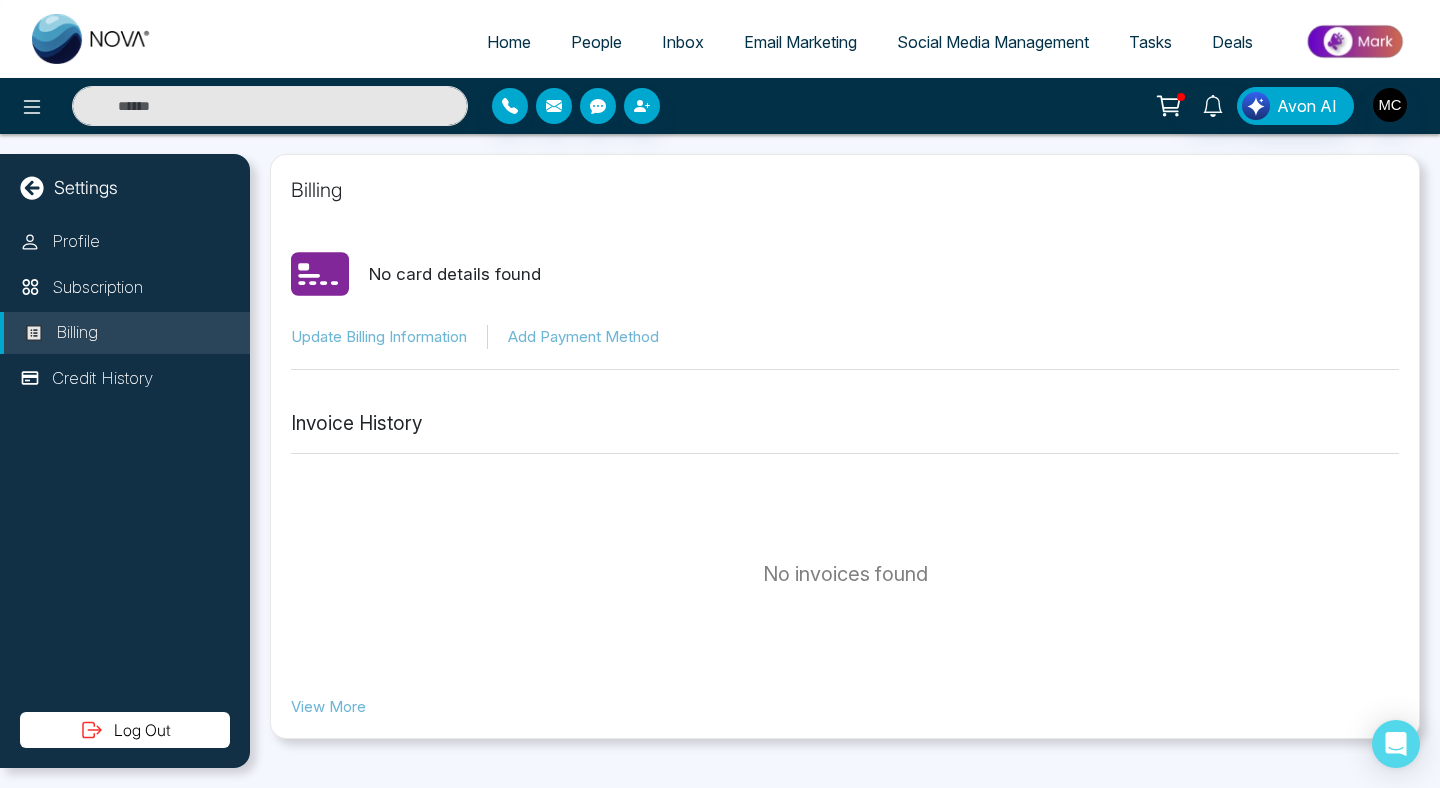 click on "Profile Subscription Billing Credit History" at bounding box center [125, 466] 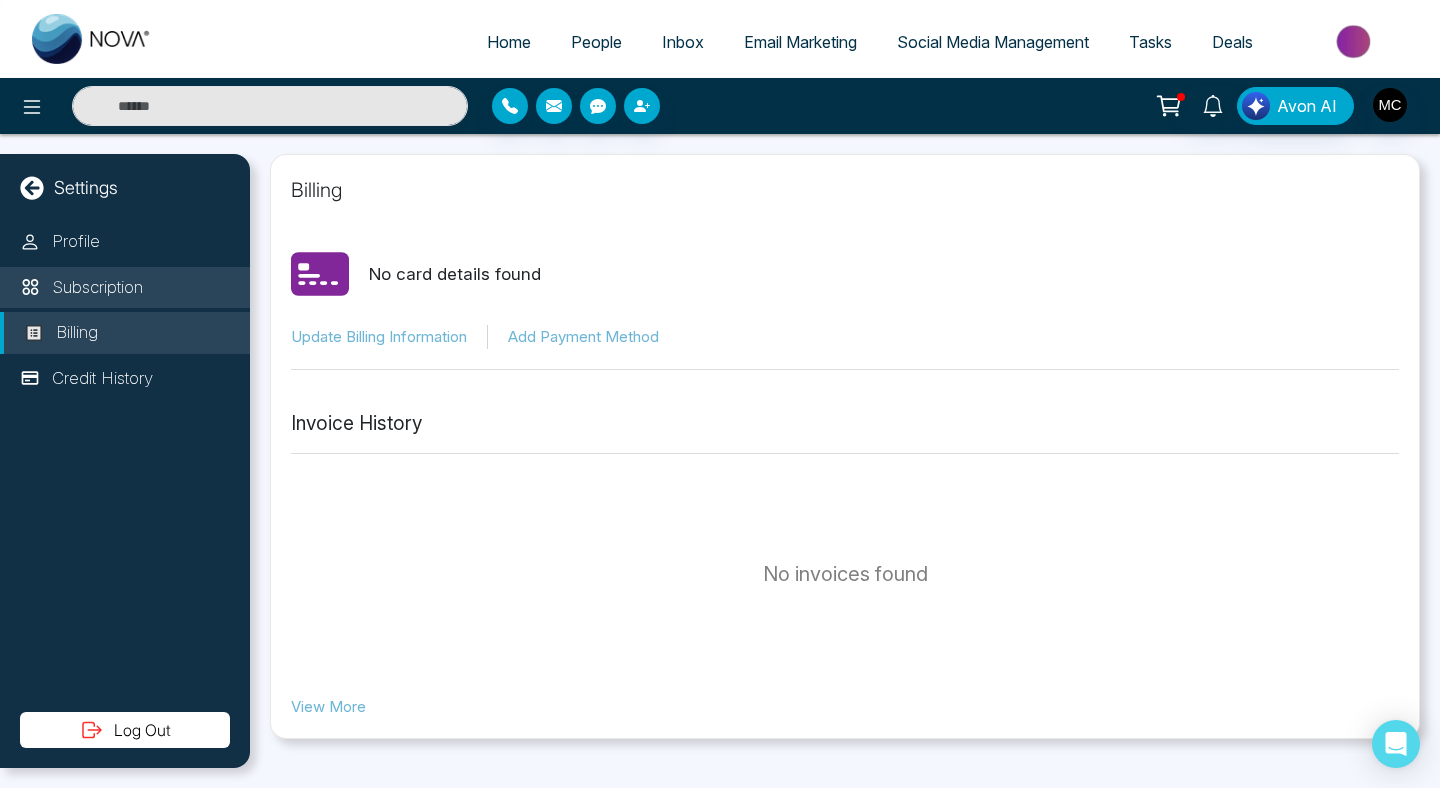 click on "Subscription" at bounding box center (97, 288) 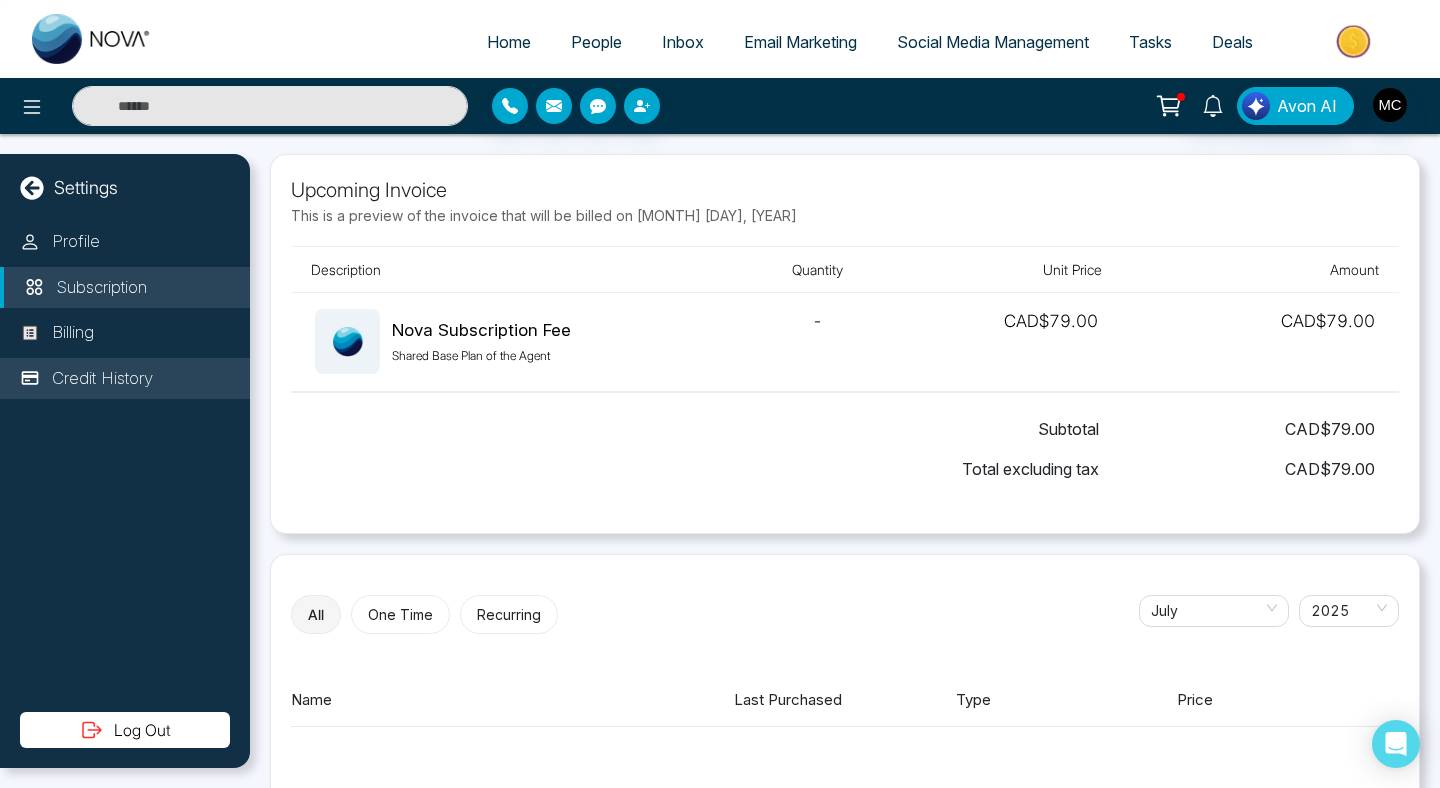 click on "Credit History" at bounding box center [125, 379] 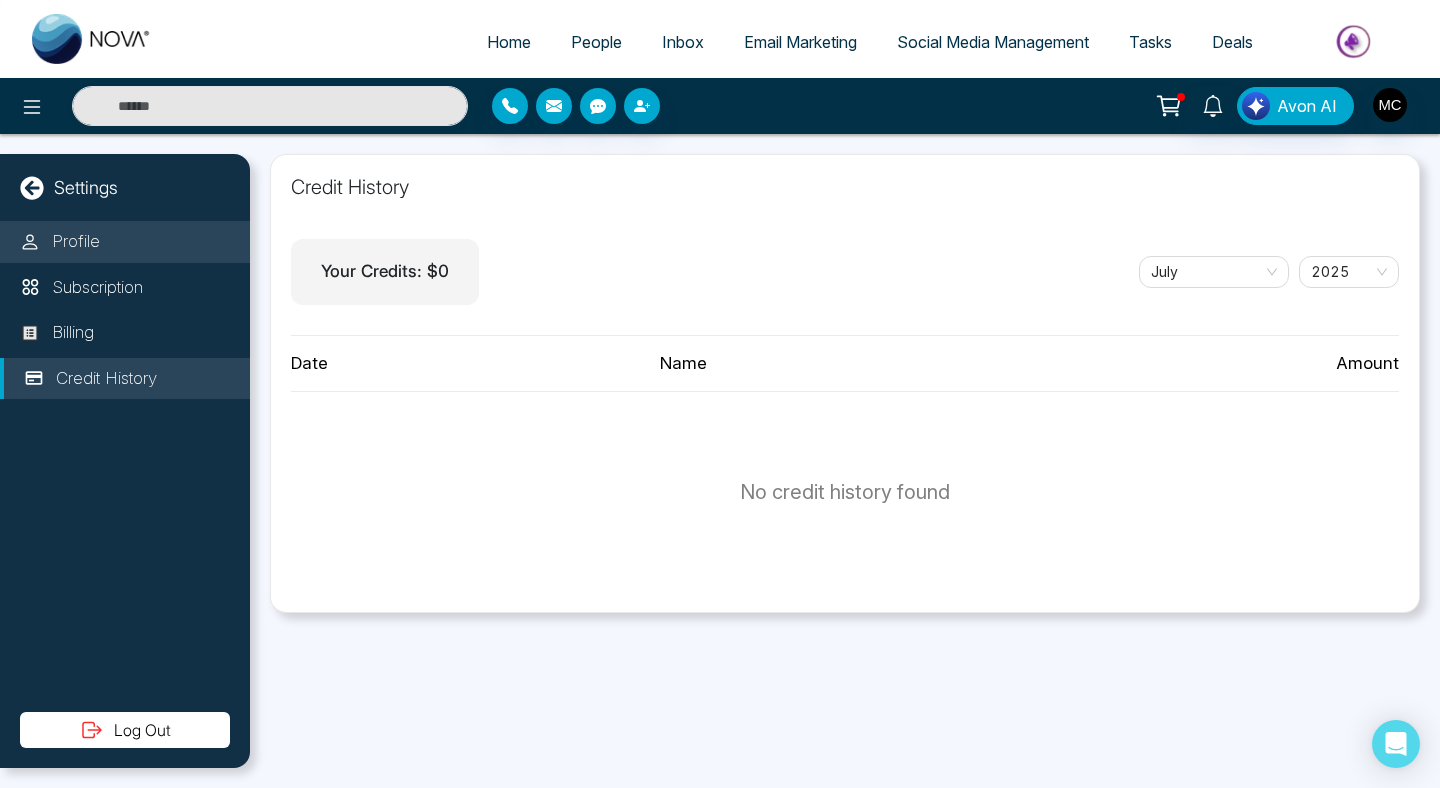 click on "Profile" at bounding box center (125, 242) 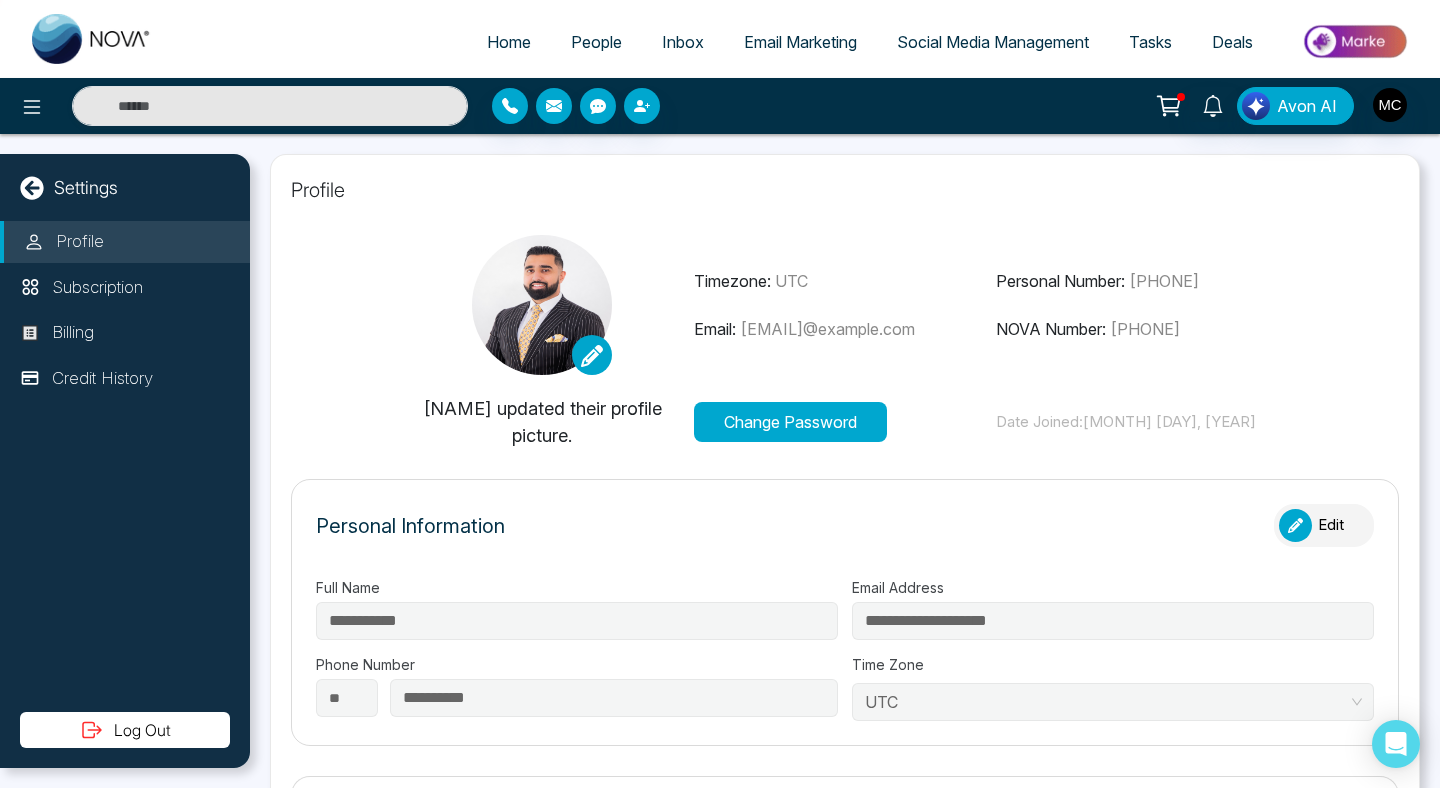 click on "Settings Profile Subscription Billing Credit History Log Out" at bounding box center (125, 461) 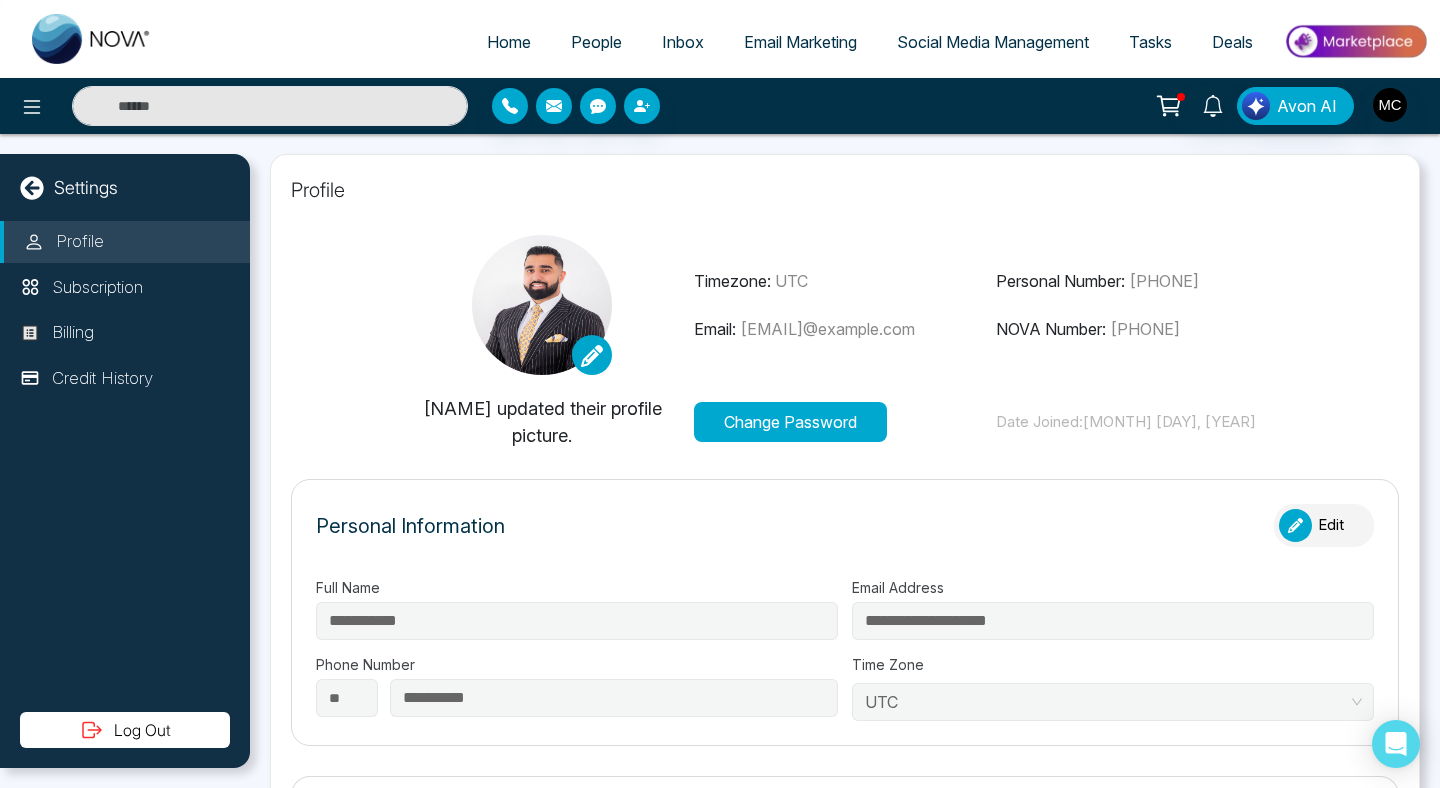 click 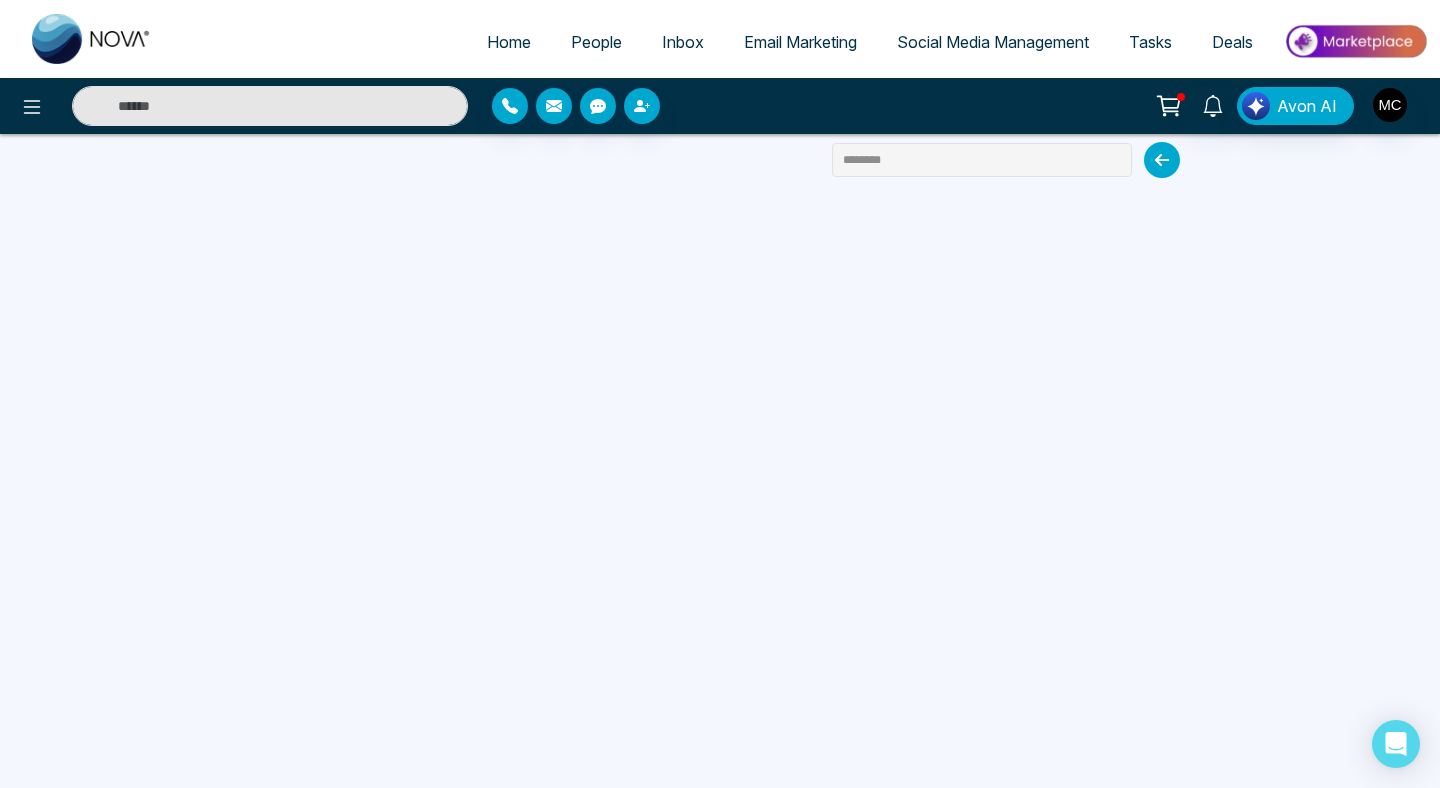 click on "Social Media Management" at bounding box center [993, 42] 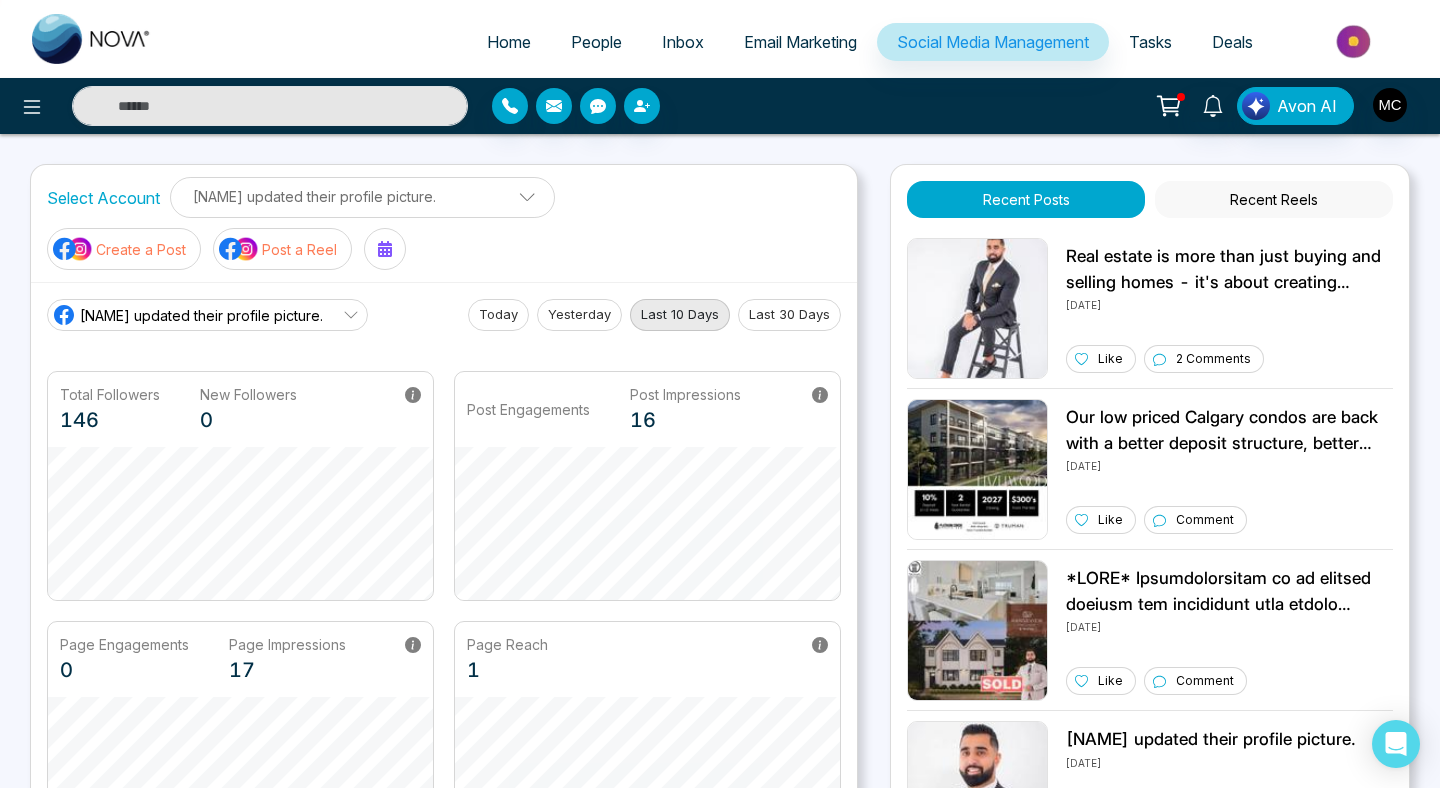 click on "Recent Reels" at bounding box center (1274, 199) 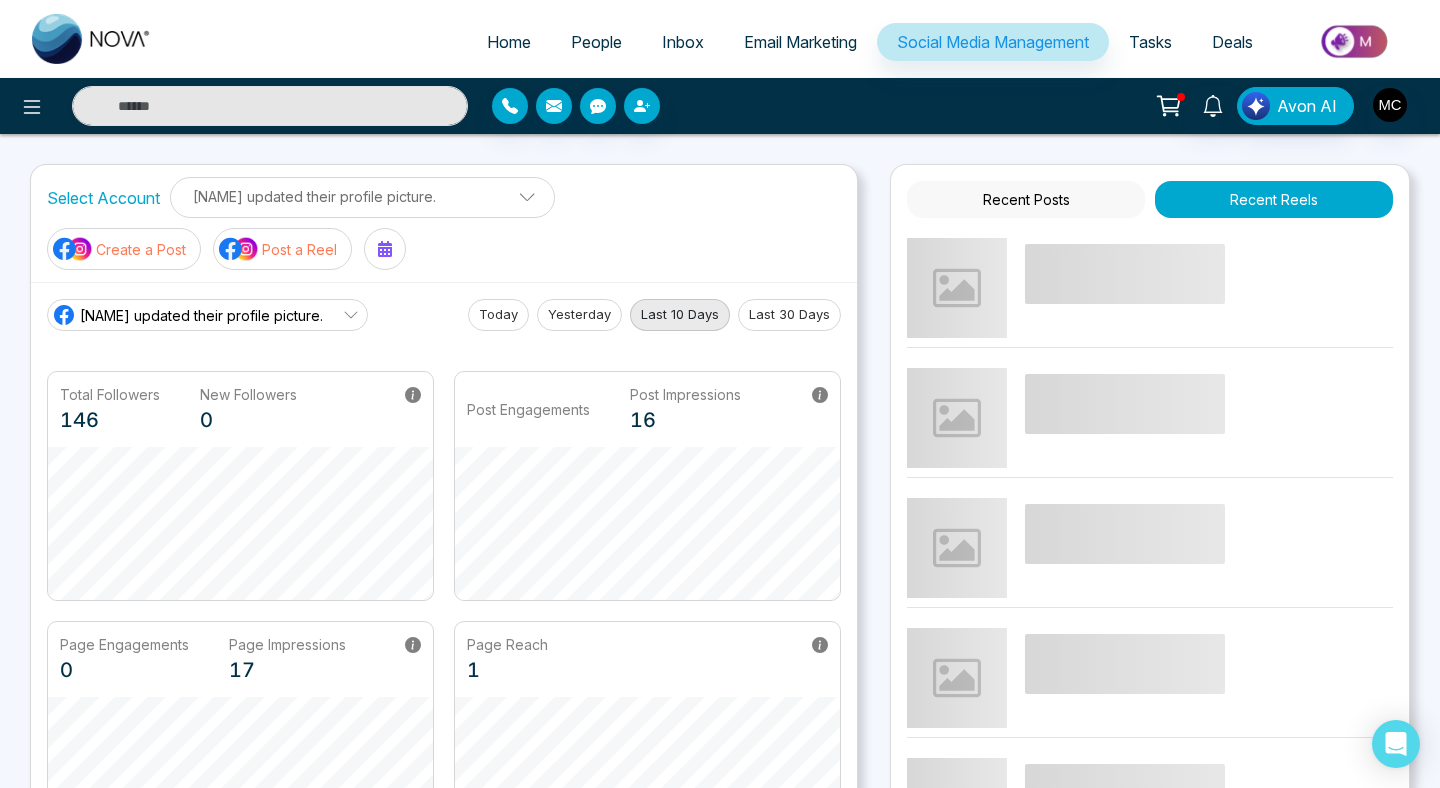 click on "Recent Posts" at bounding box center [1026, 199] 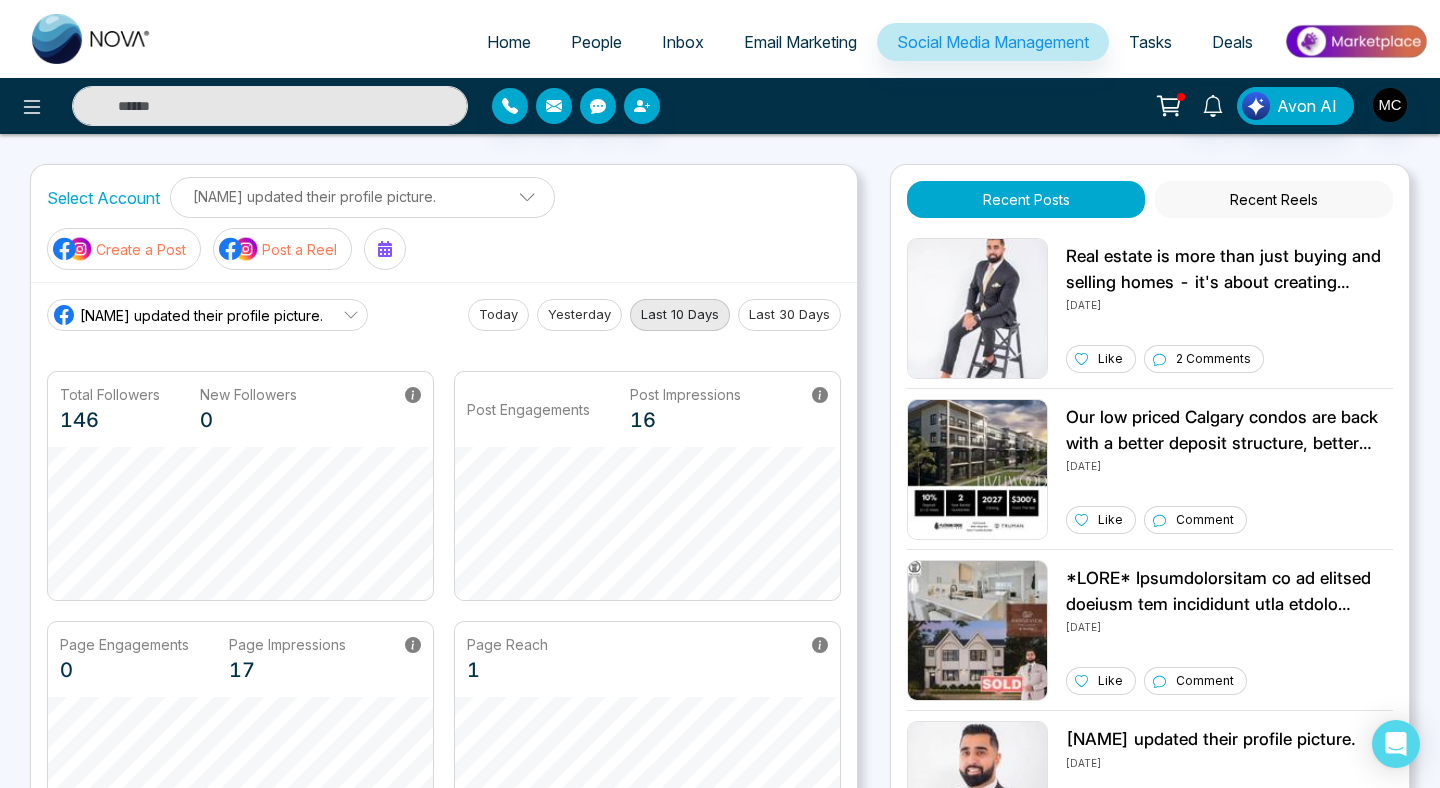 click on "Recent Reels" at bounding box center [1274, 199] 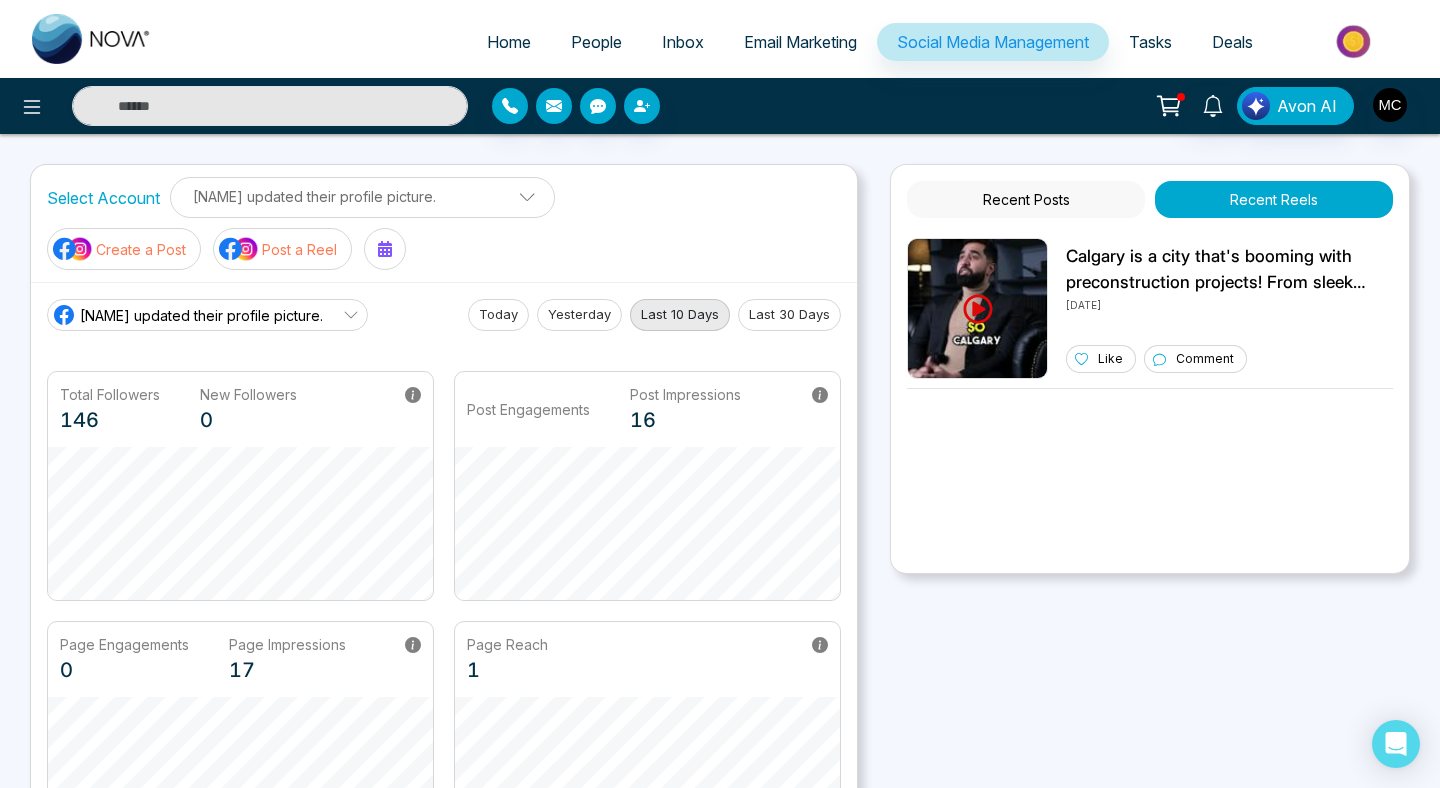 click on "Recent Posts" at bounding box center [1026, 199] 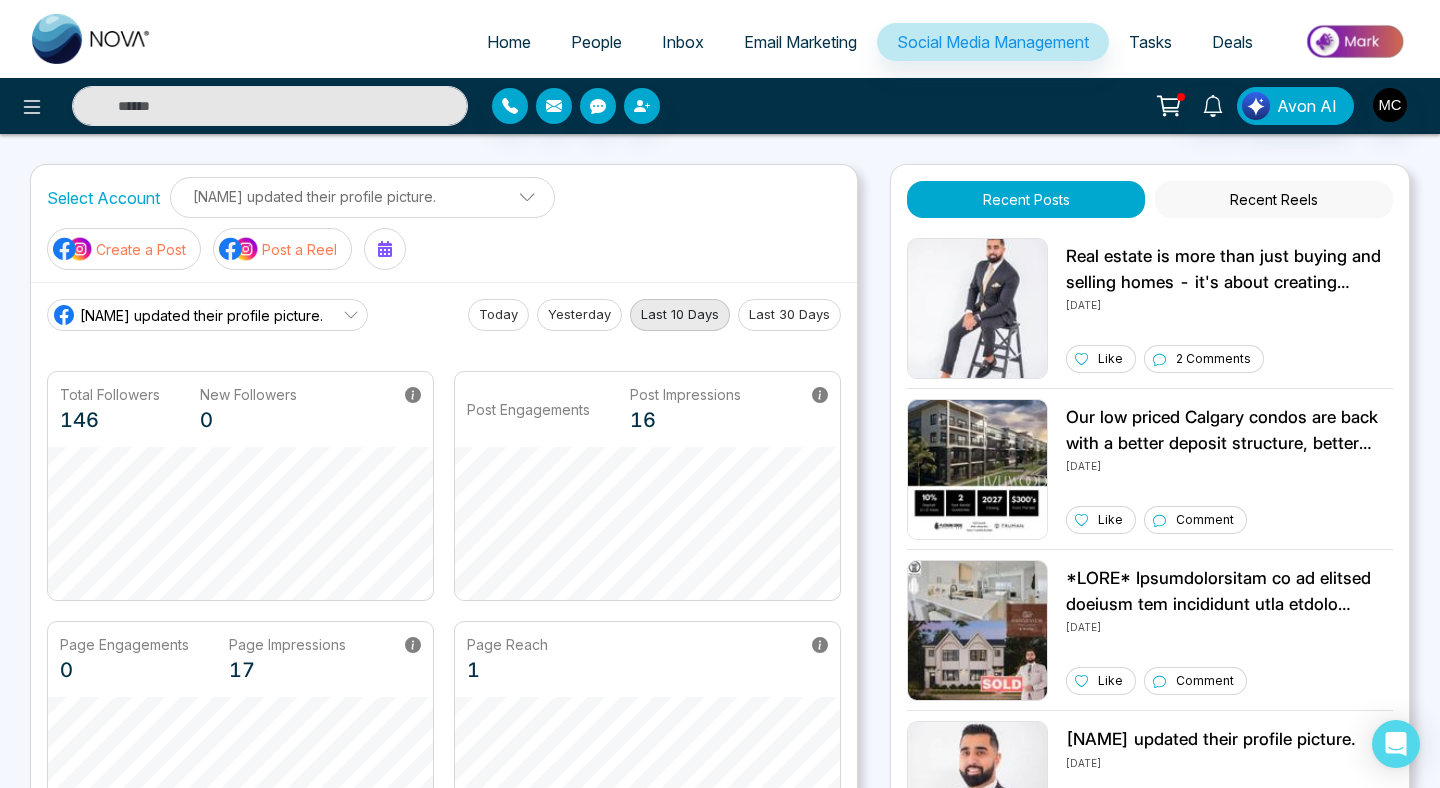 click on "[NAME] updated their profile picture." at bounding box center [362, 196] 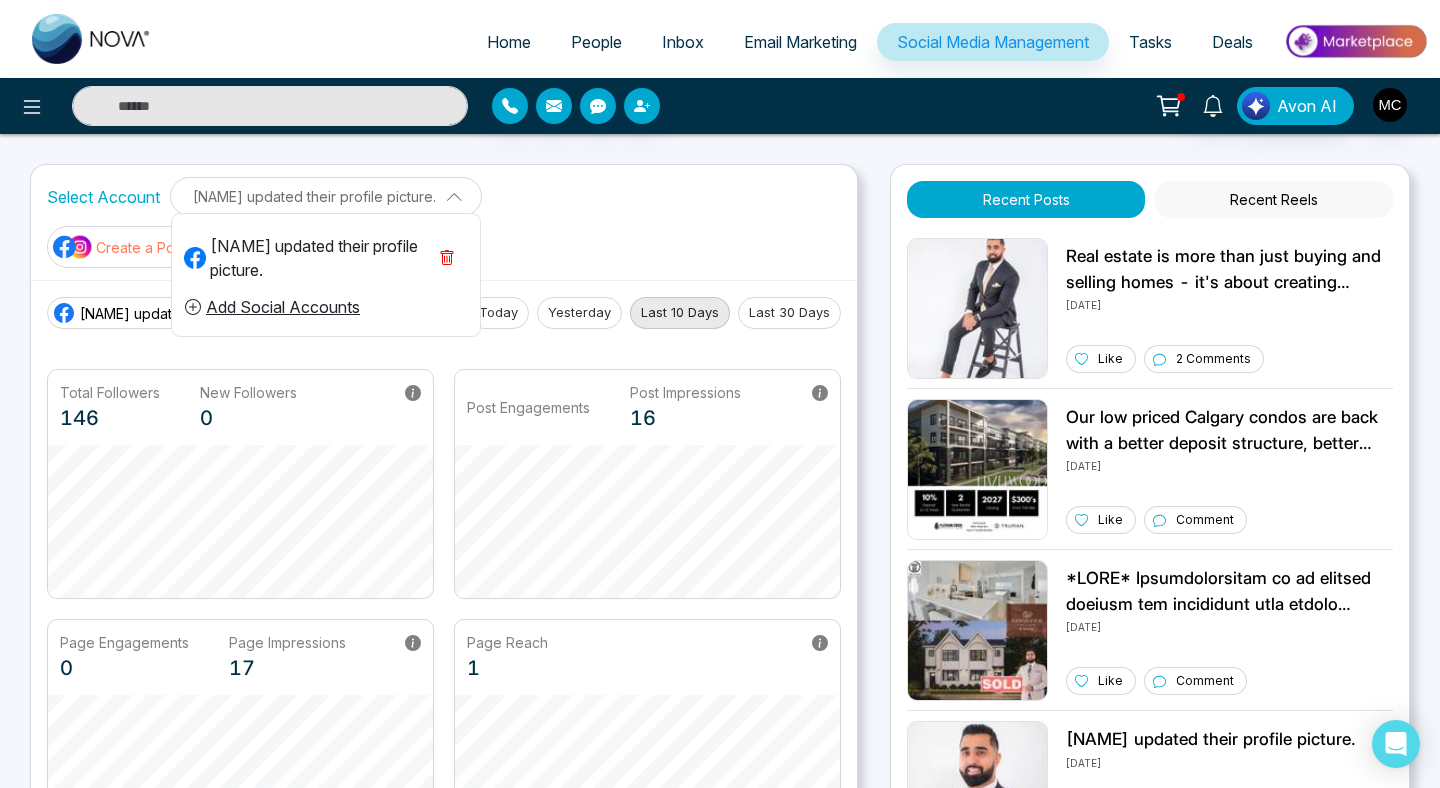 click on "[NAME] updated their profile picture." at bounding box center (326, 196) 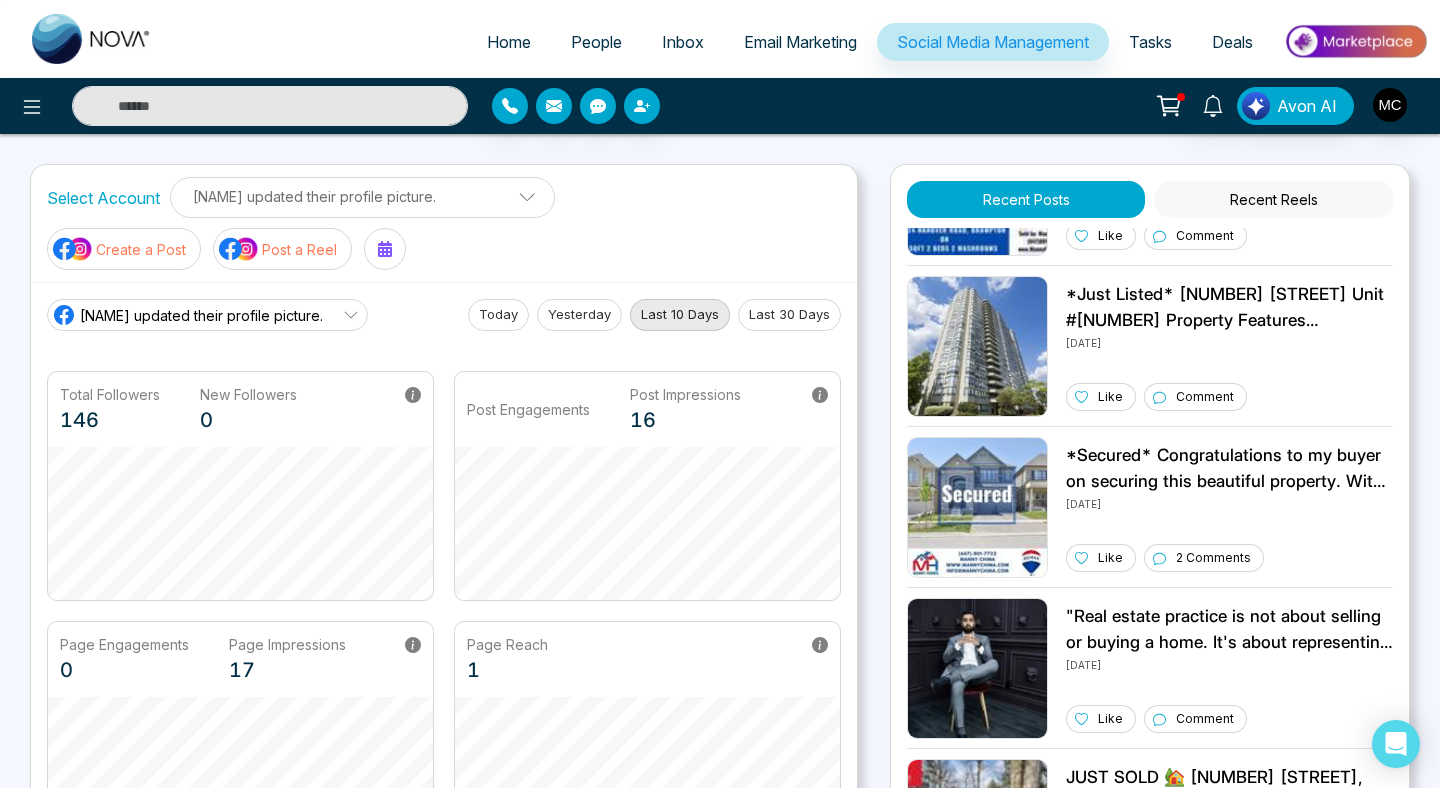 scroll, scrollTop: 3385, scrollLeft: 0, axis: vertical 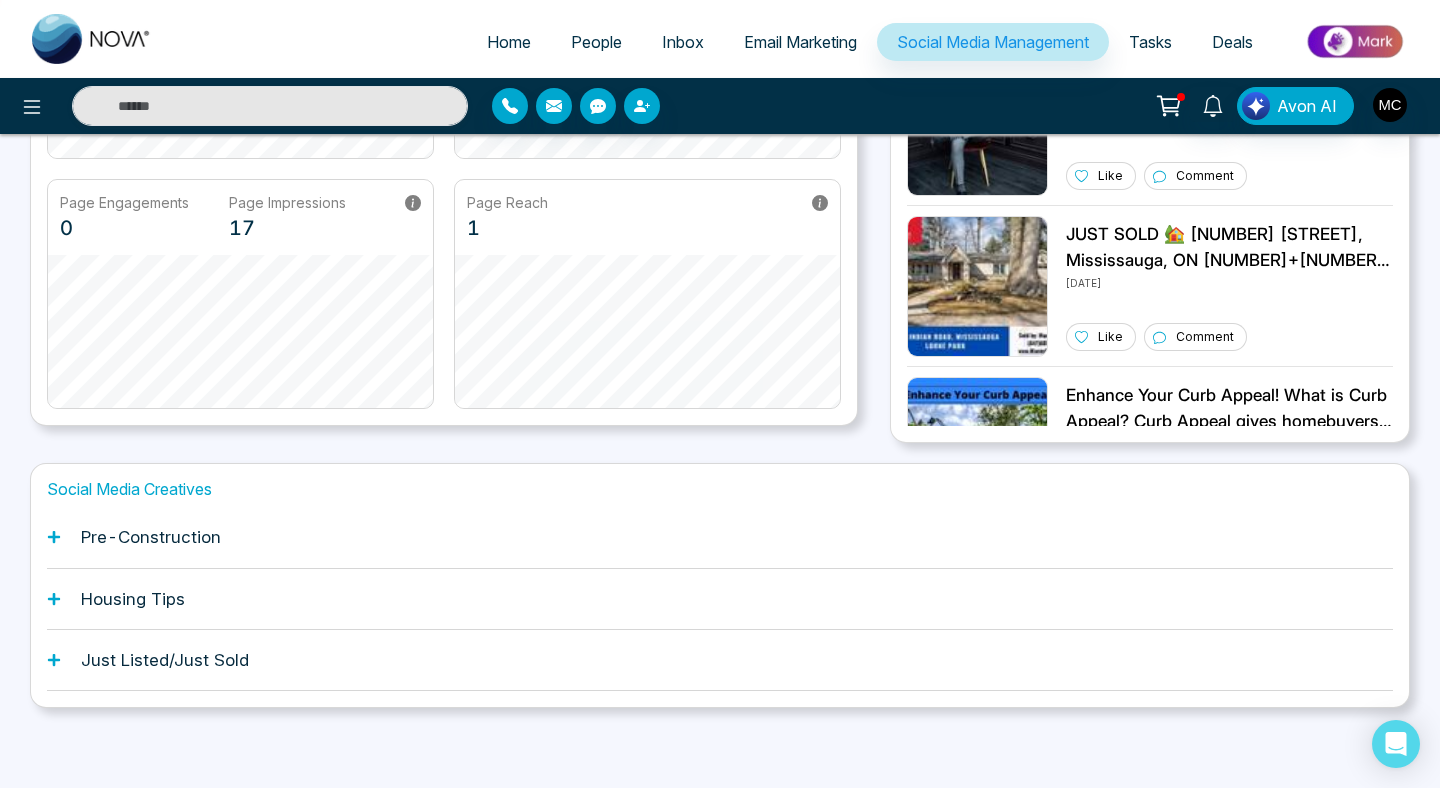 click on "Just Listed/Just Sold" at bounding box center [165, 660] 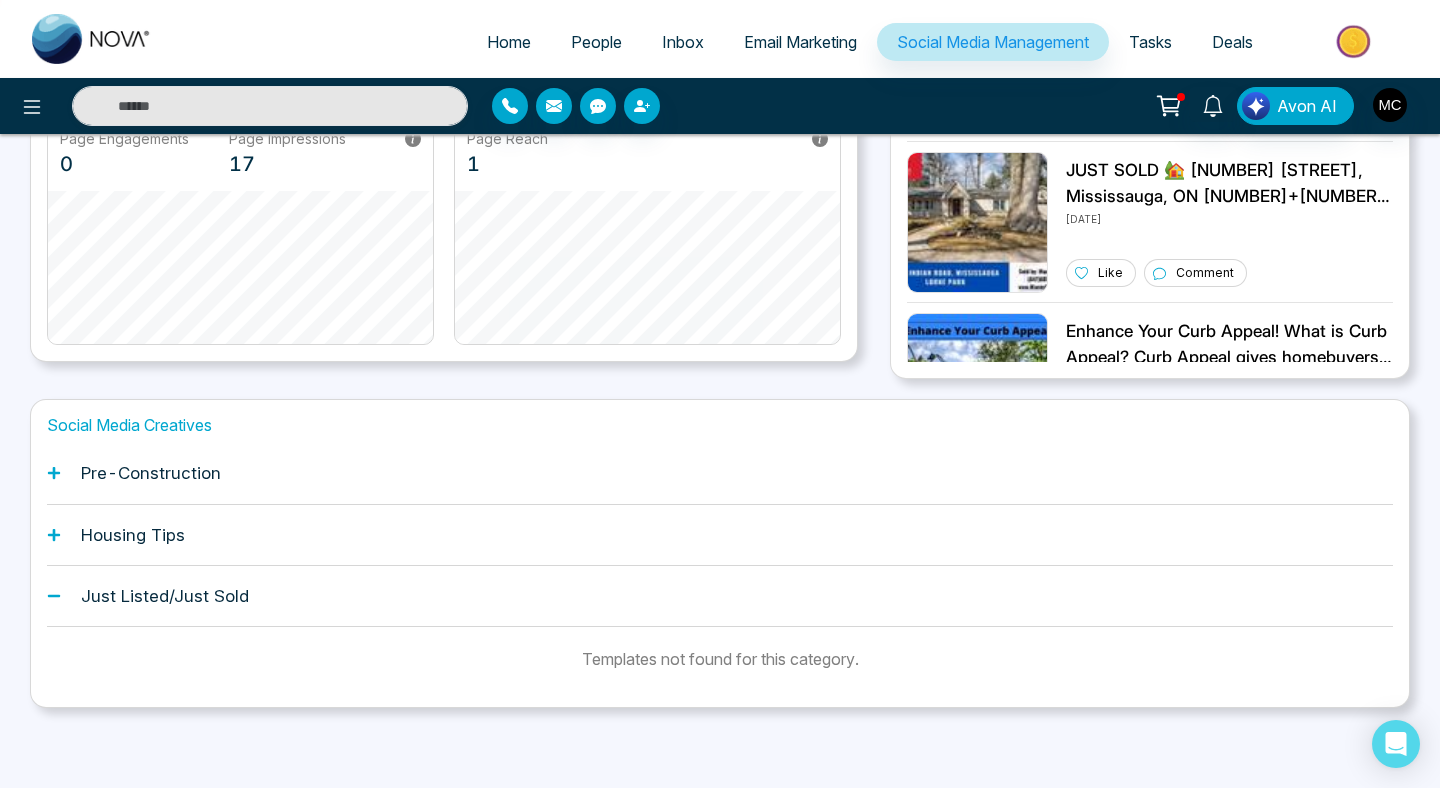 scroll, scrollTop: 0, scrollLeft: 0, axis: both 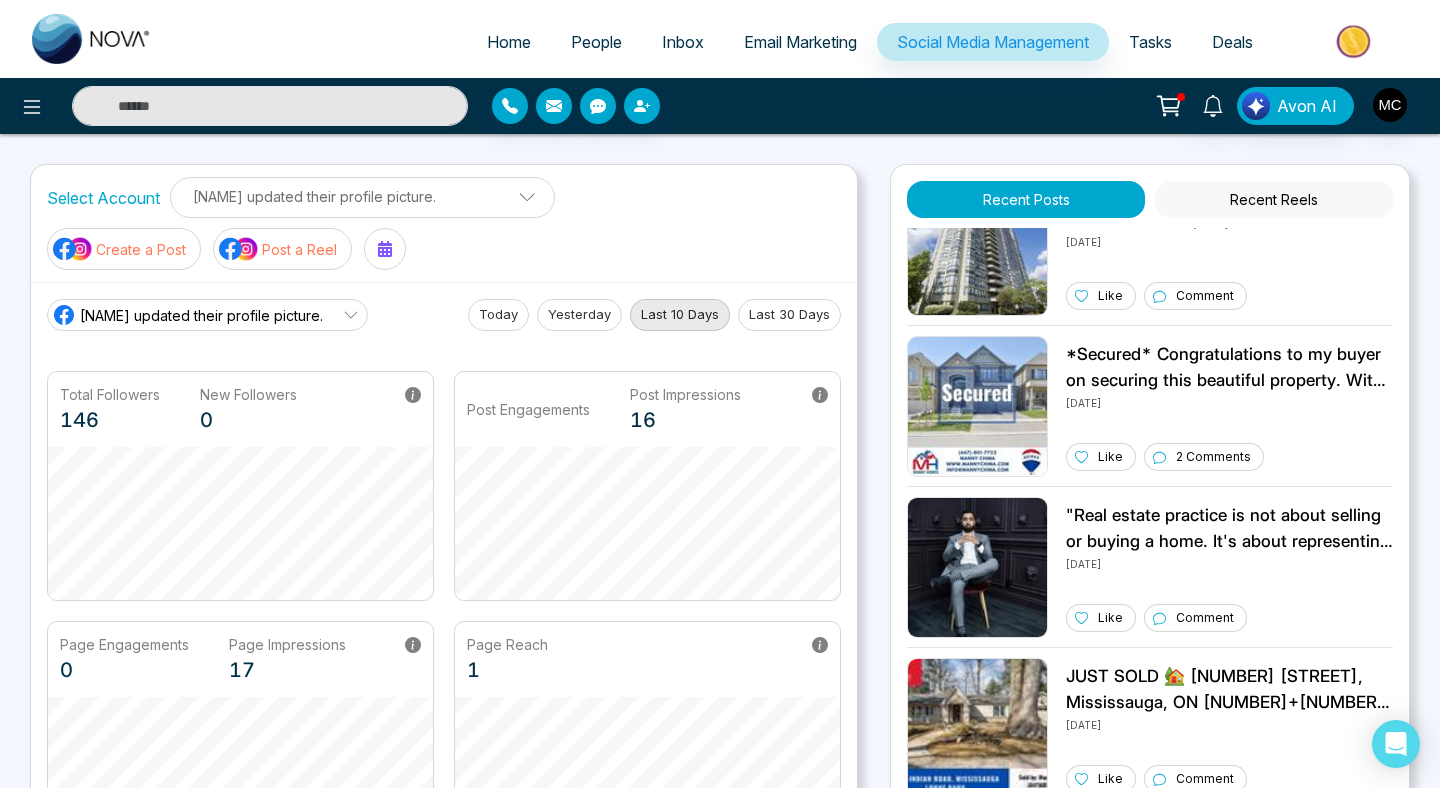 click on "Home" at bounding box center [509, 42] 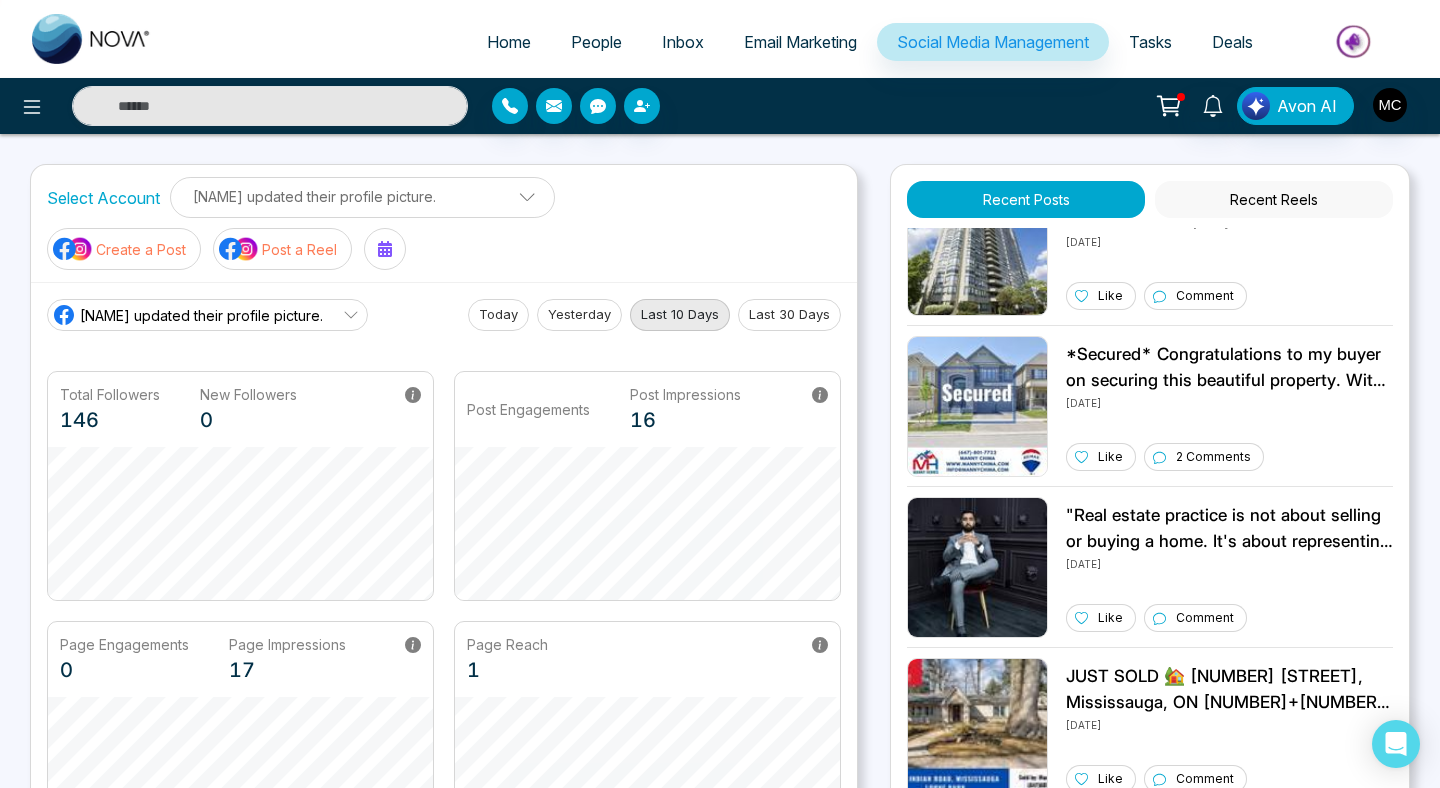 select on "*" 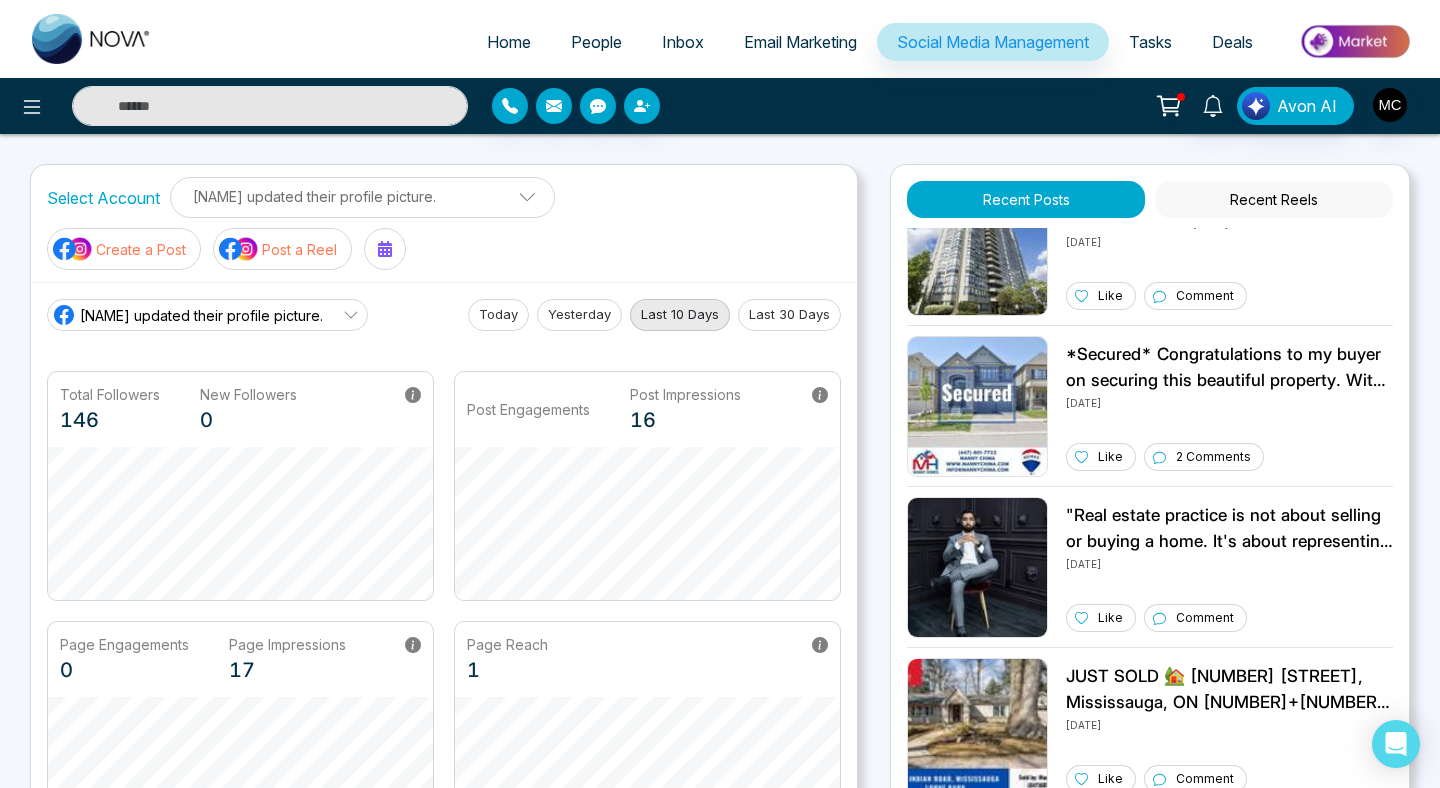 select on "*" 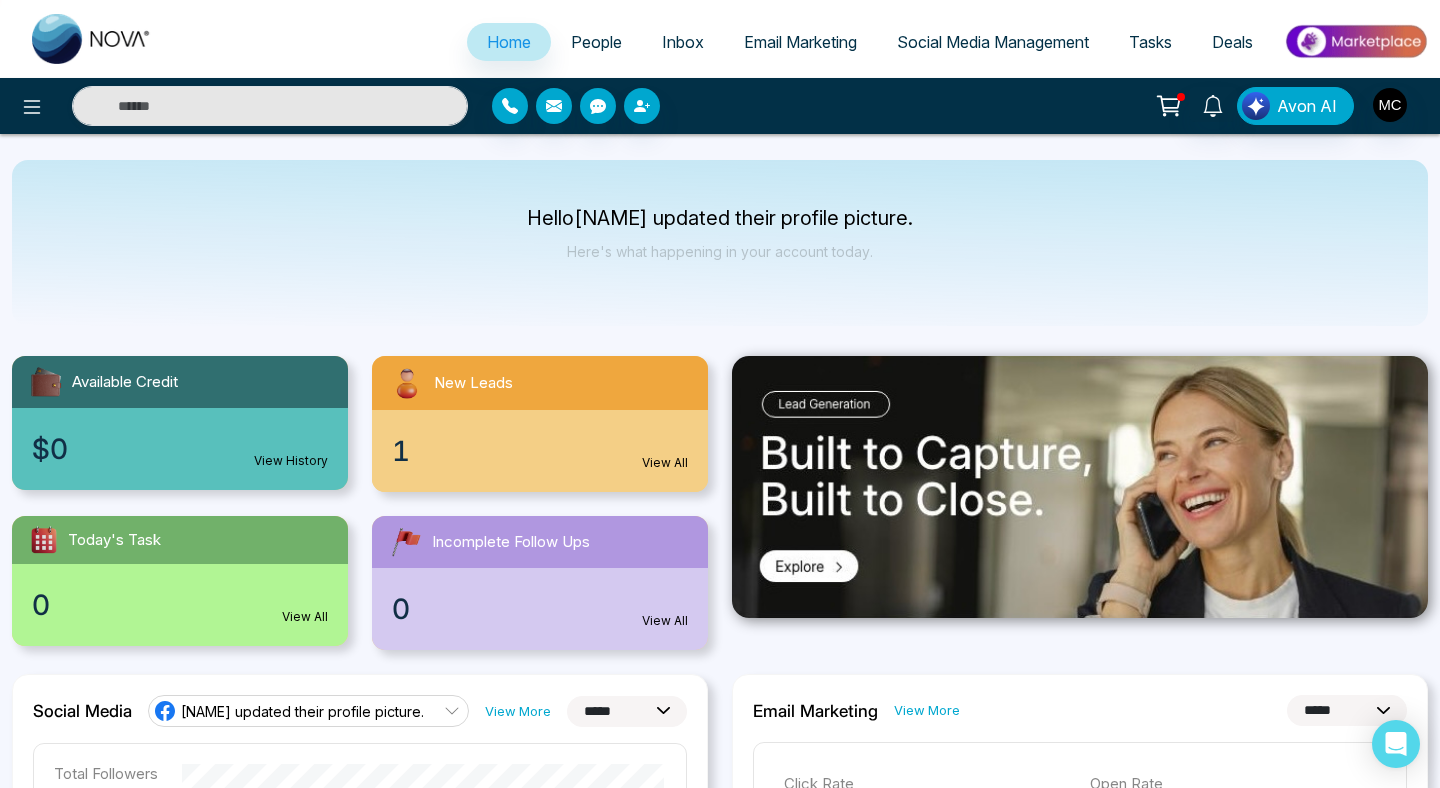 click on "People" at bounding box center (596, 42) 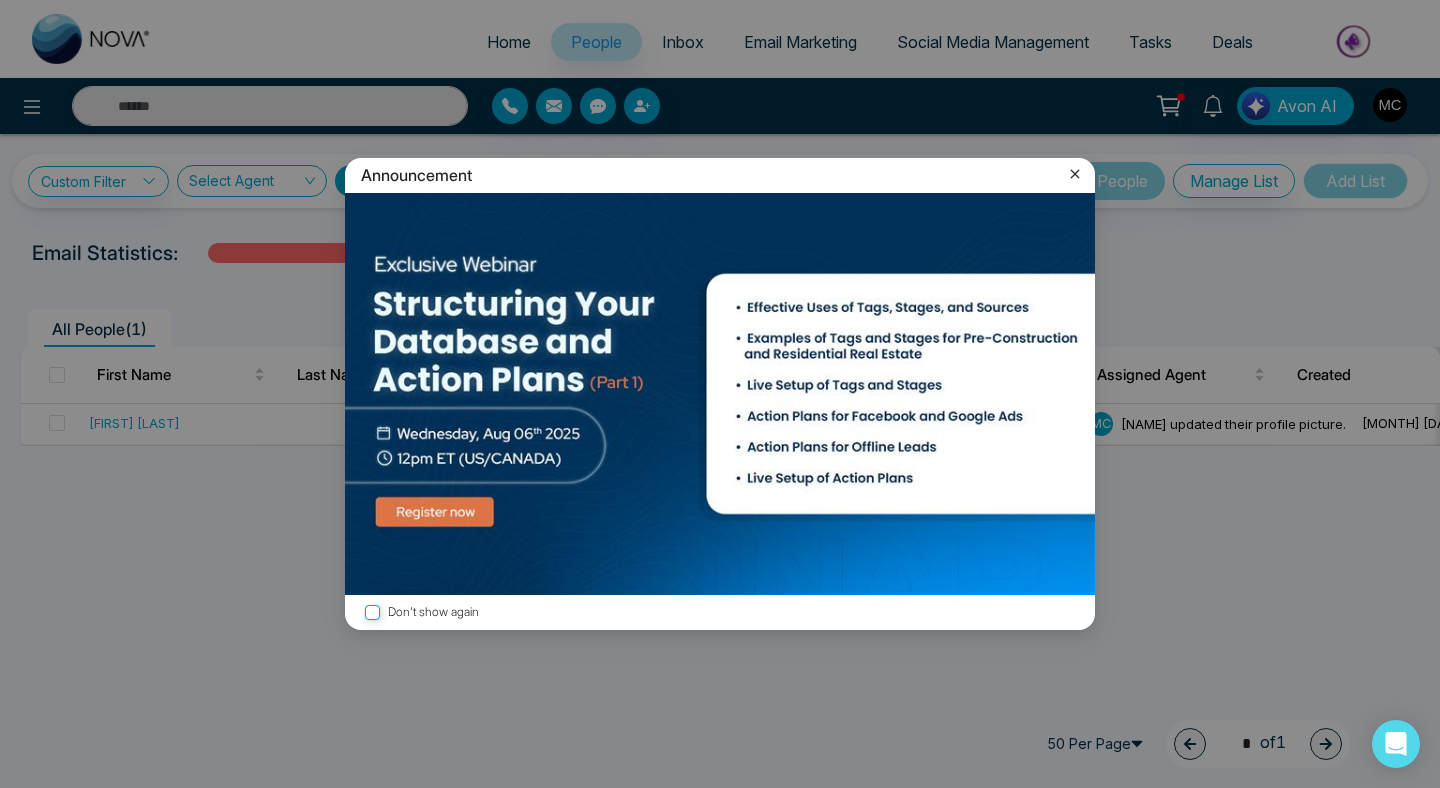 click 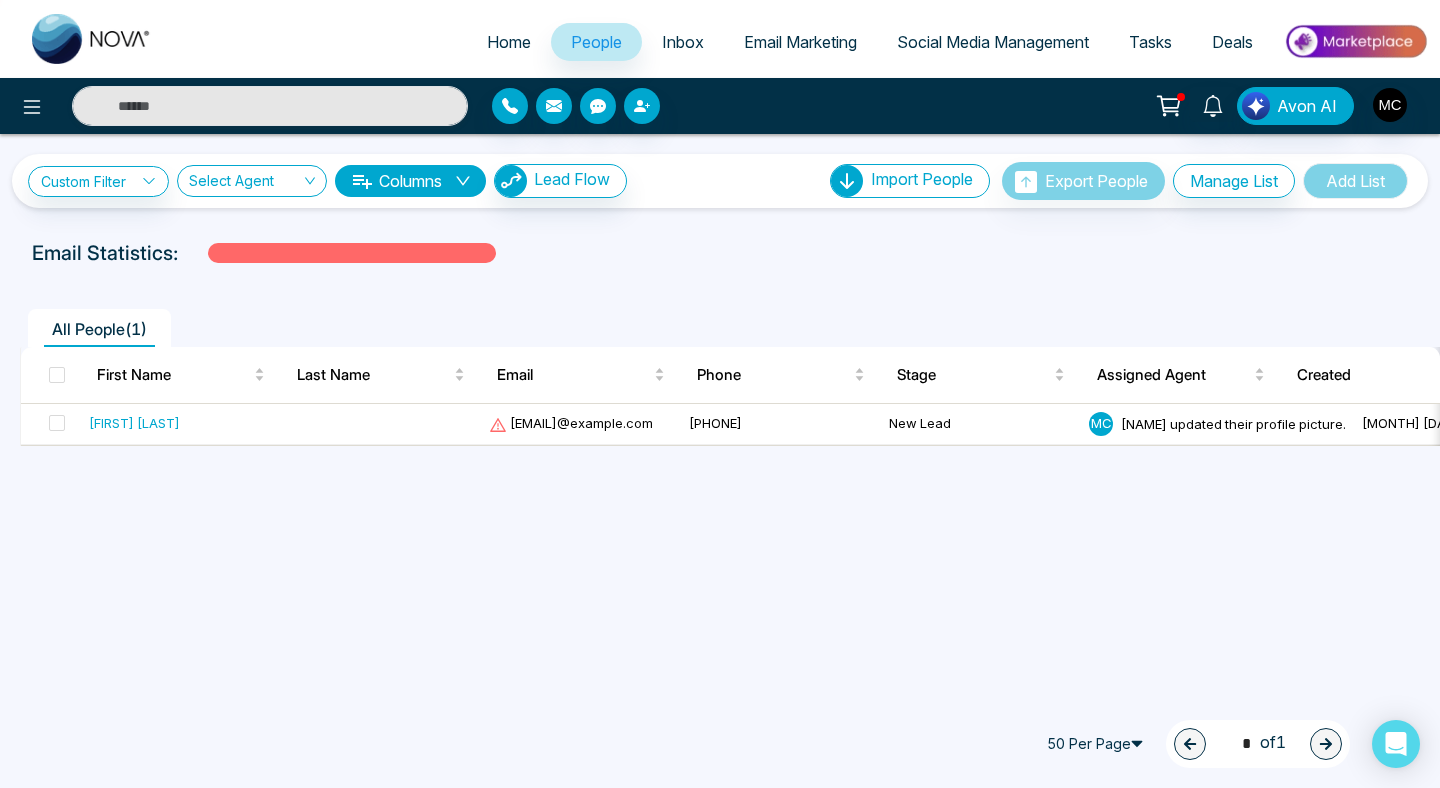 click on "Home" at bounding box center (509, 42) 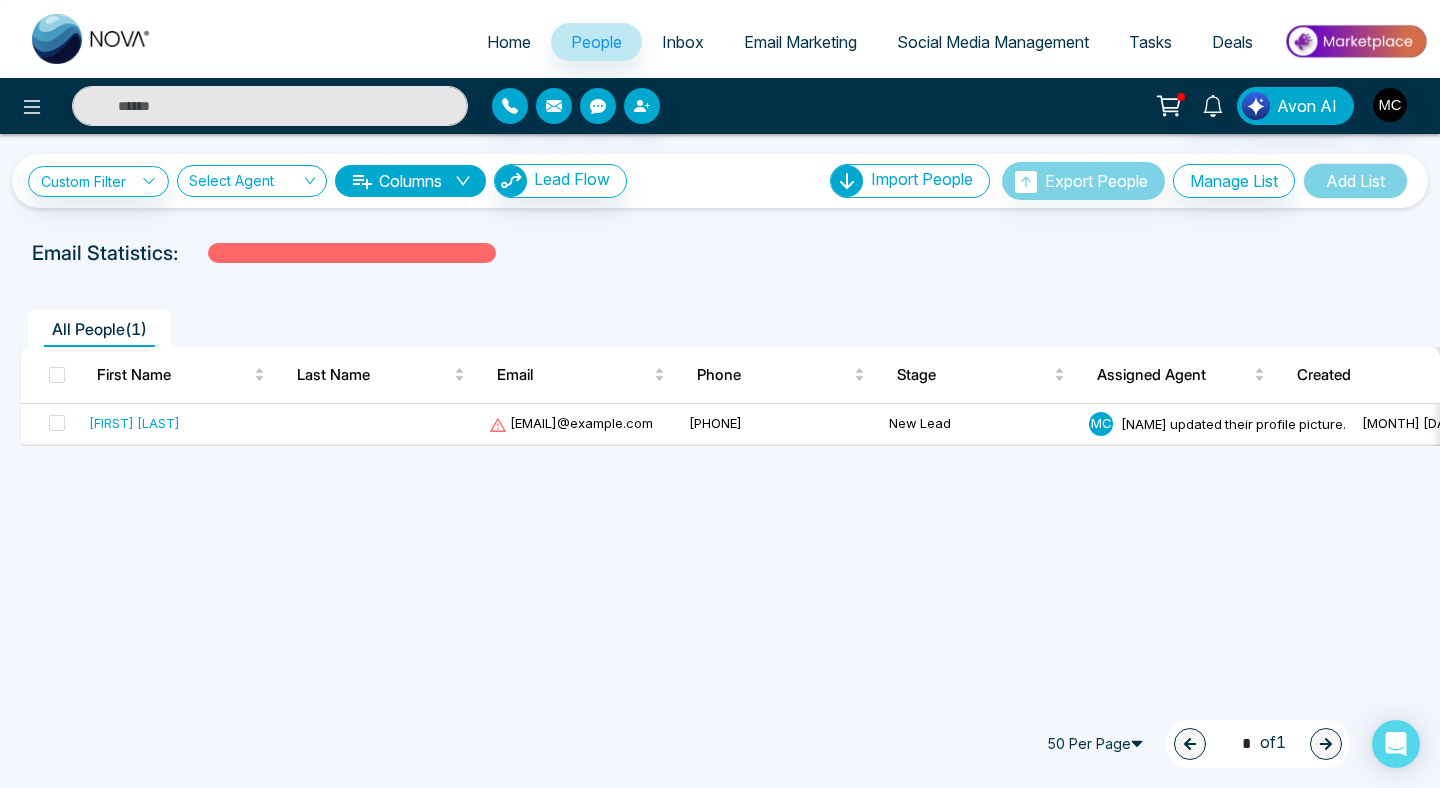 select on "*" 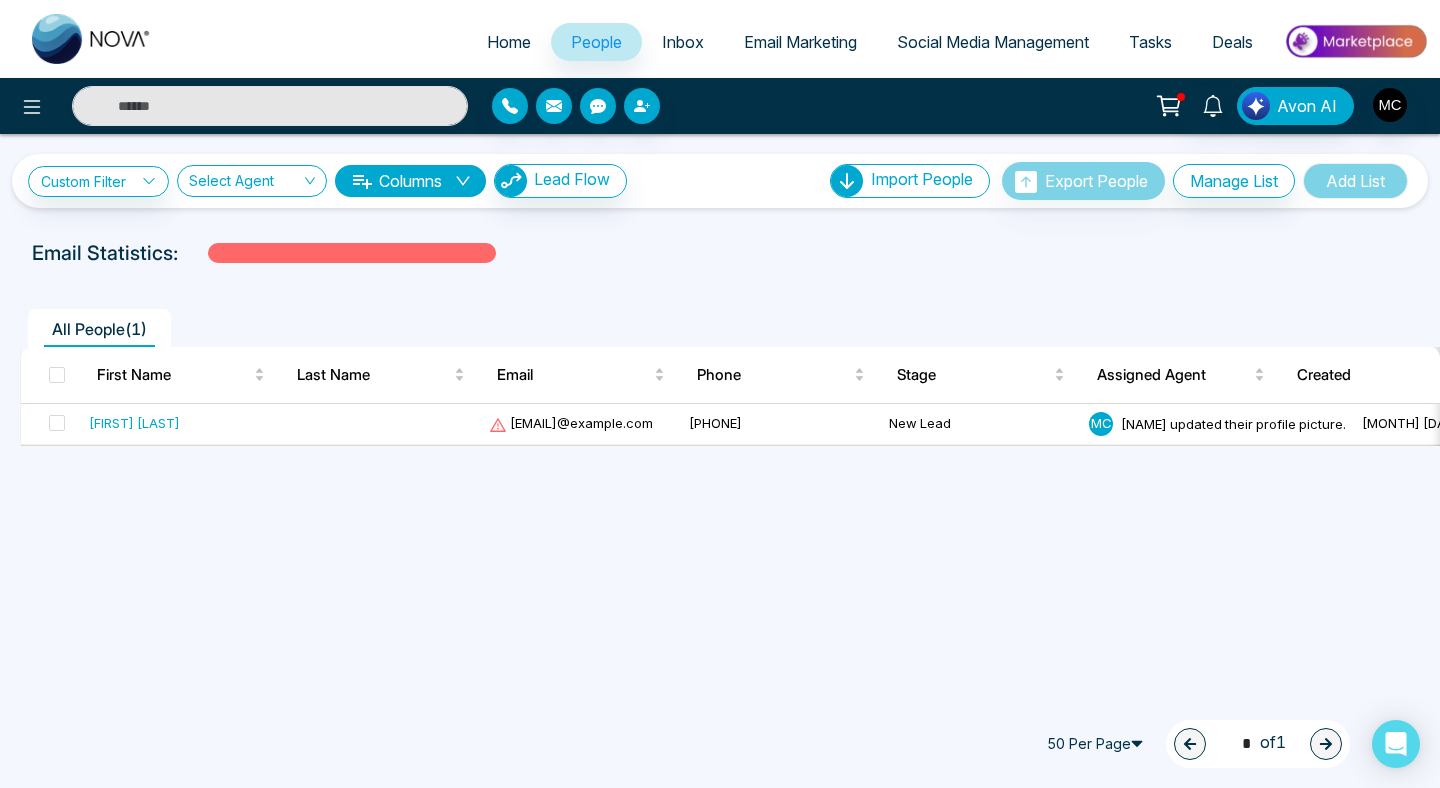 select on "*" 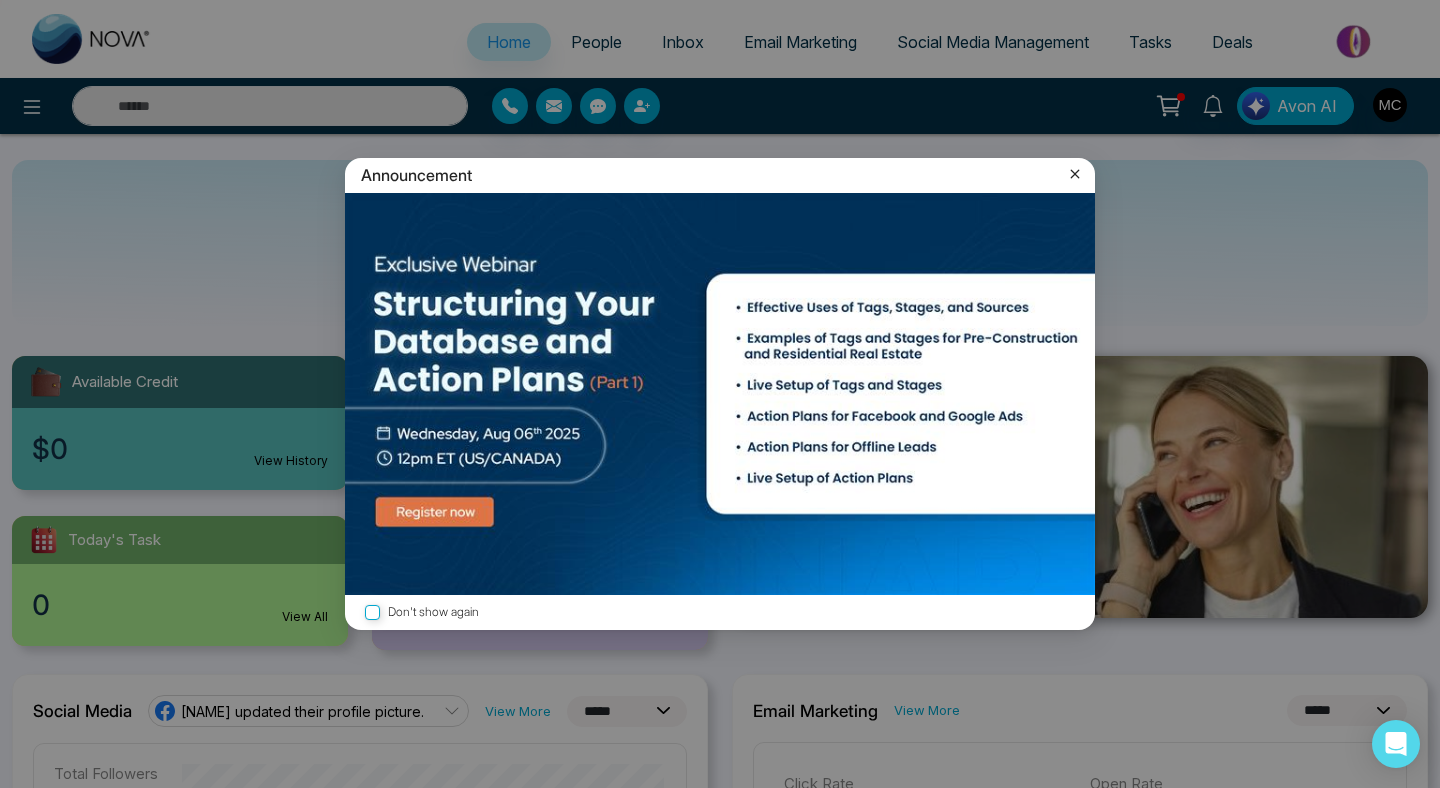 click 